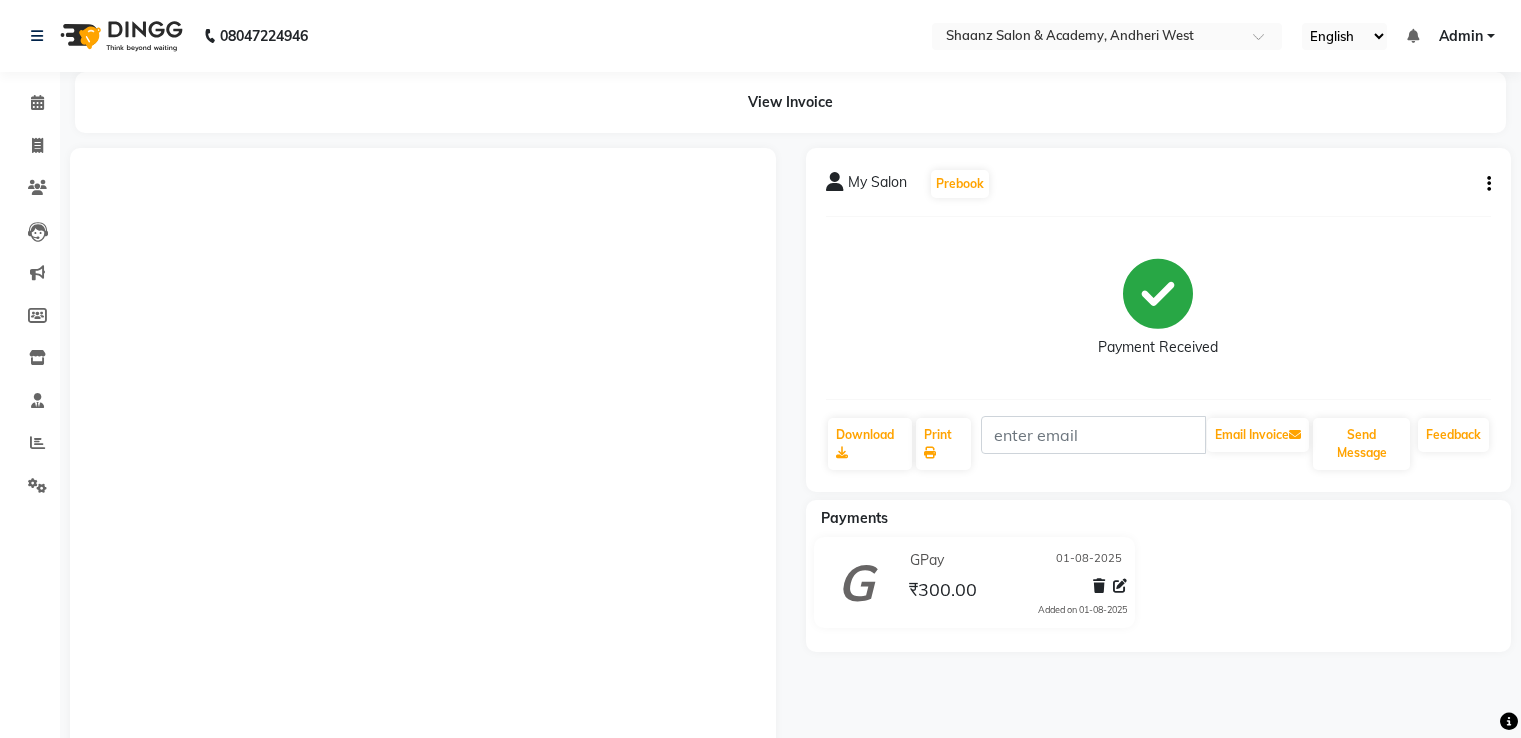 scroll, scrollTop: 0, scrollLeft: 0, axis: both 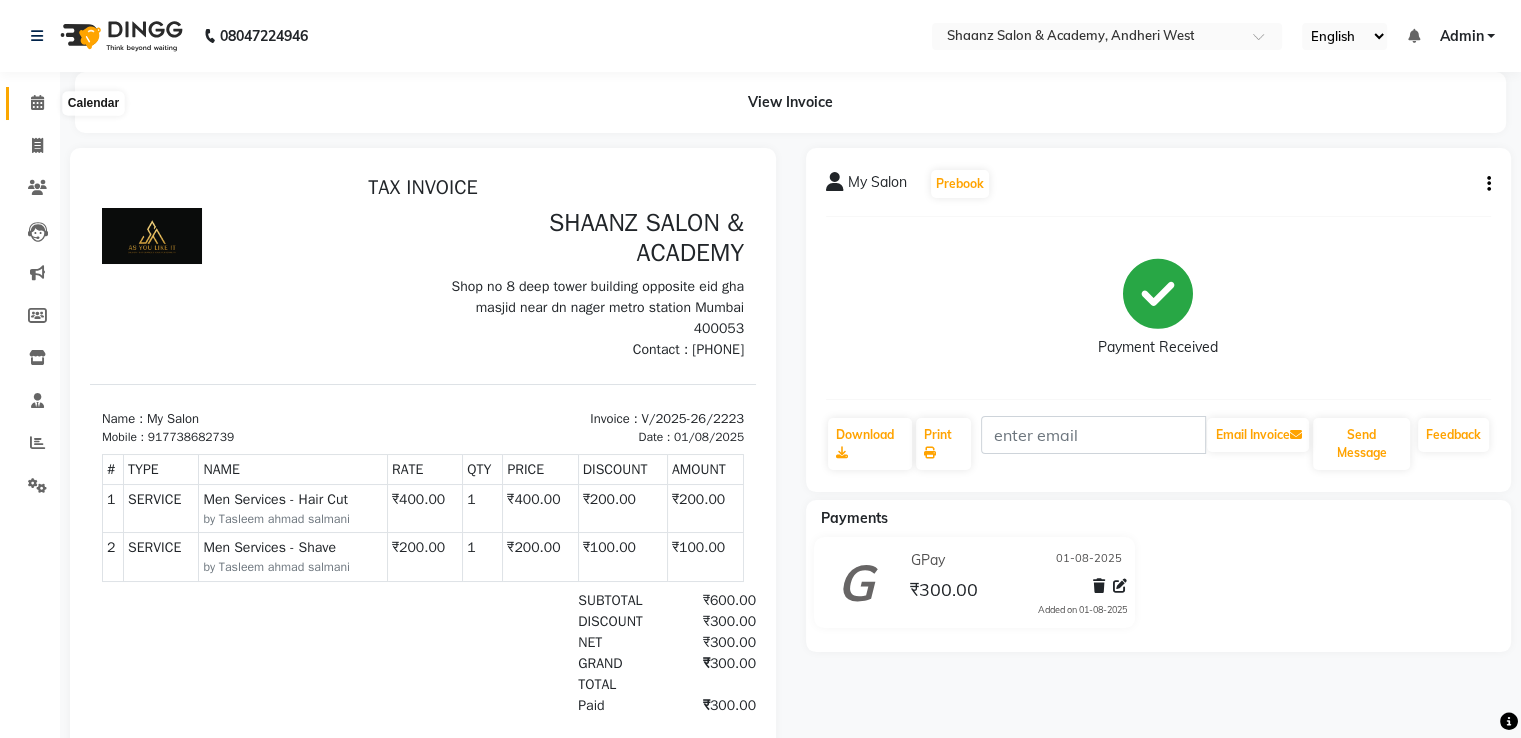click 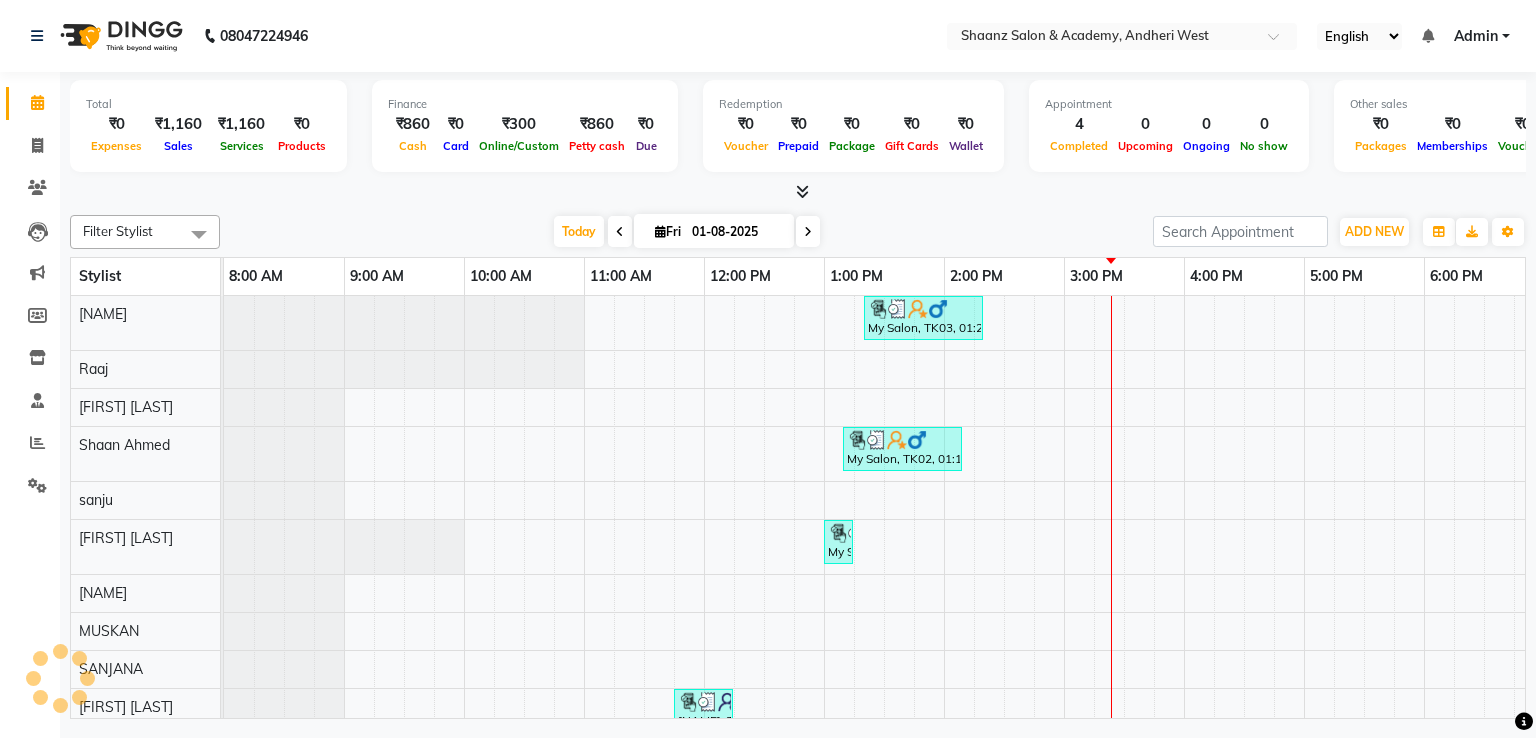 scroll, scrollTop: 0, scrollLeft: 618, axis: horizontal 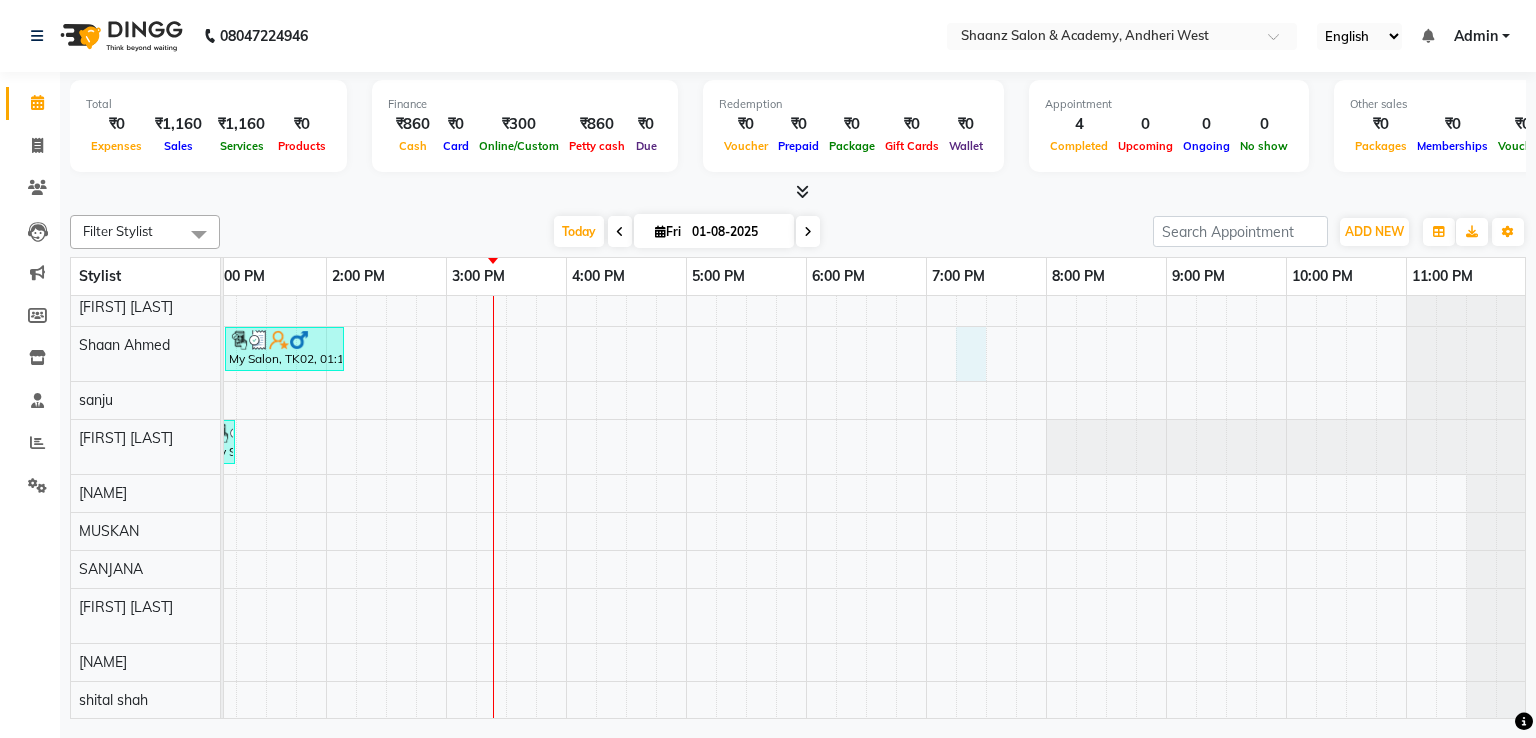 click on "My Salon, TK03, 01:20 PM-02:20 PM, Men Services  - Hair Cut,Men Services  - Shave     My Salon, TK02, 01:10 PM-02:10 PM, Colors  - Root Touch Up (Inova)     My Salon, TK02, 01:00 PM-01:10 PM, Threading  - Eye Brow     [NAME], TK01, 11:45 AM-12:15 PM, Men Services  - Hair Cut" at bounding box center [566, 457] 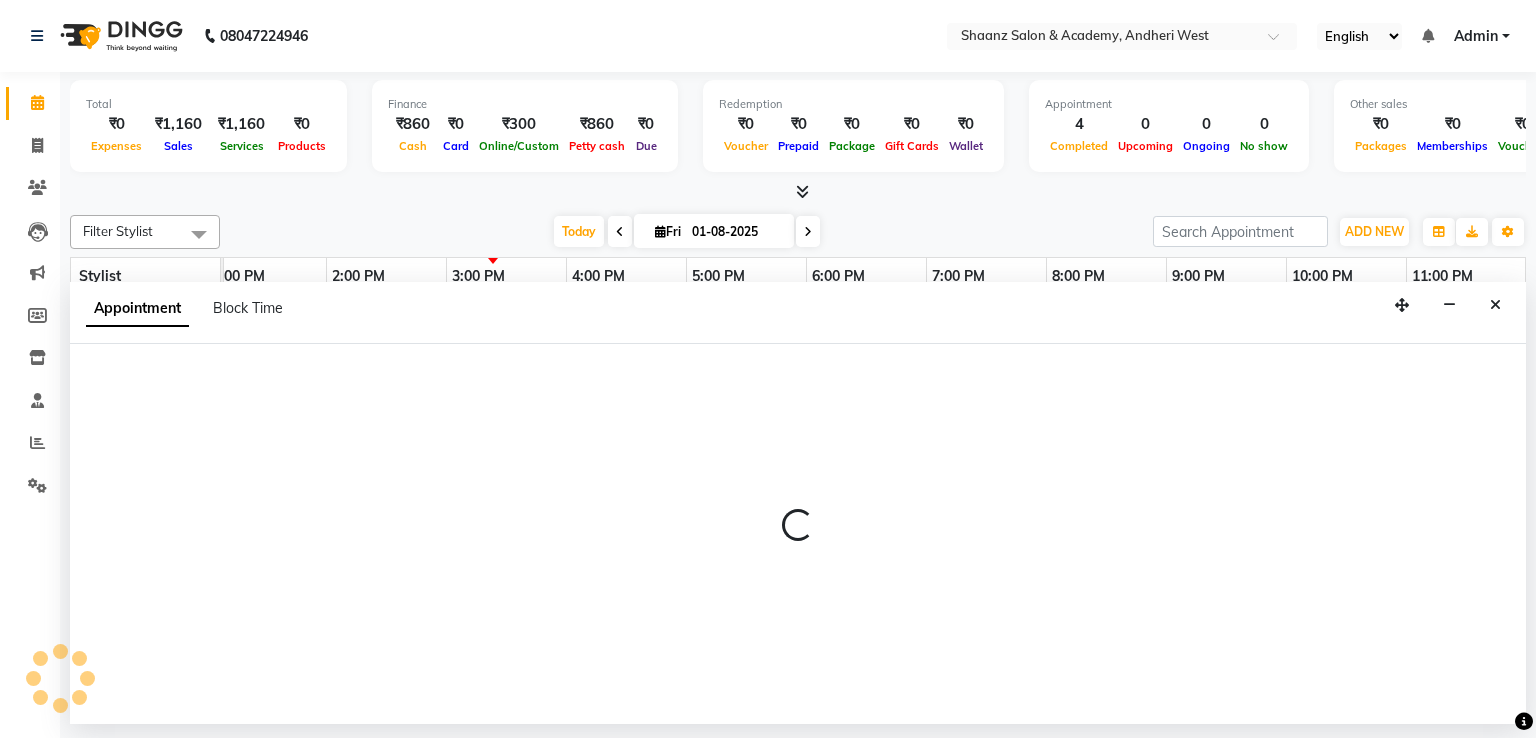 select on "47949" 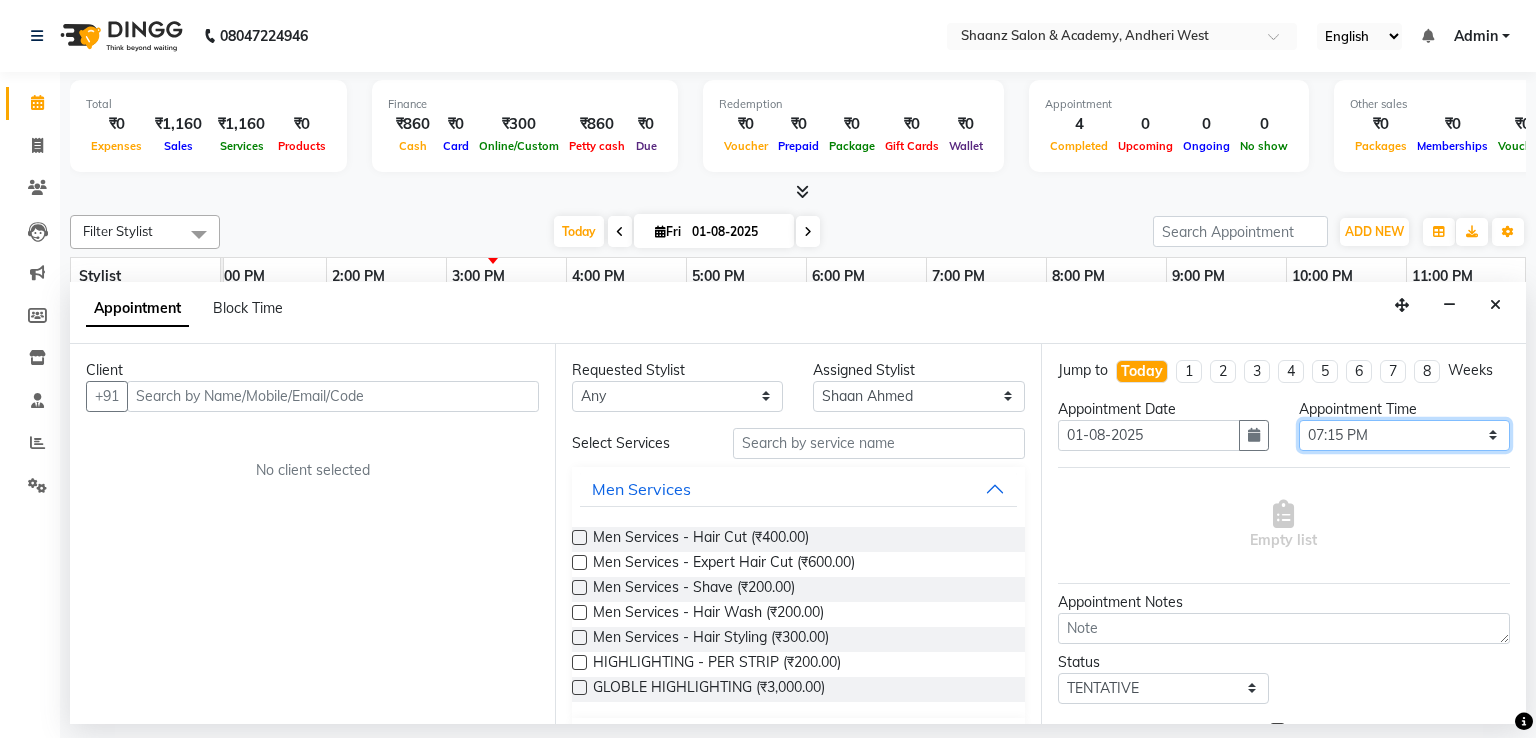 click on "Select 09:00 AM 09:15 AM 09:30 AM 09:45 AM 10:00 AM 10:15 AM 10:30 AM 10:45 AM 11:00 AM 11:15 AM 11:30 AM 11:45 AM 12:00 PM 12:15 PM 12:30 PM 12:45 PM 01:00 PM 01:15 PM 01:30 PM 01:45 PM 02:00 PM 02:15 PM 02:30 PM 02:45 PM 03:00 PM 03:15 PM 03:30 PM 03:45 PM 04:00 PM 04:15 PM 04:30 PM 04:45 PM 05:00 PM 05:15 PM 05:30 PM 05:45 PM 06:00 PM 06:15 PM 06:30 PM 06:45 PM 07:00 PM 07:15 PM 07:30 PM 07:45 PM 08:00 PM 08:15 PM 08:30 PM 08:45 PM 09:00 PM 09:15 PM 09:30 PM 09:45 PM 10:00 PM 10:15 PM 10:30 PM 10:45 PM 11:00 PM 11:15 PM 11:30 PM" at bounding box center (1404, 435) 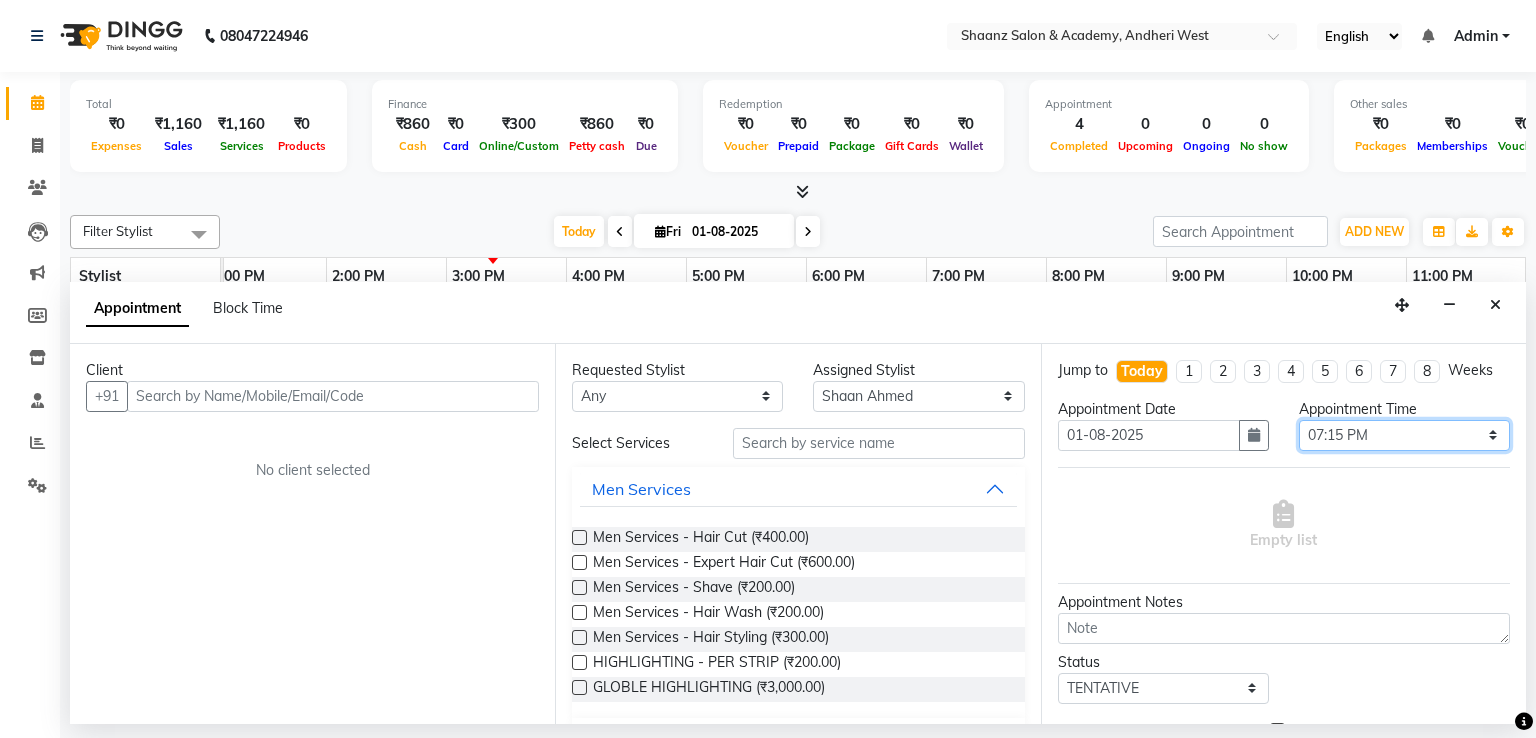 select on "1170" 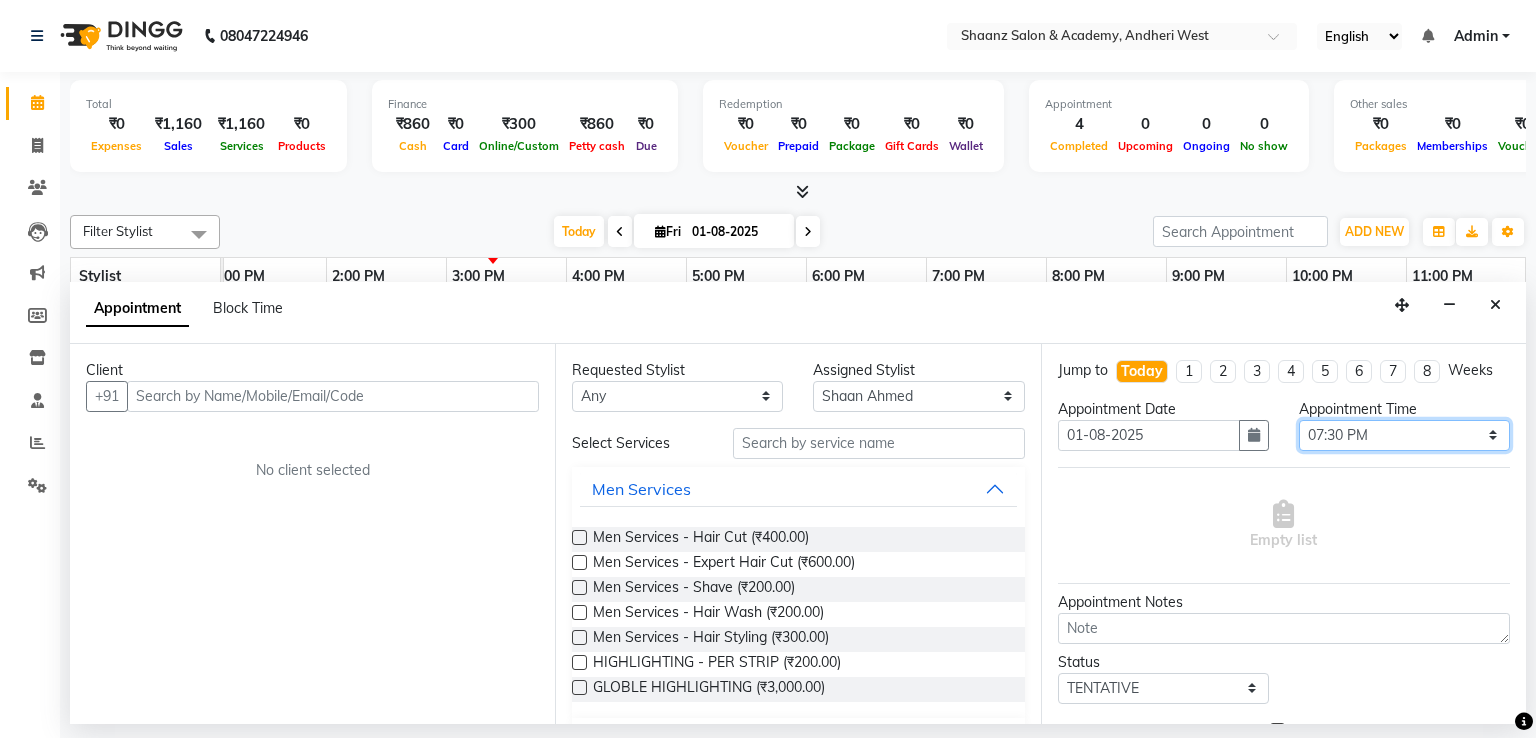 click on "Select 09:00 AM 09:15 AM 09:30 AM 09:45 AM 10:00 AM 10:15 AM 10:30 AM 10:45 AM 11:00 AM 11:15 AM 11:30 AM 11:45 AM 12:00 PM 12:15 PM 12:30 PM 12:45 PM 01:00 PM 01:15 PM 01:30 PM 01:45 PM 02:00 PM 02:15 PM 02:30 PM 02:45 PM 03:00 PM 03:15 PM 03:30 PM 03:45 PM 04:00 PM 04:15 PM 04:30 PM 04:45 PM 05:00 PM 05:15 PM 05:30 PM 05:45 PM 06:00 PM 06:15 PM 06:30 PM 06:45 PM 07:00 PM 07:15 PM 07:30 PM 07:45 PM 08:00 PM 08:15 PM 08:30 PM 08:45 PM 09:00 PM 09:15 PM 09:30 PM 09:45 PM 10:00 PM 10:15 PM 10:30 PM 10:45 PM 11:00 PM 11:15 PM 11:30 PM" at bounding box center [1404, 435] 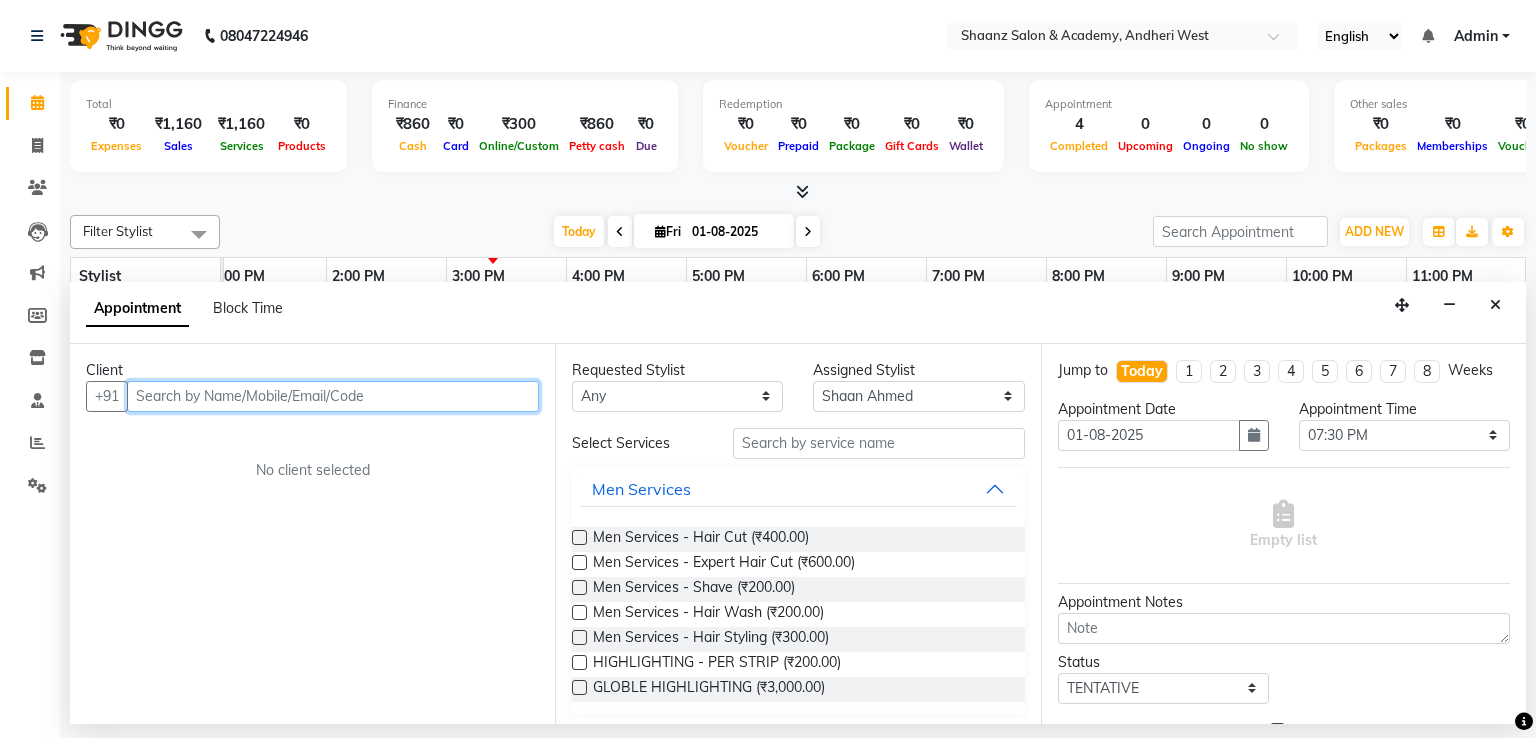 click at bounding box center [333, 396] 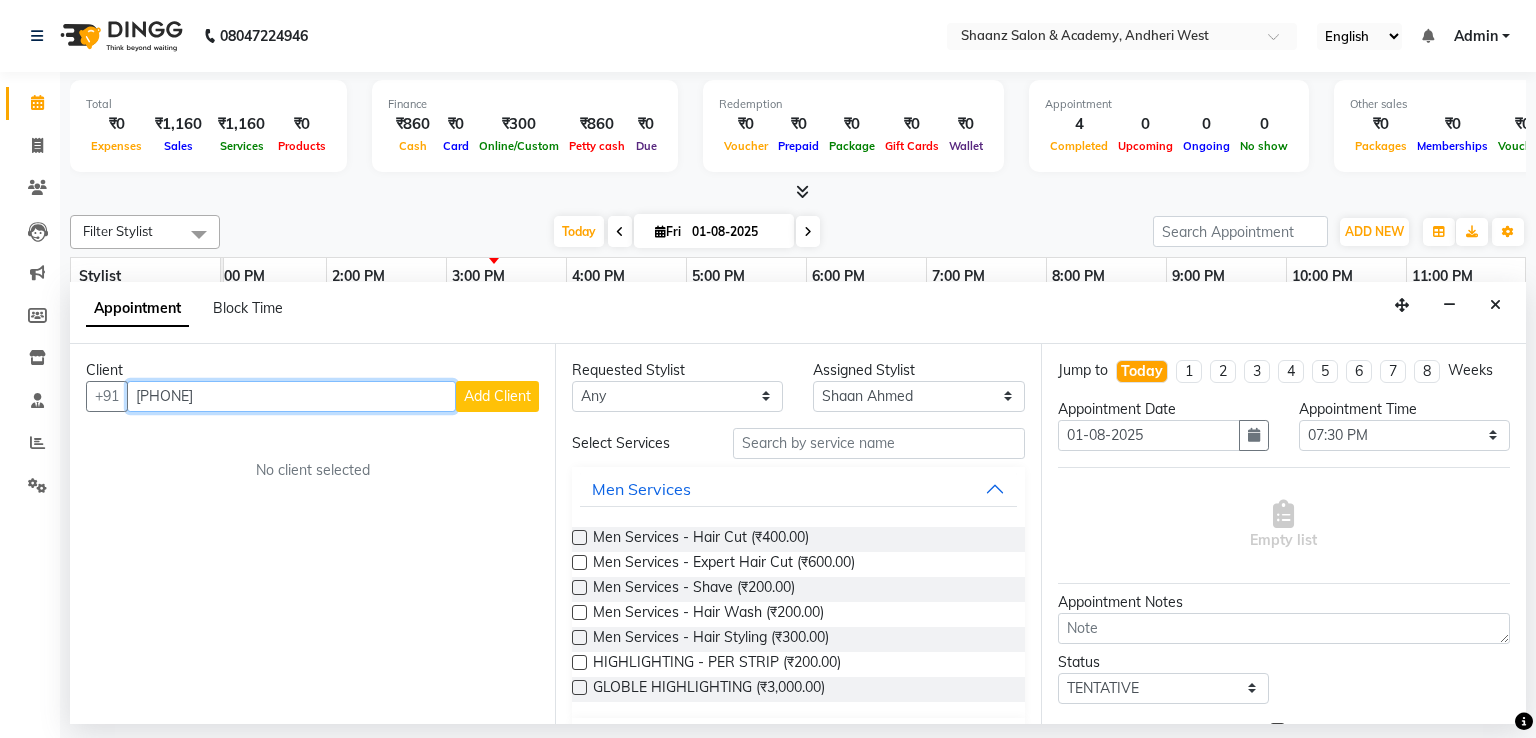 type on "[PHONE]" 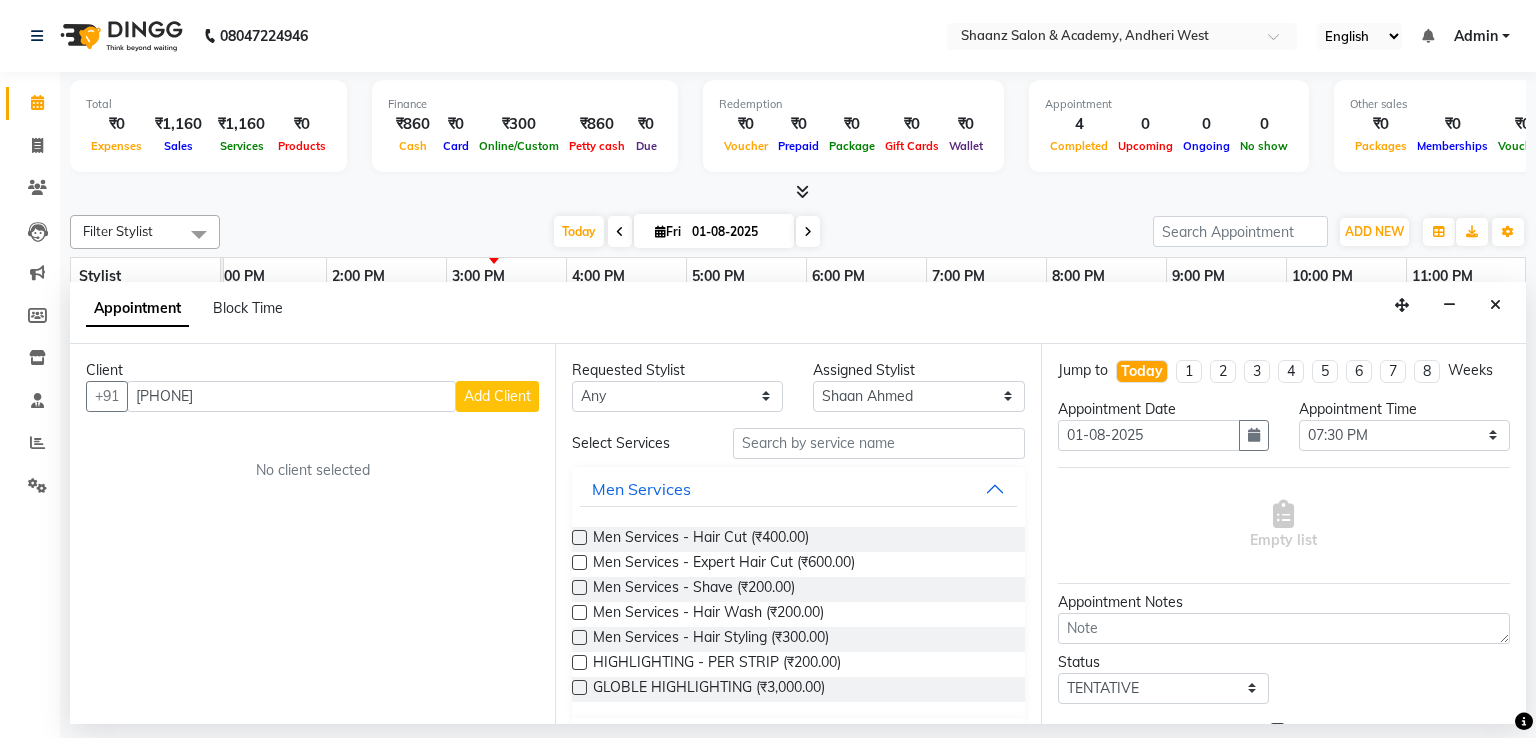 click on "Add Client" at bounding box center (497, 396) 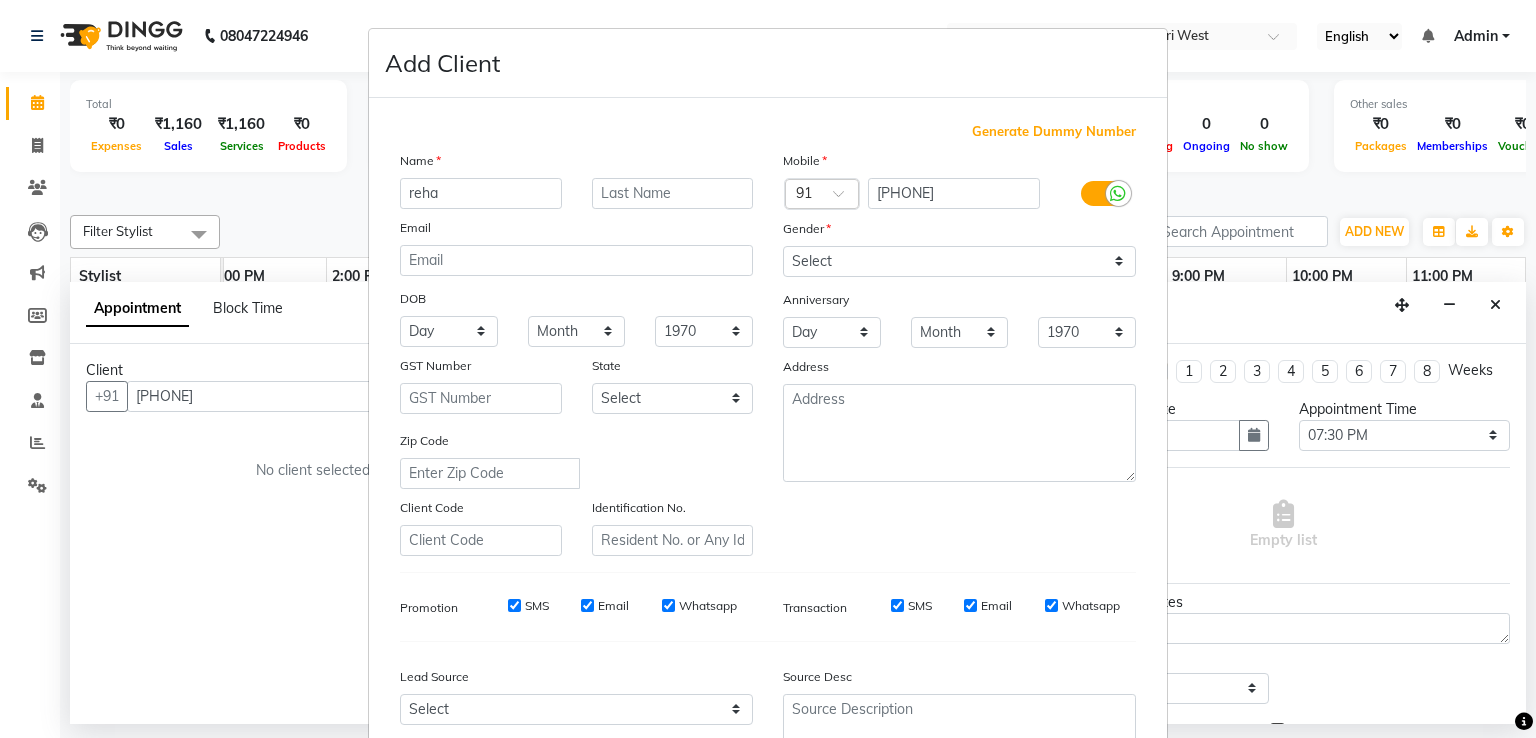 type on "reha" 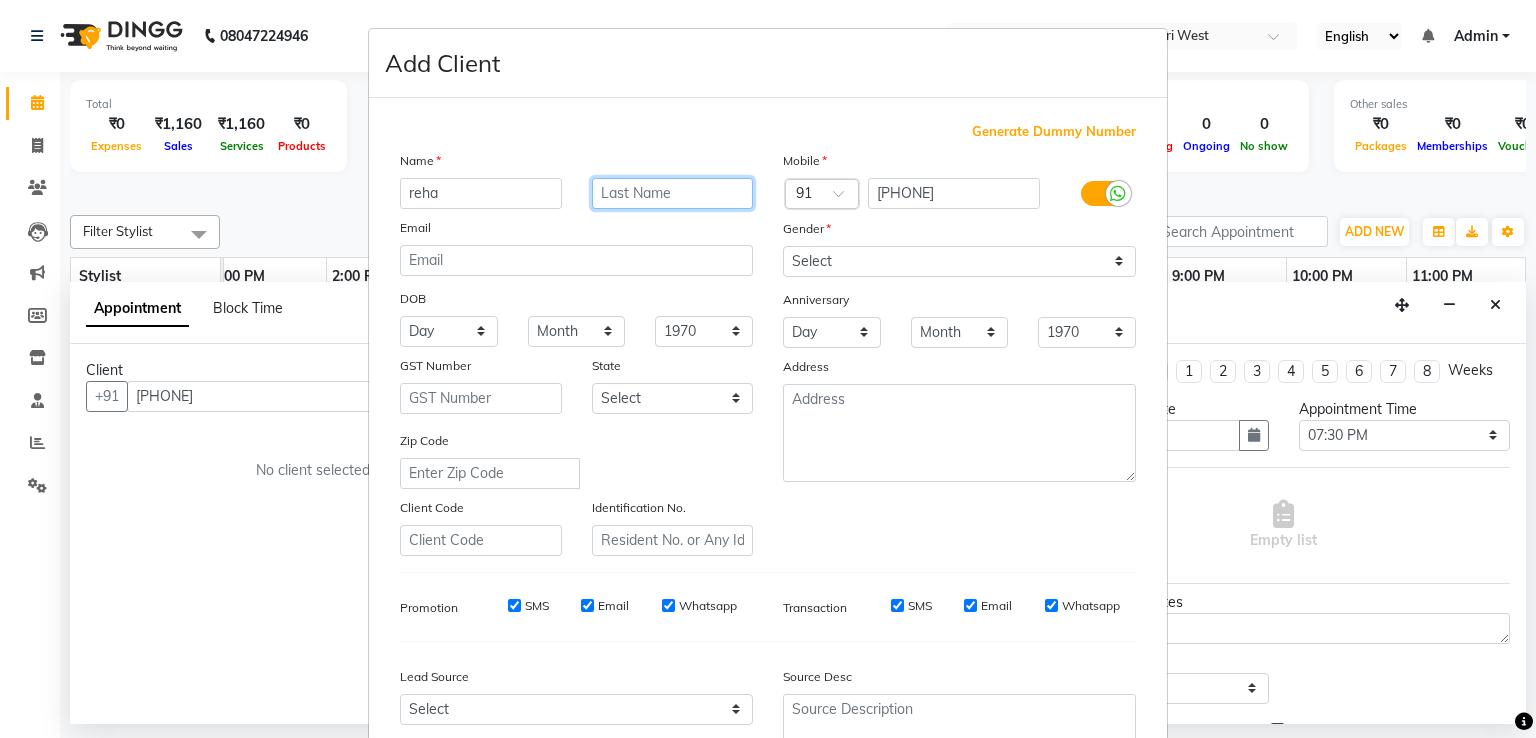 drag, startPoint x: 617, startPoint y: 187, endPoint x: 573, endPoint y: 213, distance: 51.10773 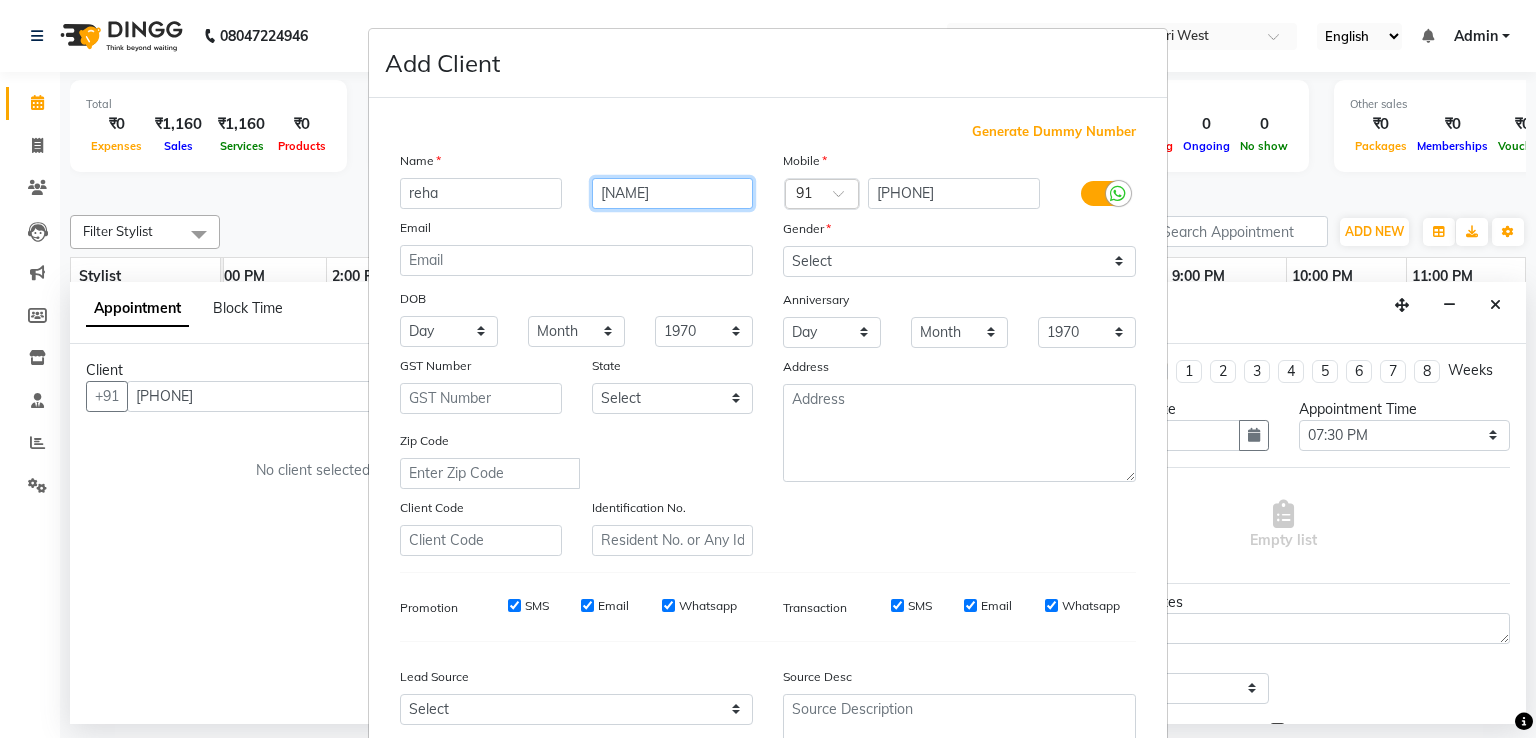 type on "[NAME]" 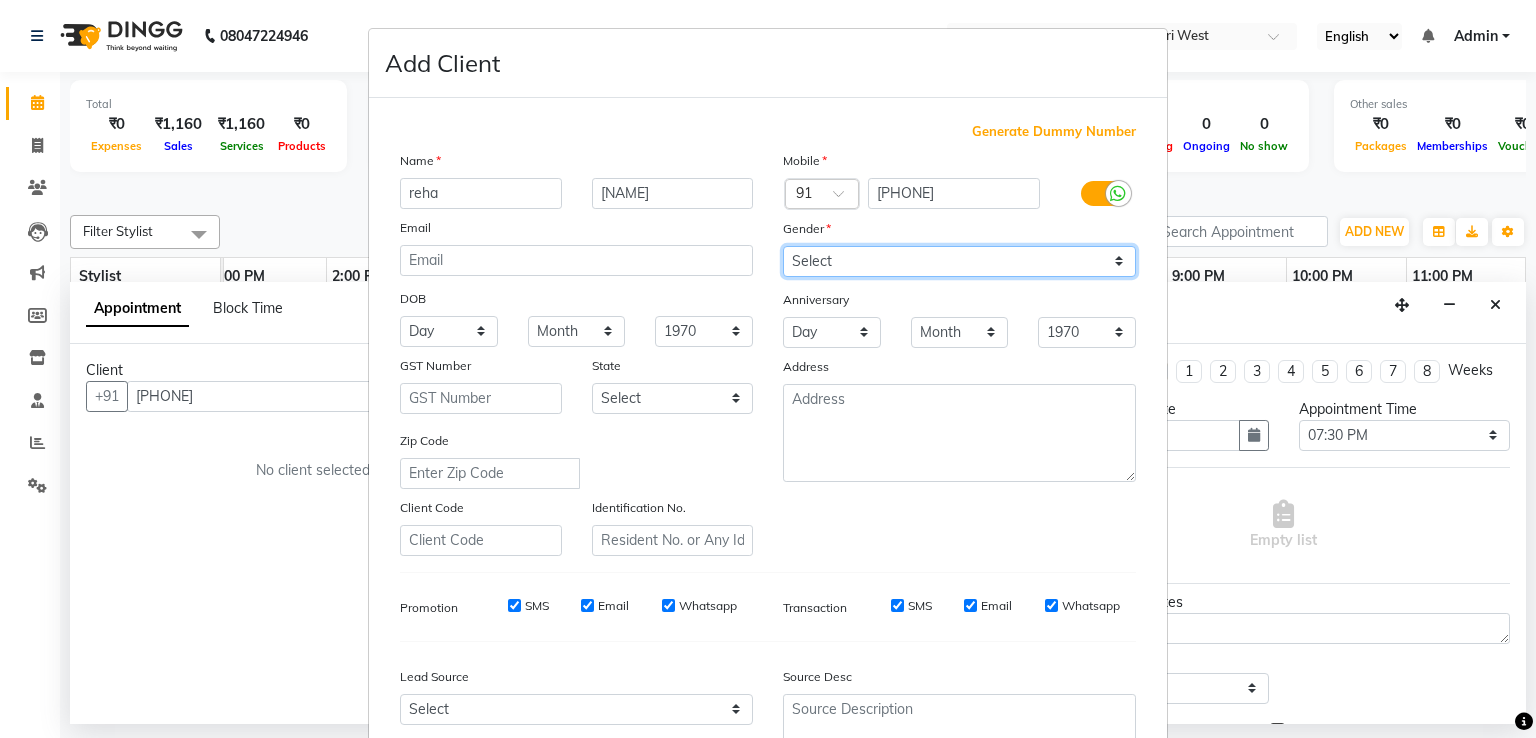 click on "Select Male Female Other Prefer Not To Say" at bounding box center [959, 261] 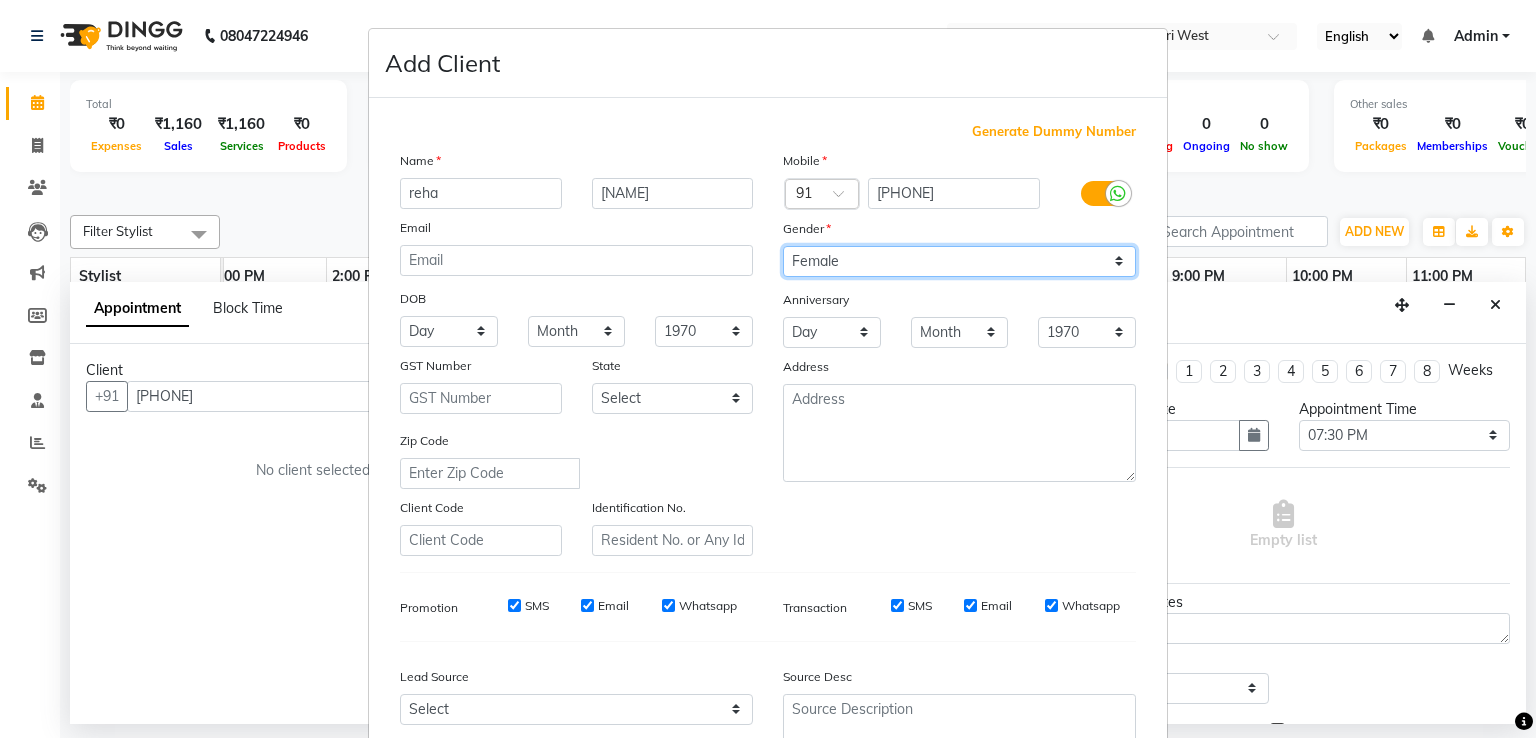 click on "Select Male Female Other Prefer Not To Say" at bounding box center [959, 261] 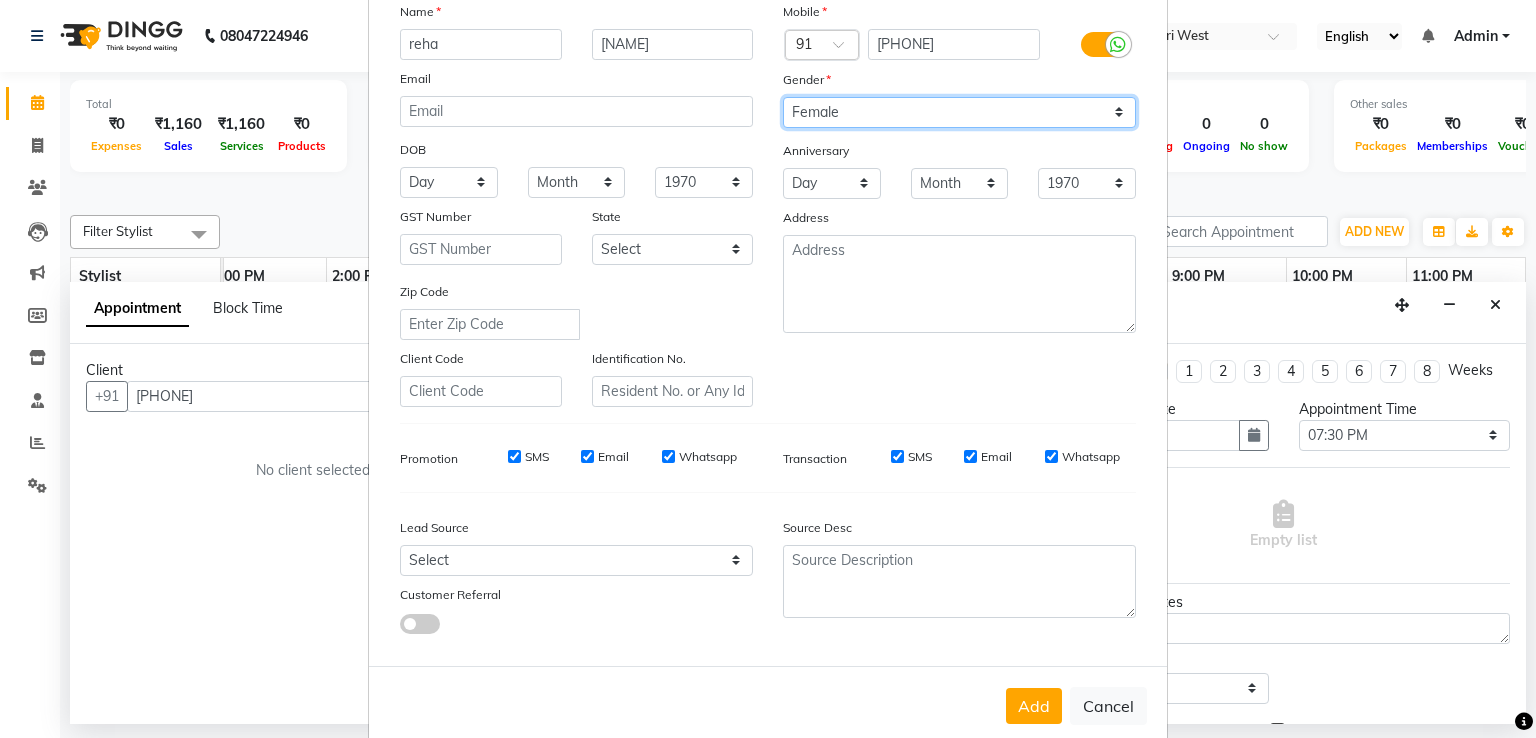 scroll, scrollTop: 195, scrollLeft: 0, axis: vertical 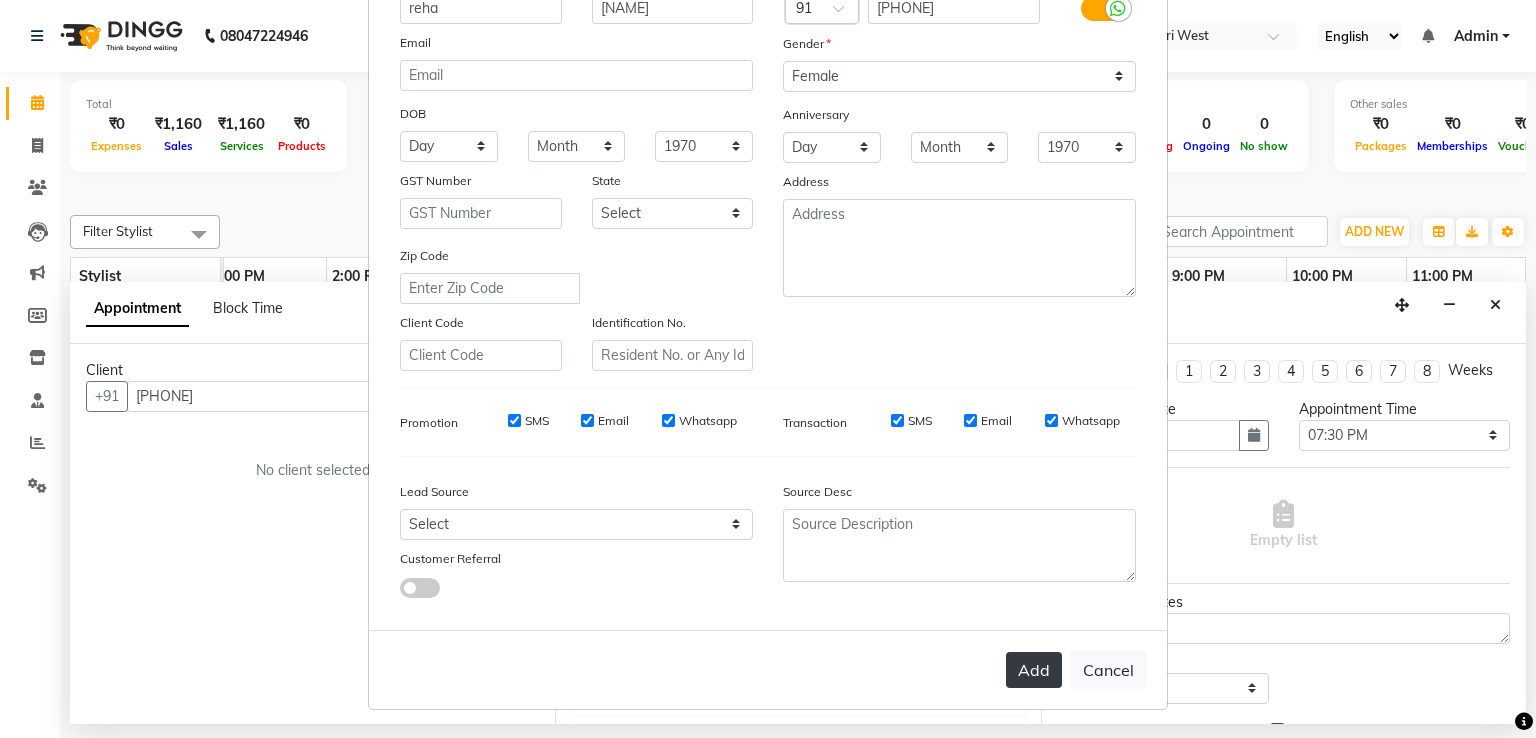 click on "Add" at bounding box center (1034, 670) 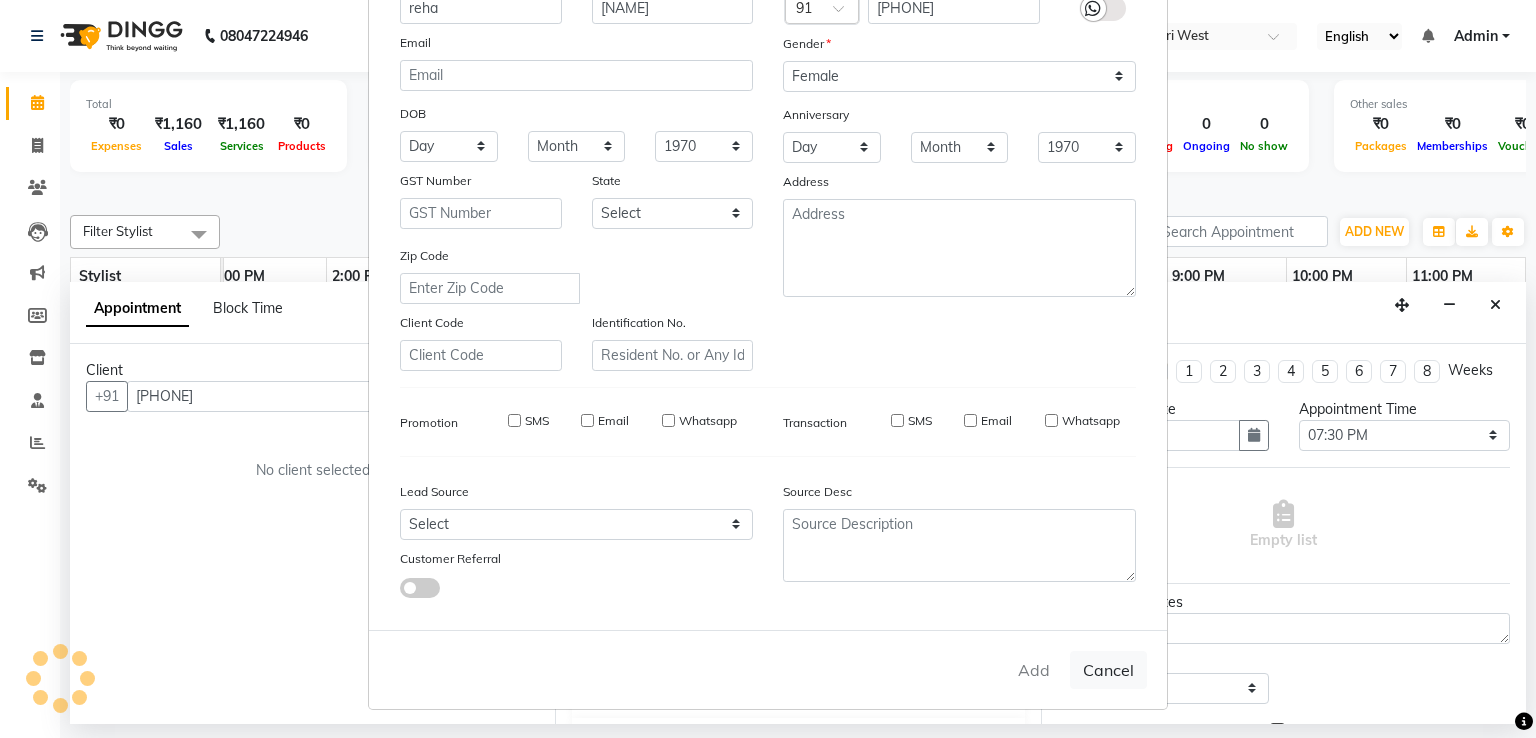 type 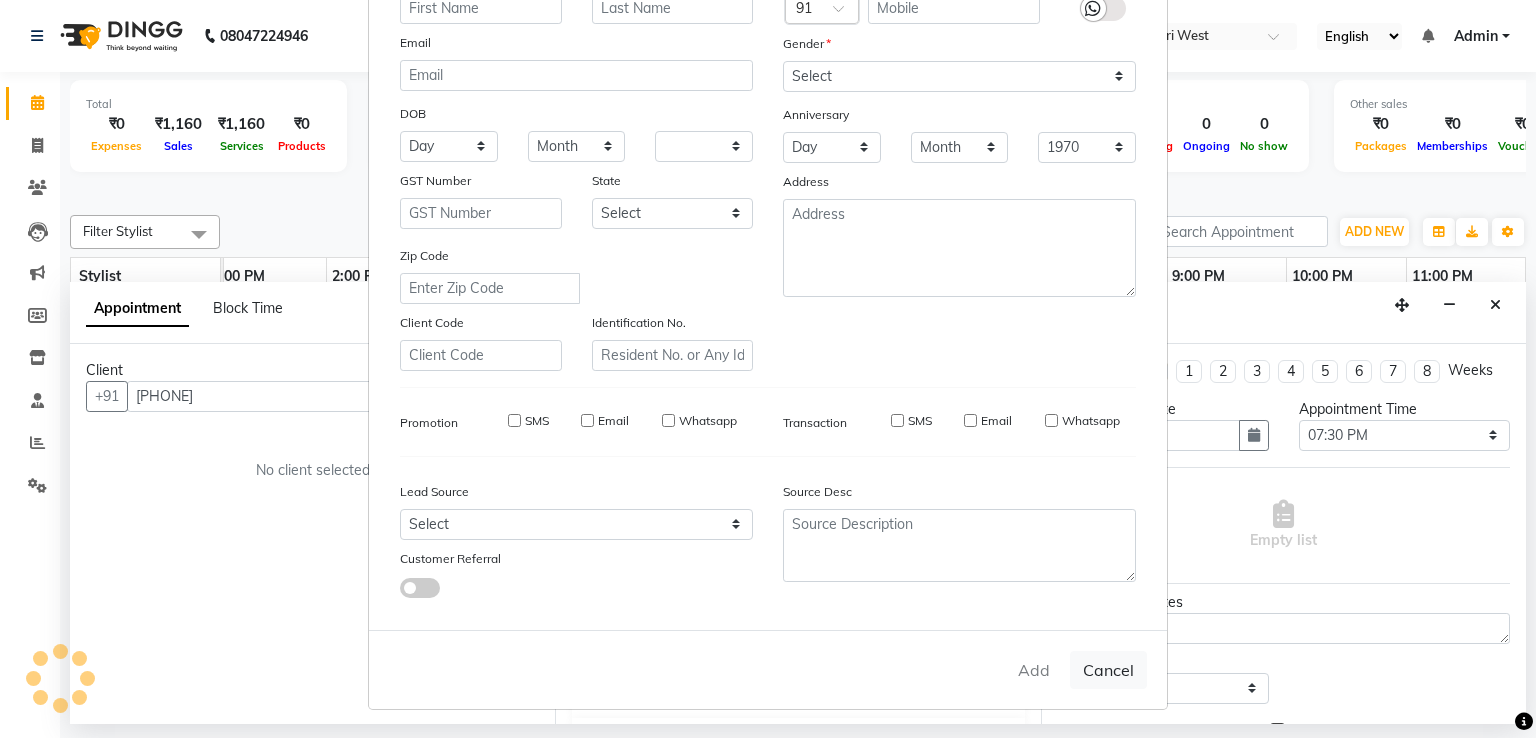 select 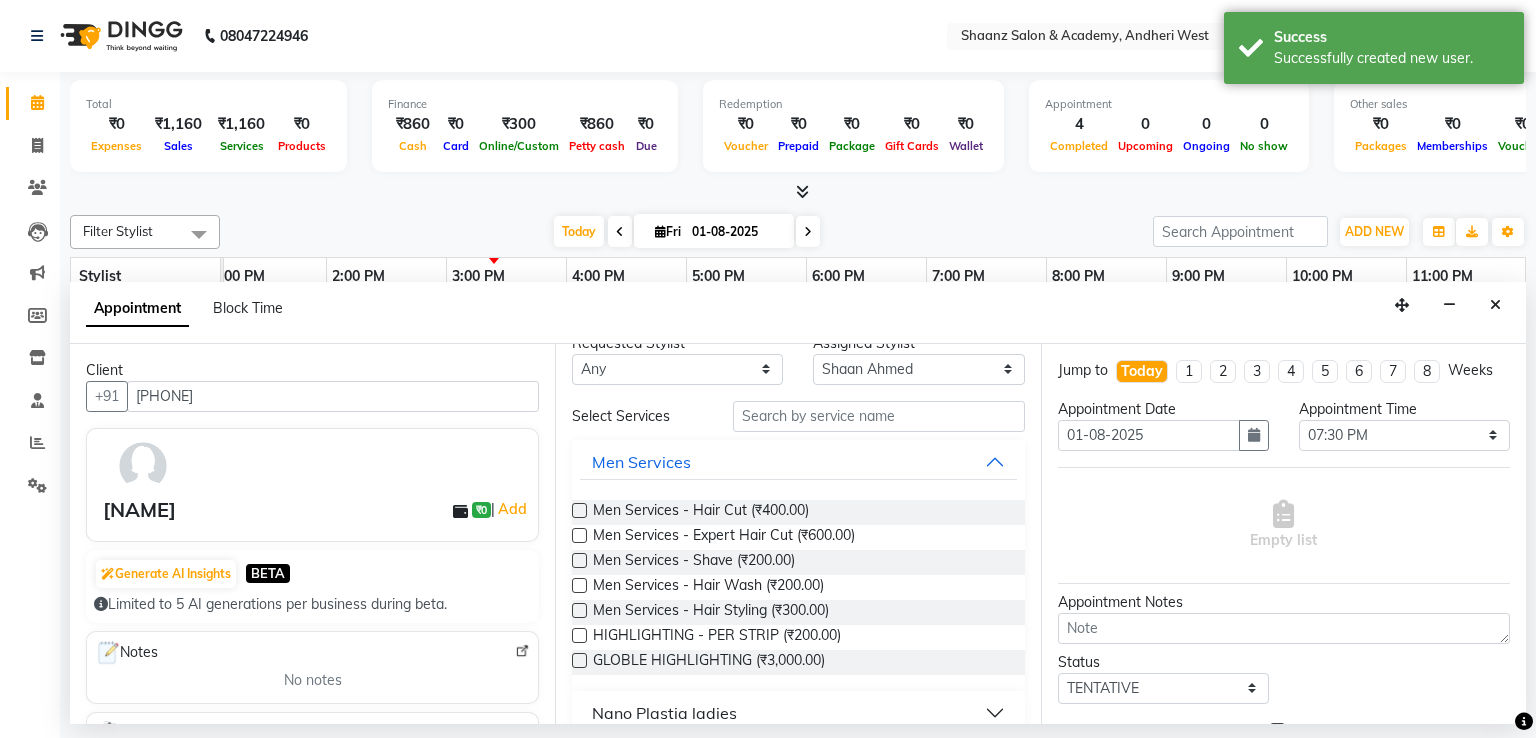 scroll, scrollTop: 0, scrollLeft: 0, axis: both 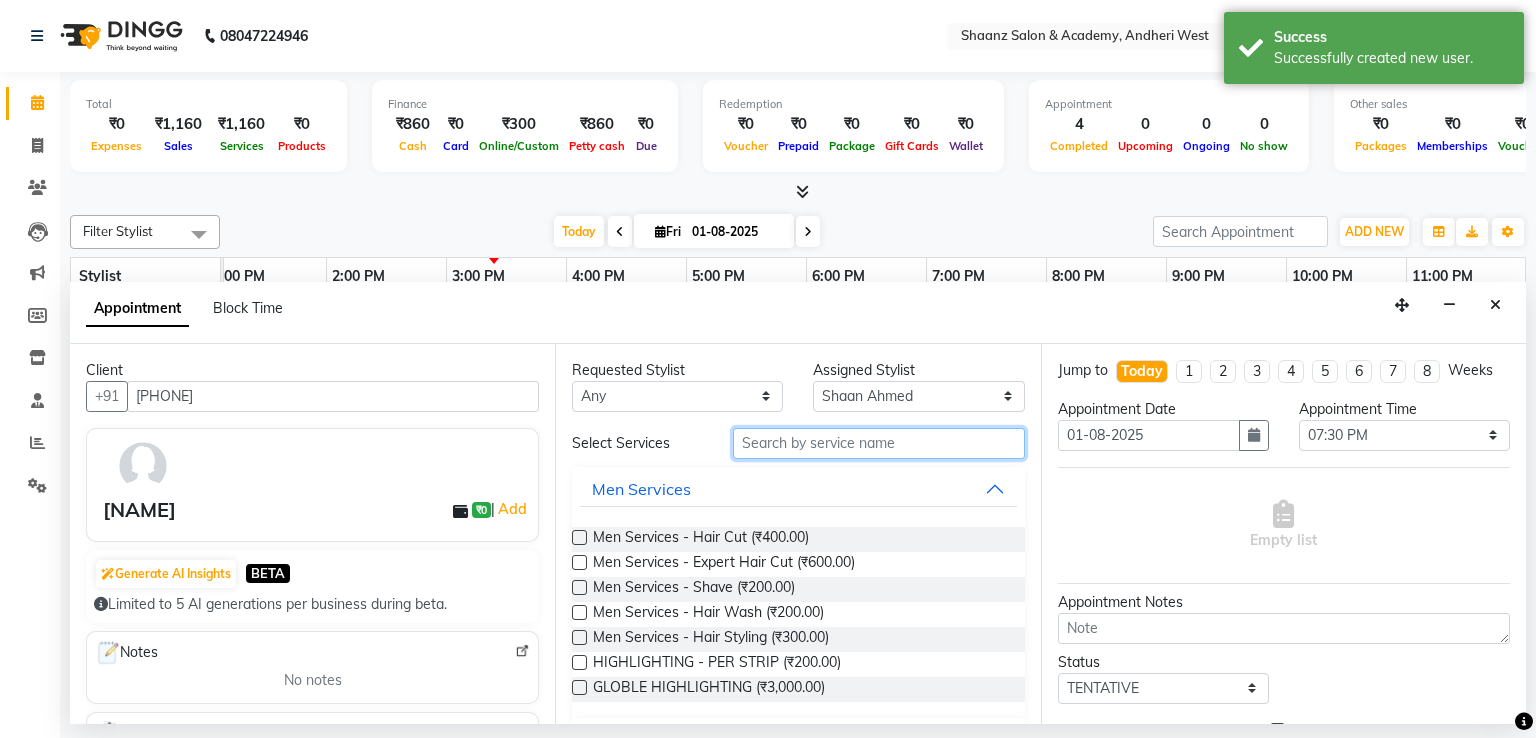 click at bounding box center (879, 443) 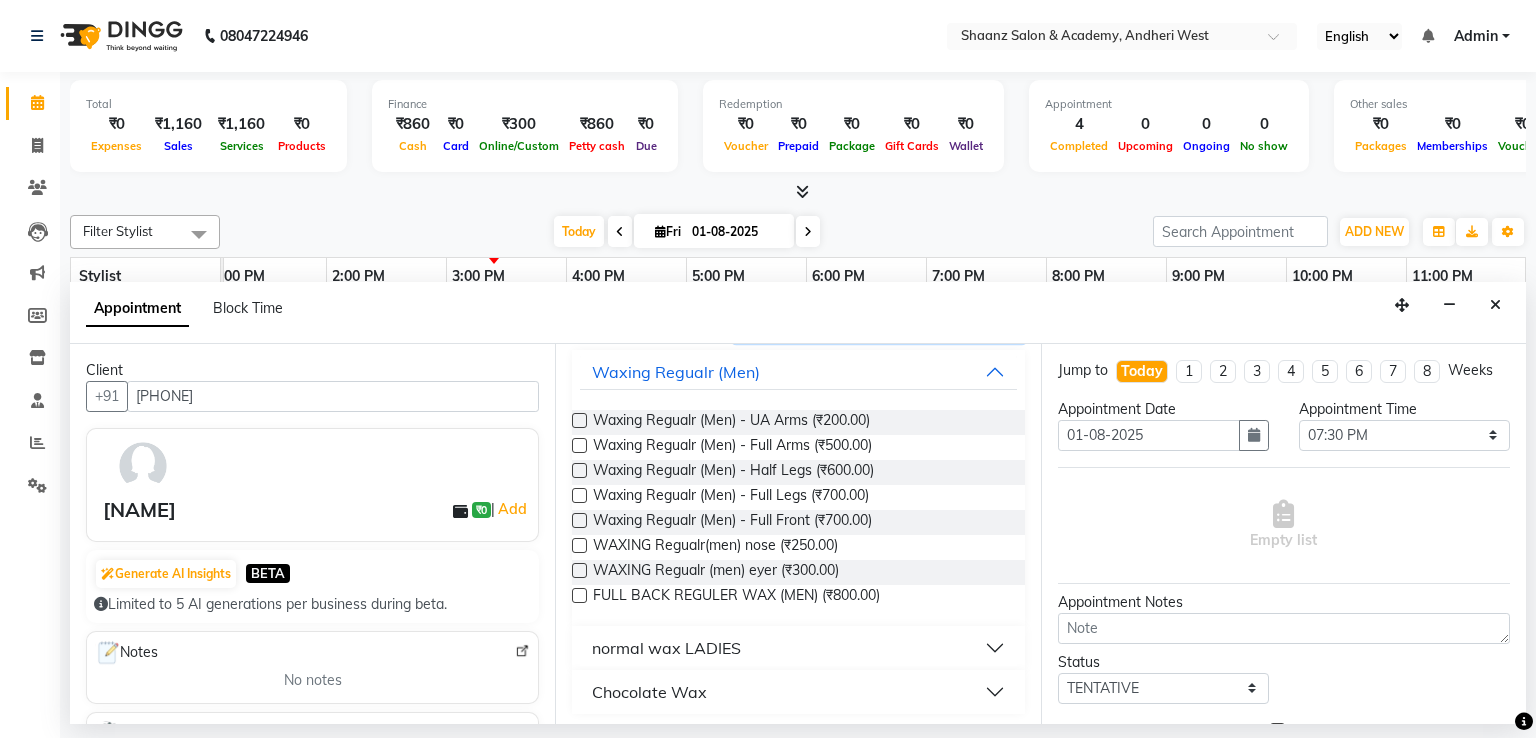 scroll, scrollTop: 122, scrollLeft: 0, axis: vertical 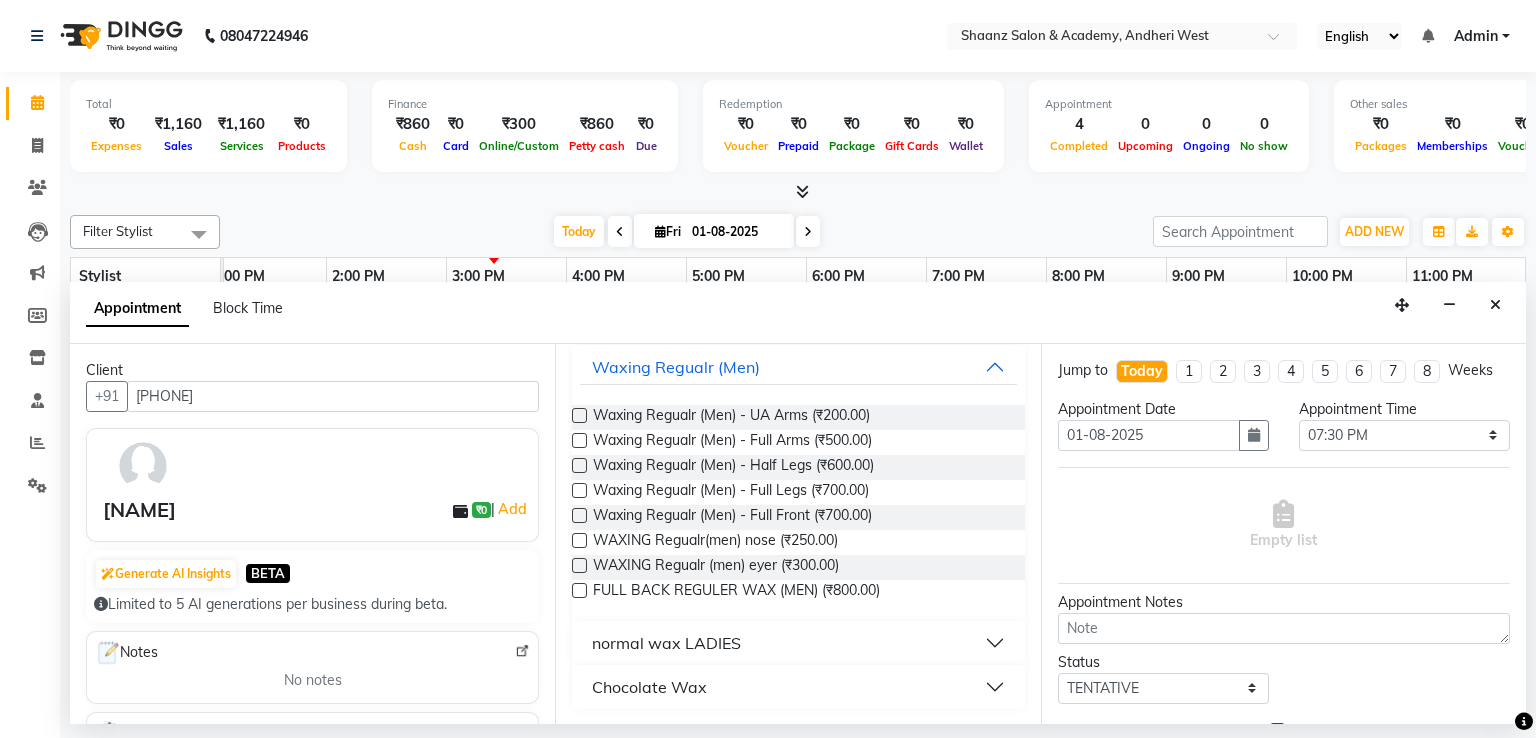 type on "wax" 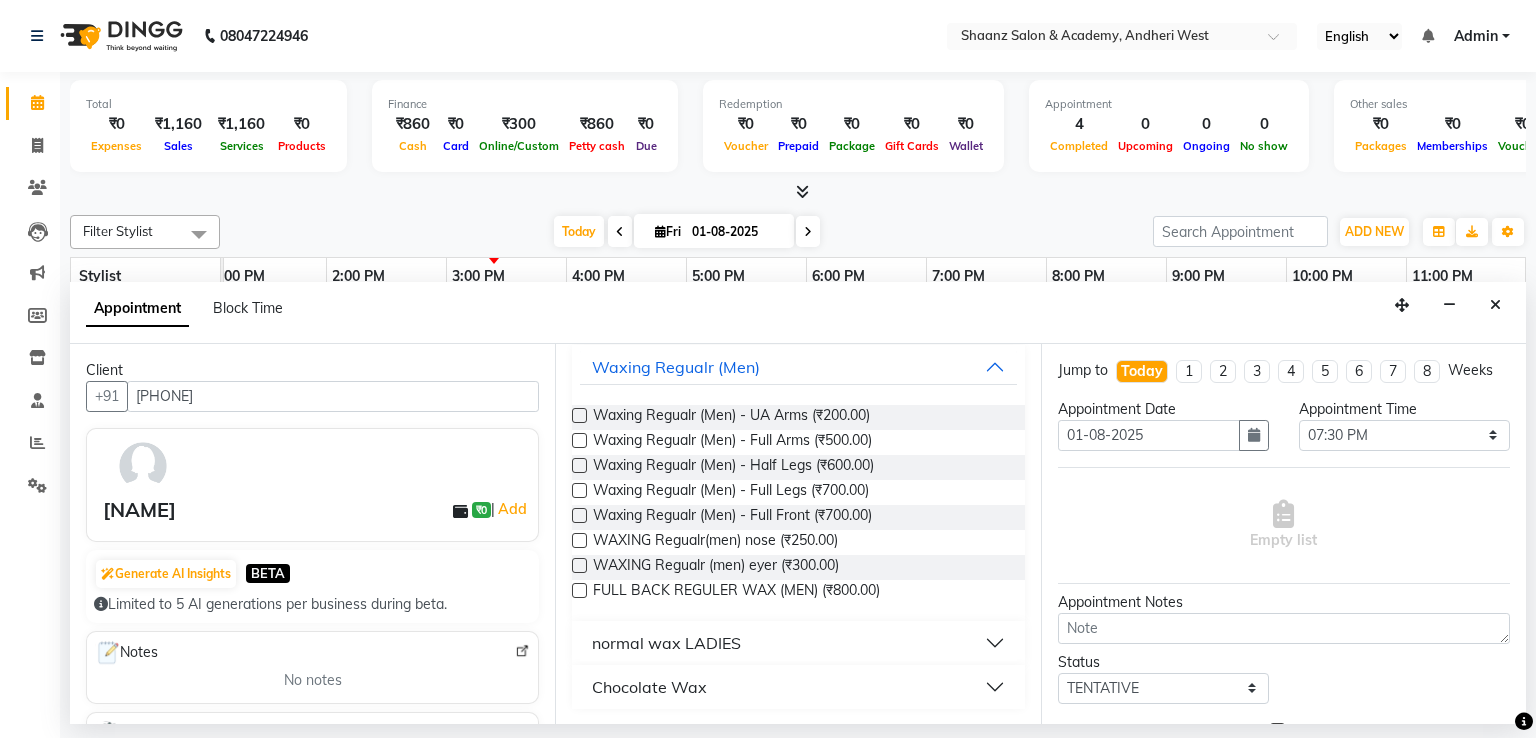 click on "Chocolate Wax" at bounding box center (798, 687) 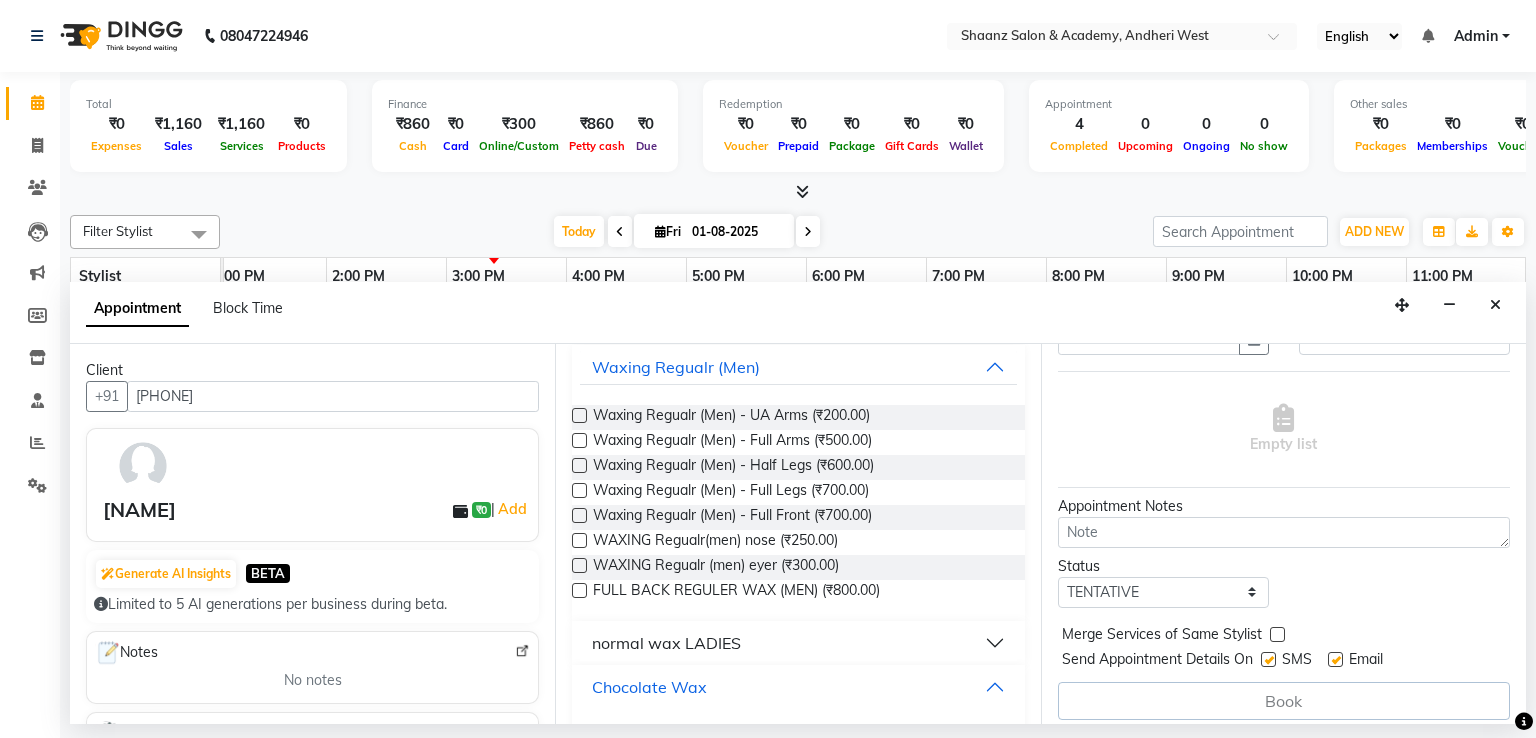 scroll, scrollTop: 104, scrollLeft: 0, axis: vertical 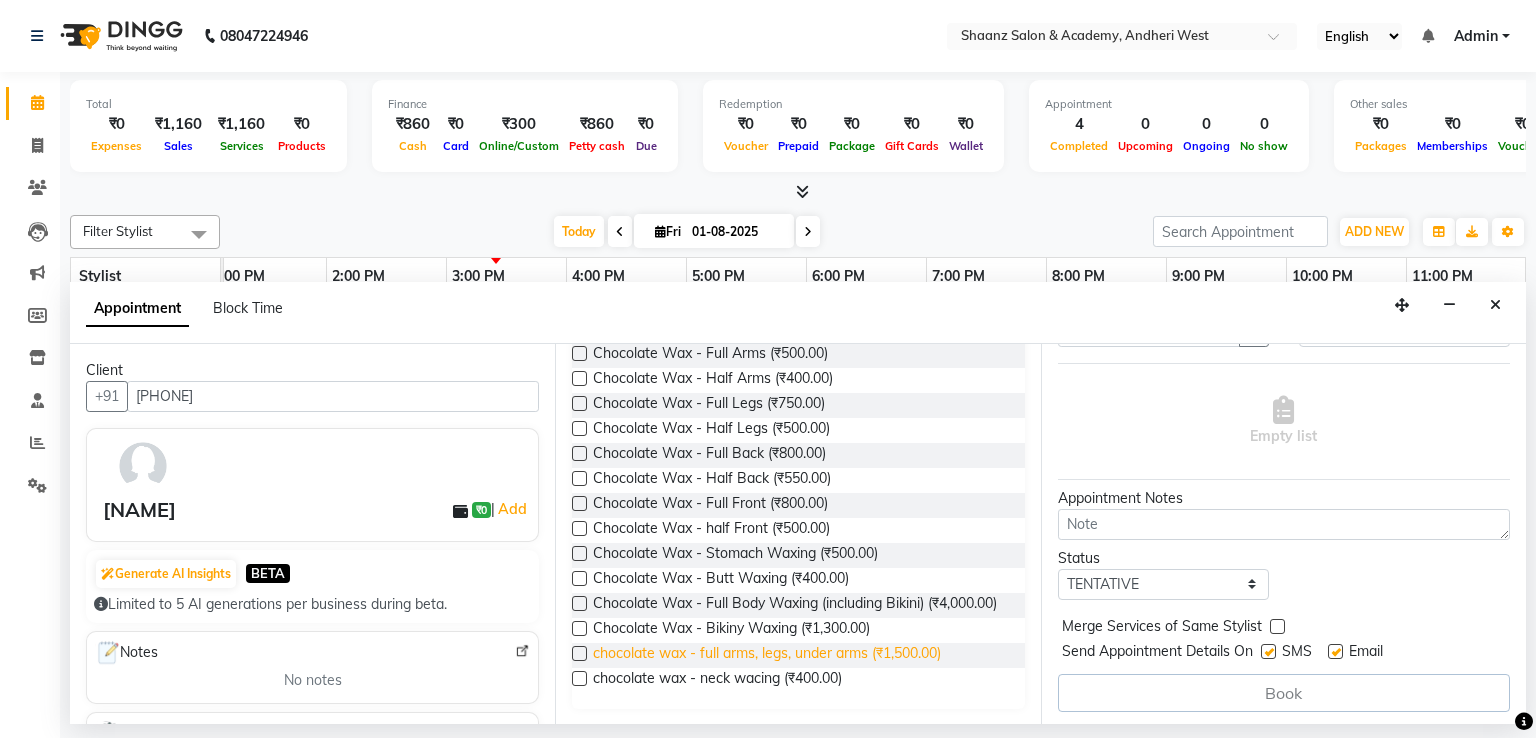 click on "chocolate wax - full arms, legs, under arms (₹1,500.00)" at bounding box center (767, 655) 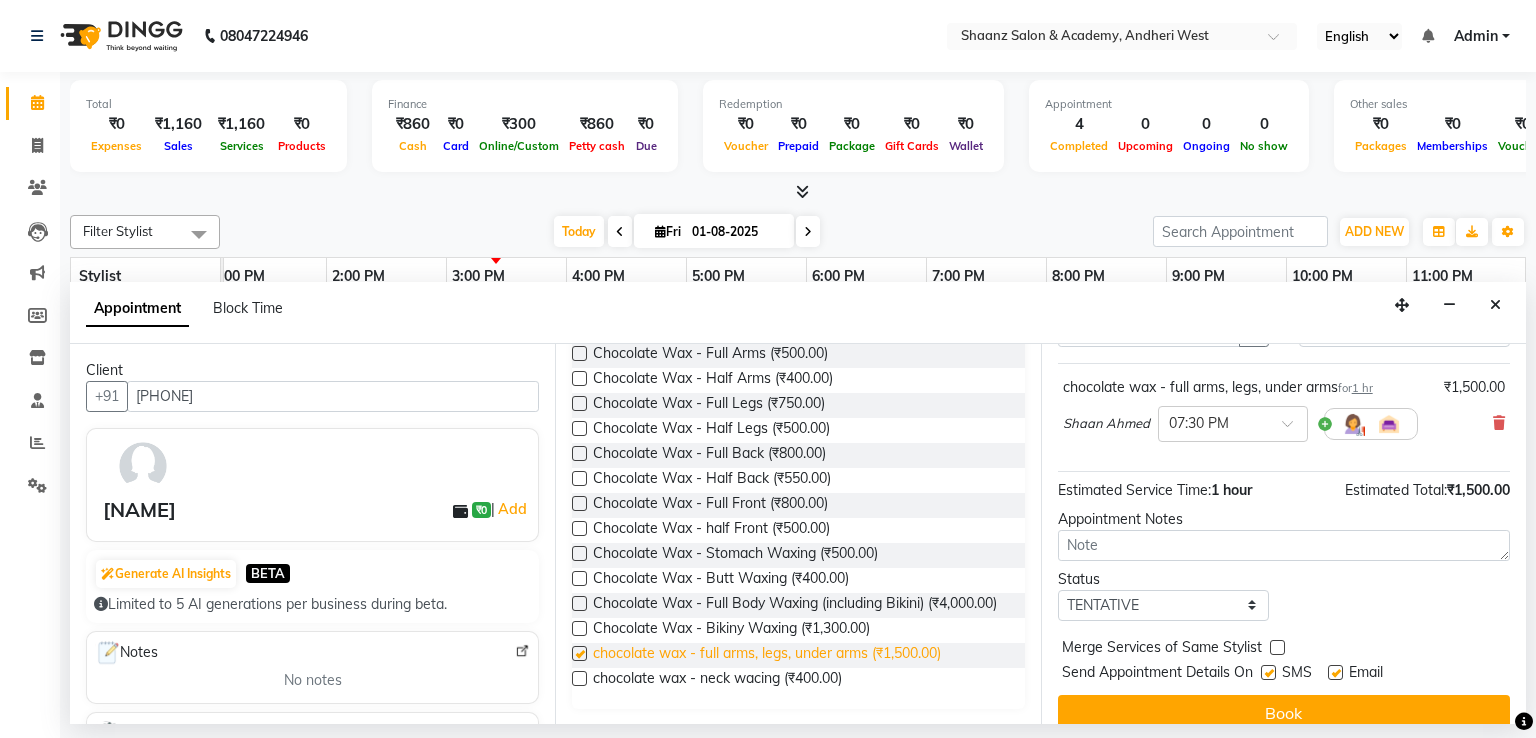 checkbox on "false" 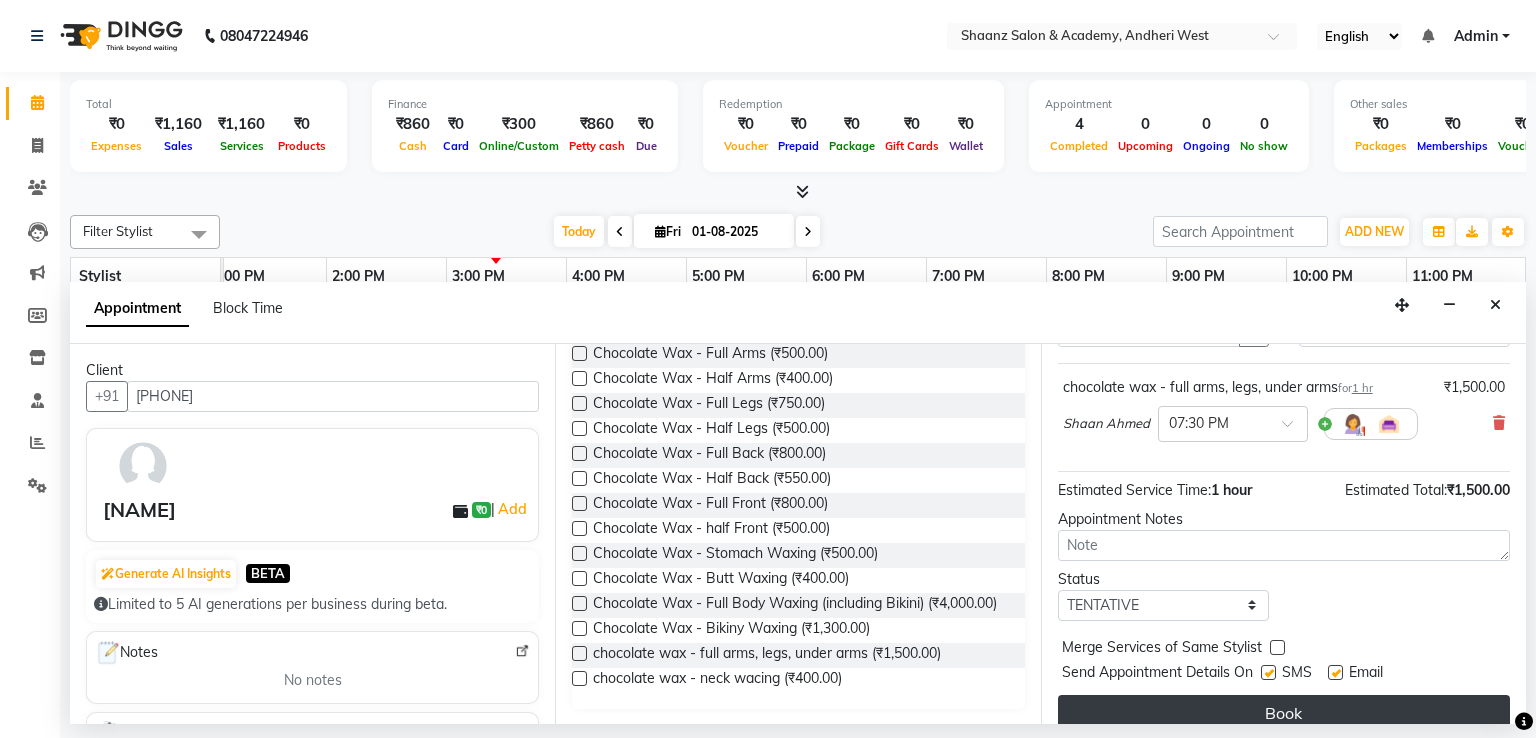 click on "Book" at bounding box center (1284, 713) 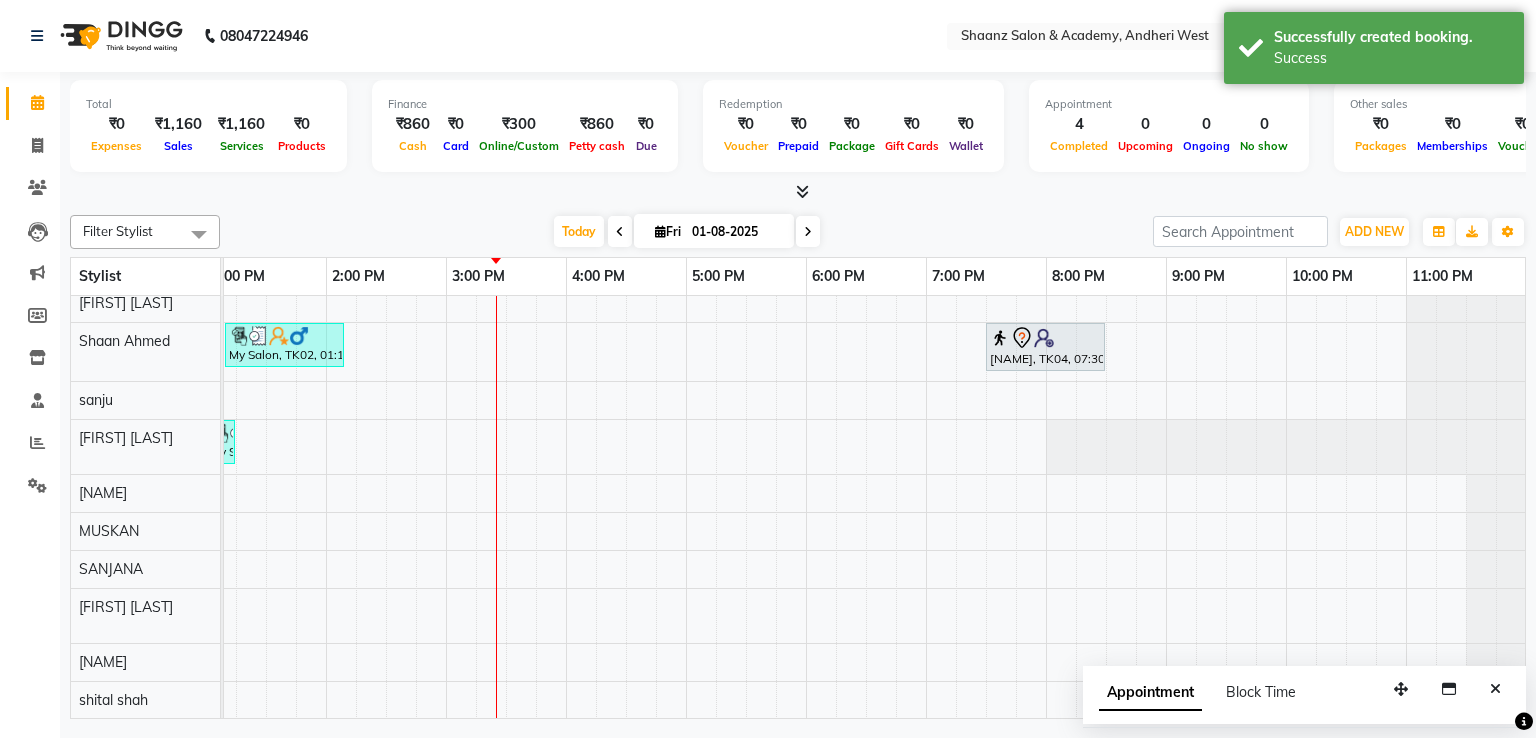 scroll, scrollTop: 8, scrollLeft: 0, axis: vertical 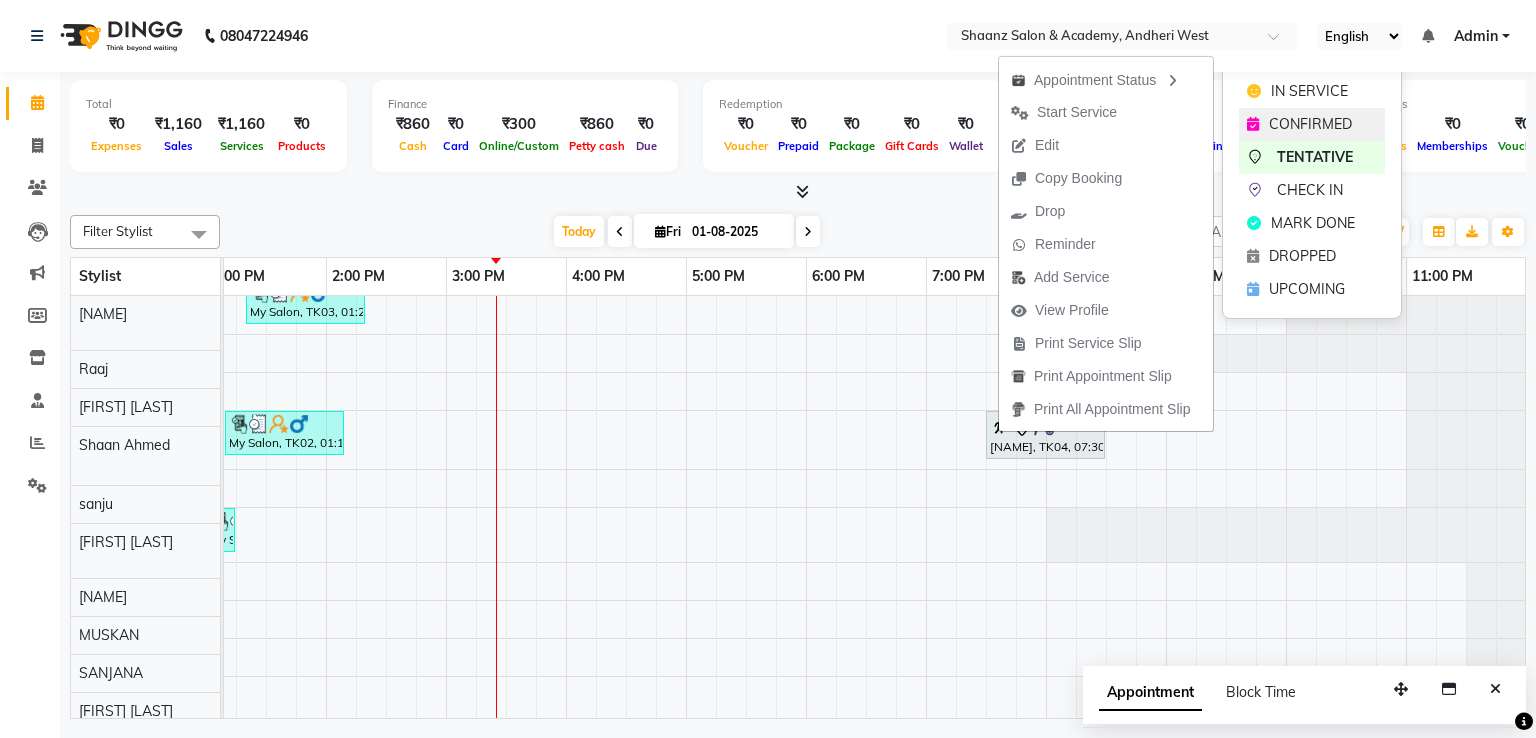 click on "CONFIRMED" 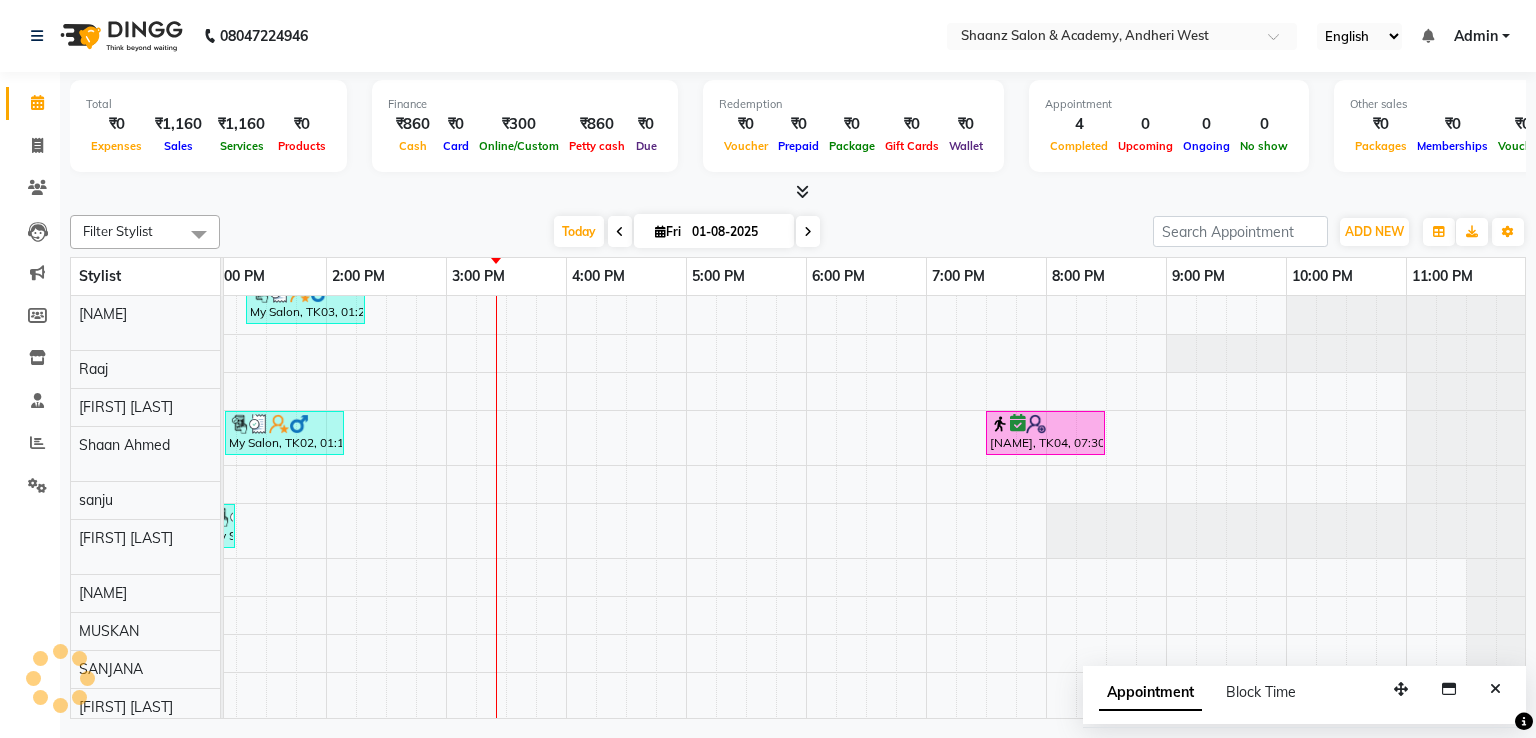 scroll, scrollTop: 16, scrollLeft: 0, axis: vertical 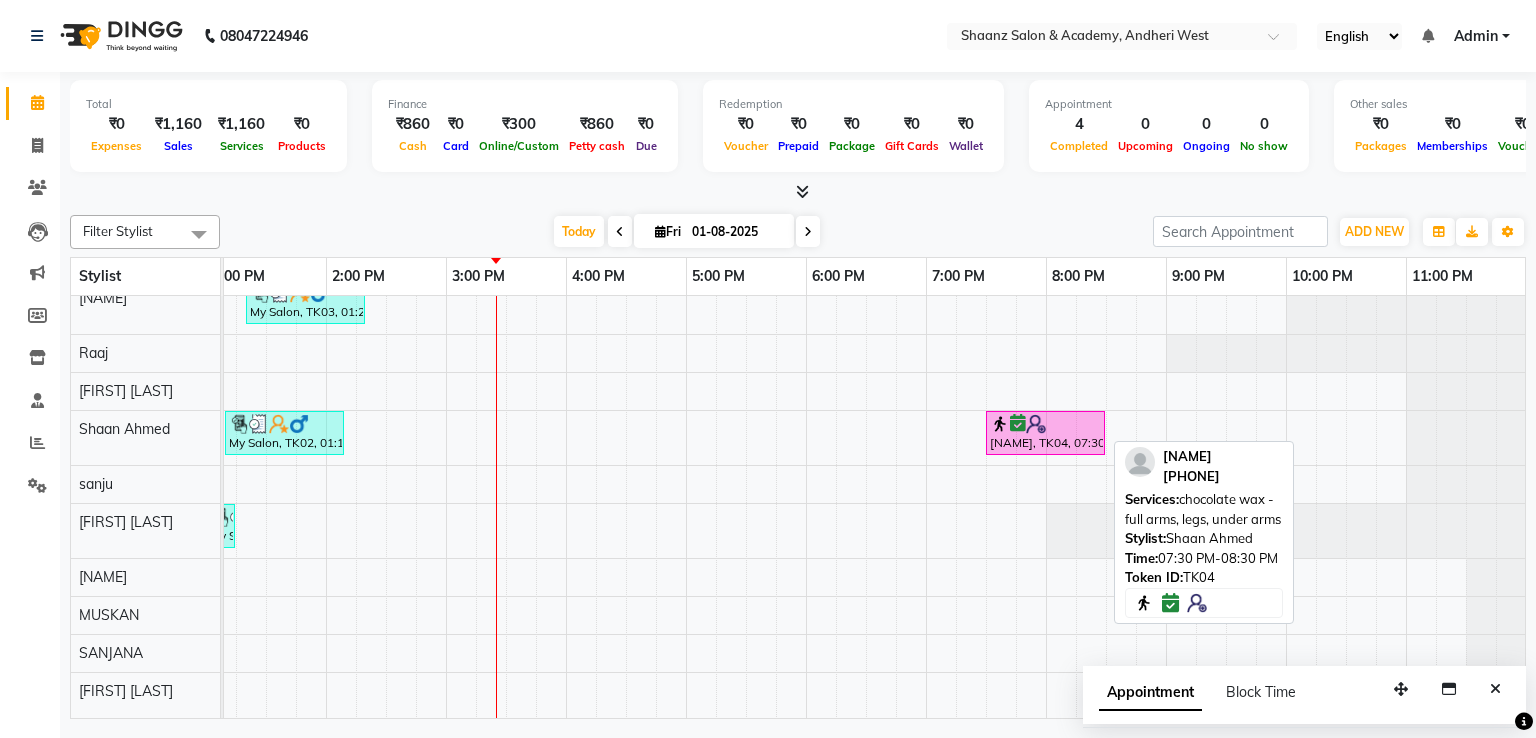 click on "[NAME], TK04, 07:30 PM-08:30 PM, chocolate wax - full arms, legs, under arms" at bounding box center [1045, 433] 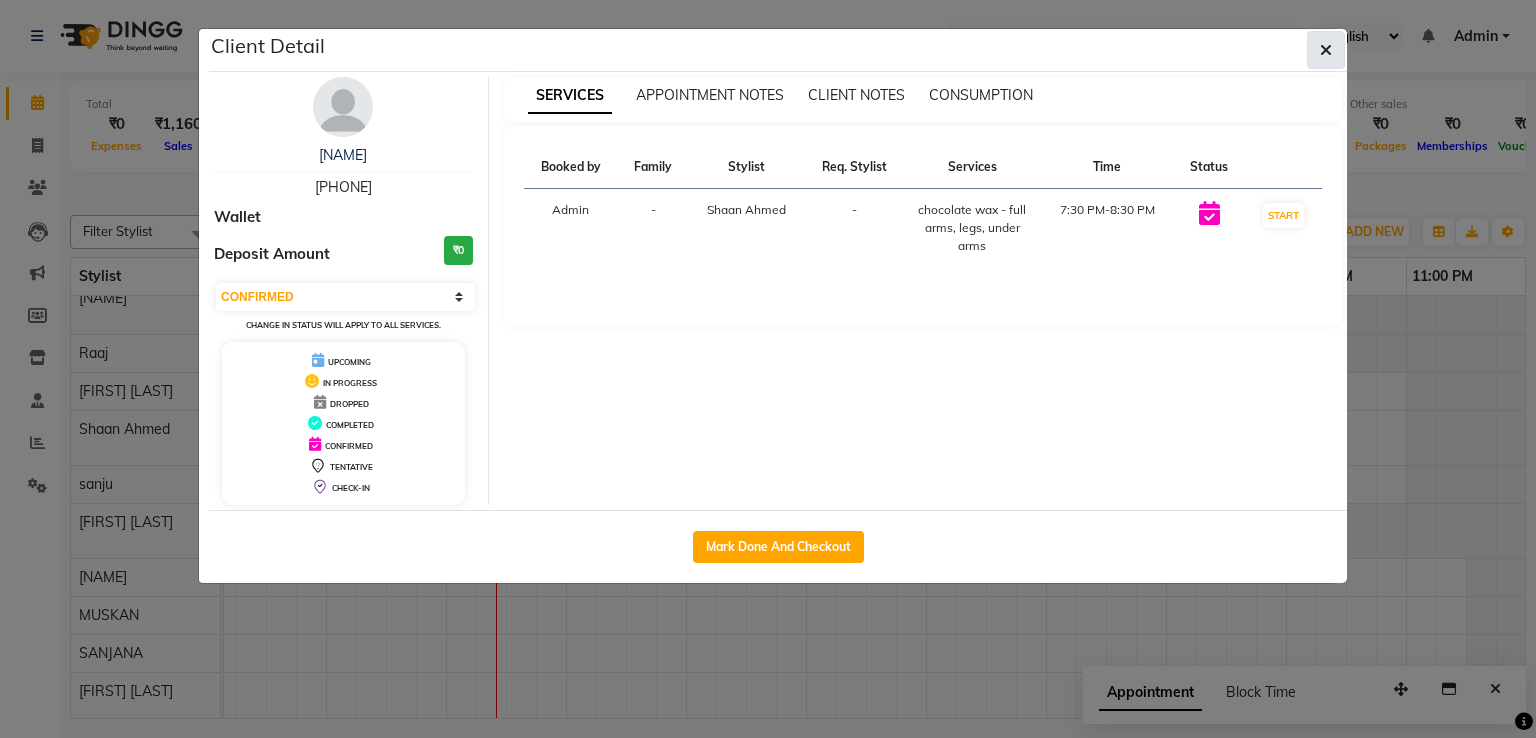 click 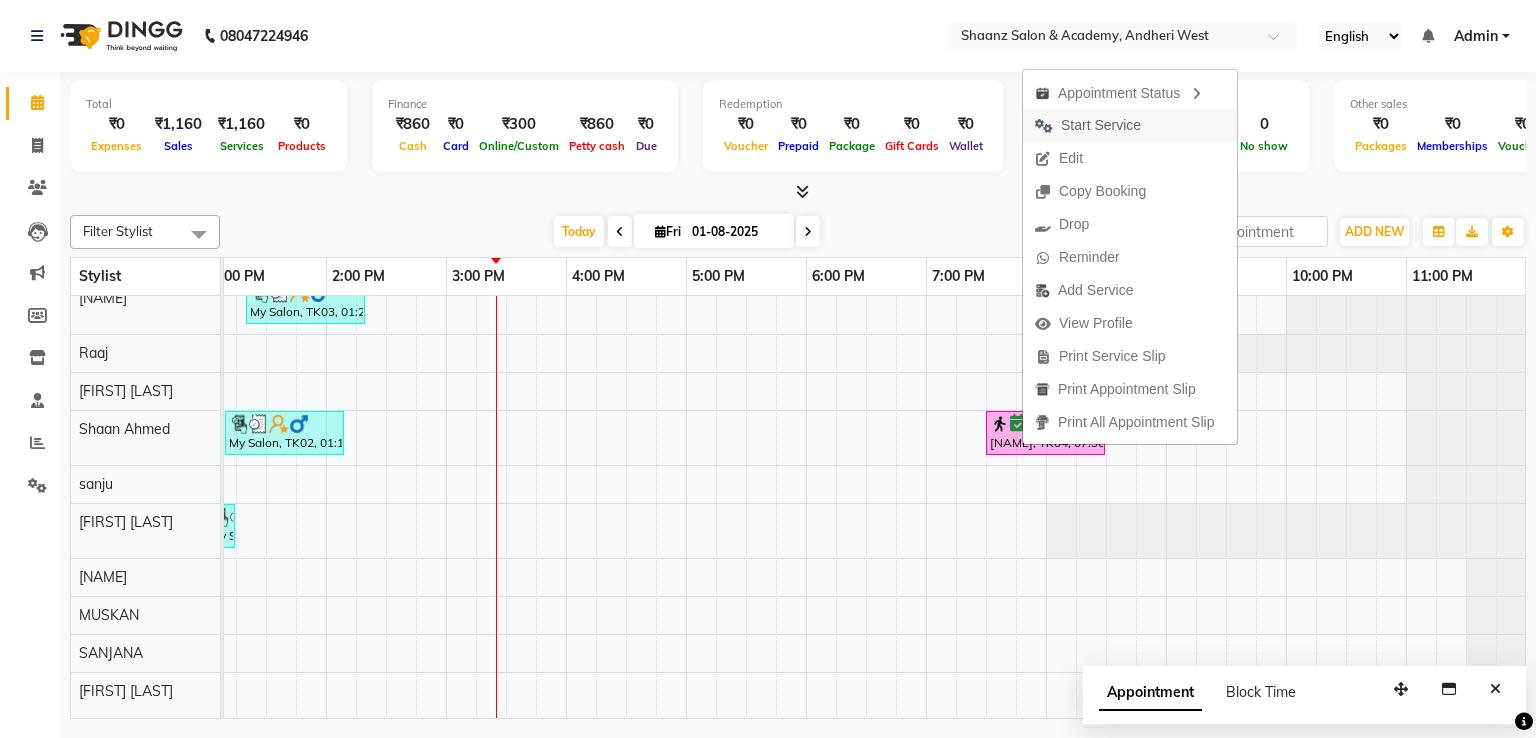 click on "Start Service" at bounding box center [1101, 125] 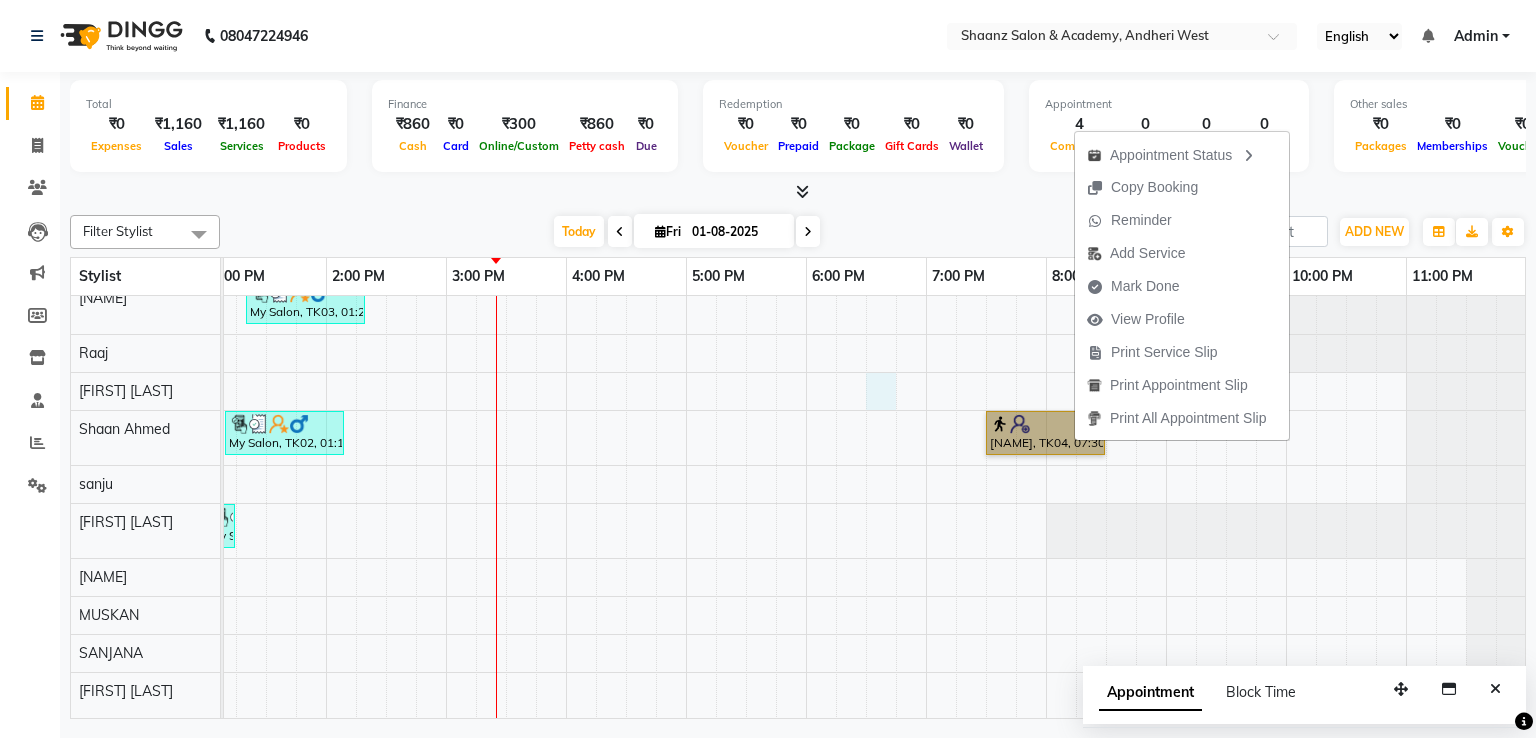 click on "My Salon, TK03, 01:20 PM-02:20 PM, Men Services  - Hair Cut,Men Services  - Shave     My Salon, TK02, 01:10 PM-02:10 PM, Colors  - Root Touch Up (Inova)     [NAME], TK04, 07:30 PM-08:30 PM, chocolate wax - full arms, legs, under arms     My Salon, TK02, 01:00 PM-01:10 PM, Threading  - Eye Brow     [NAME], TK01, 11:45 AM-12:15 PM, Men Services  - Hair Cut" at bounding box center (566, 541) 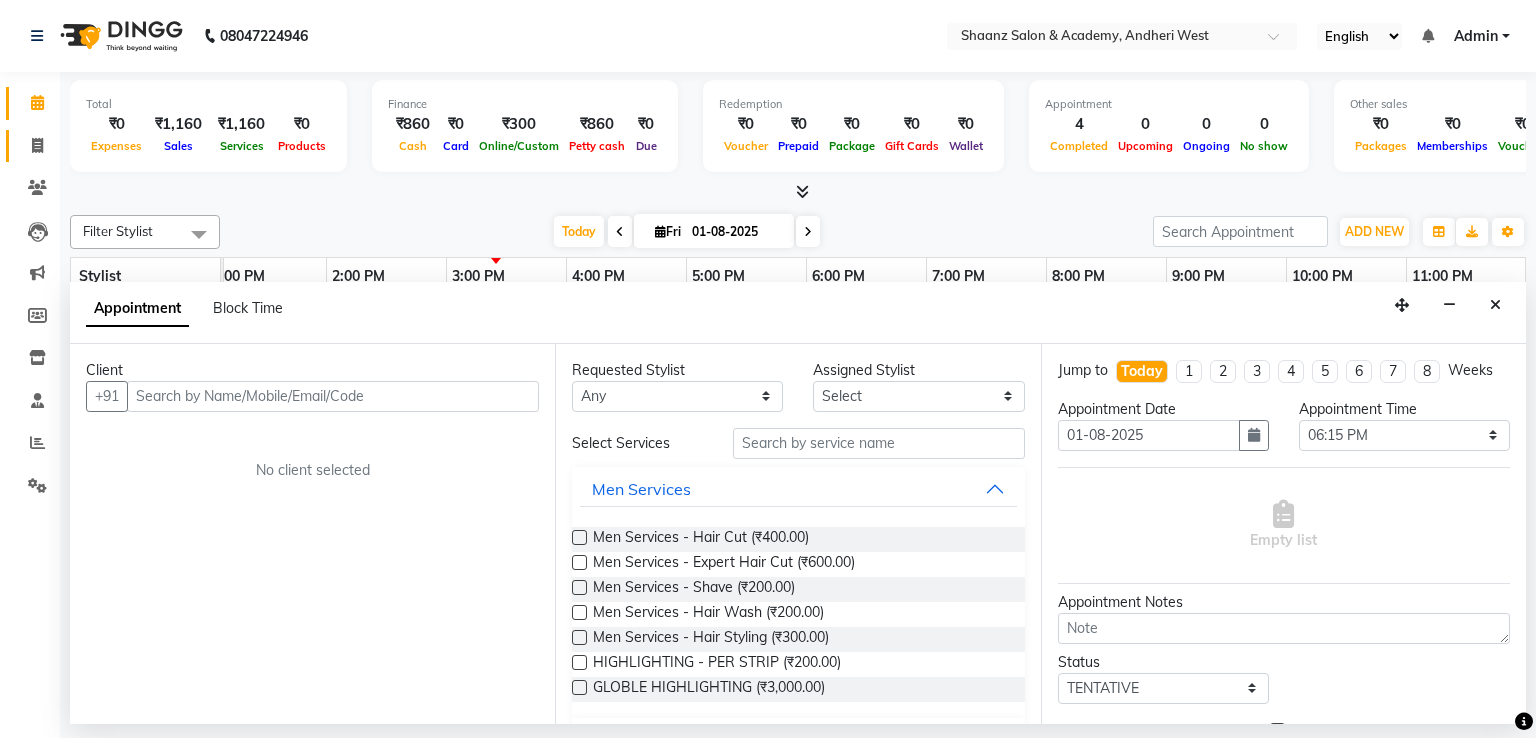 click on "Invoice" 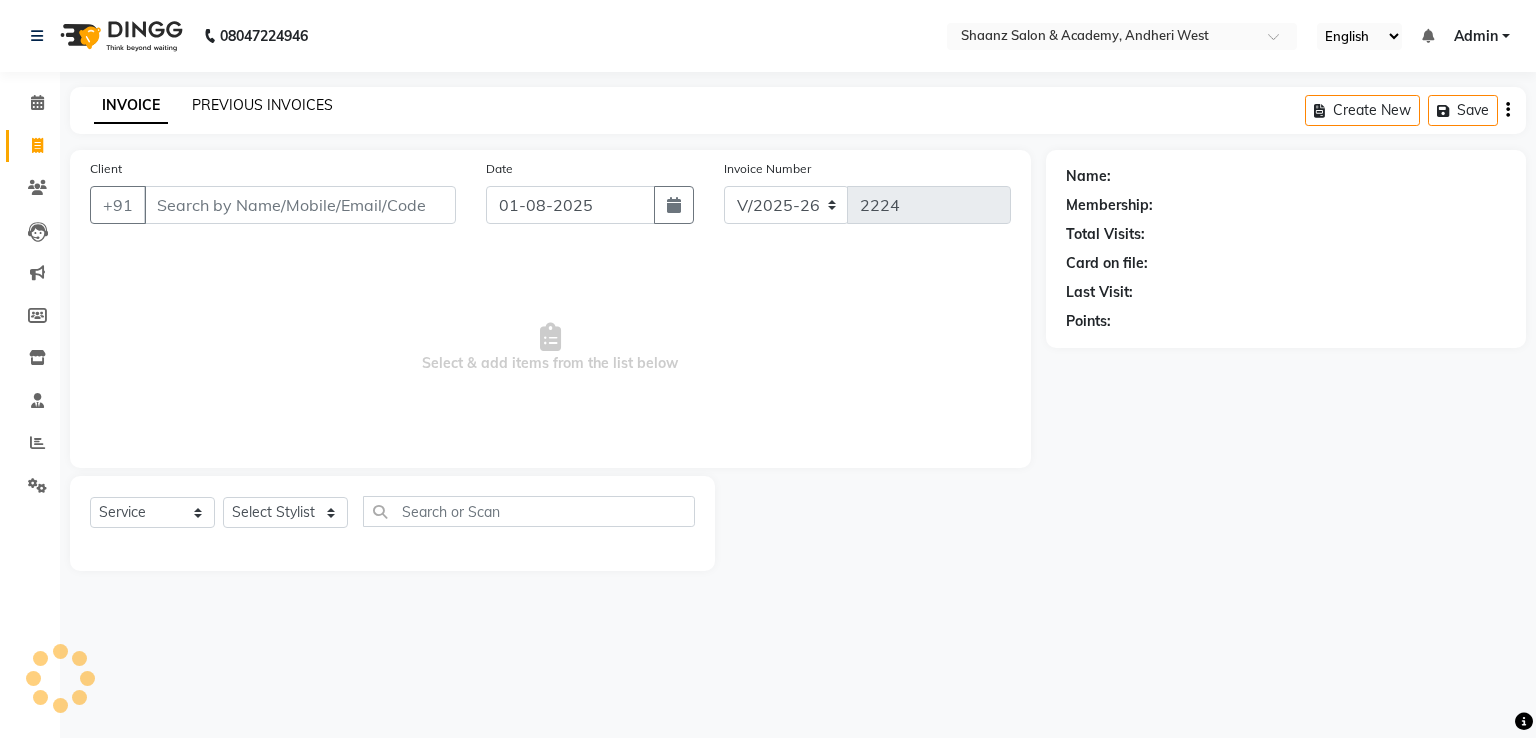 click on "PREVIOUS INVOICES" 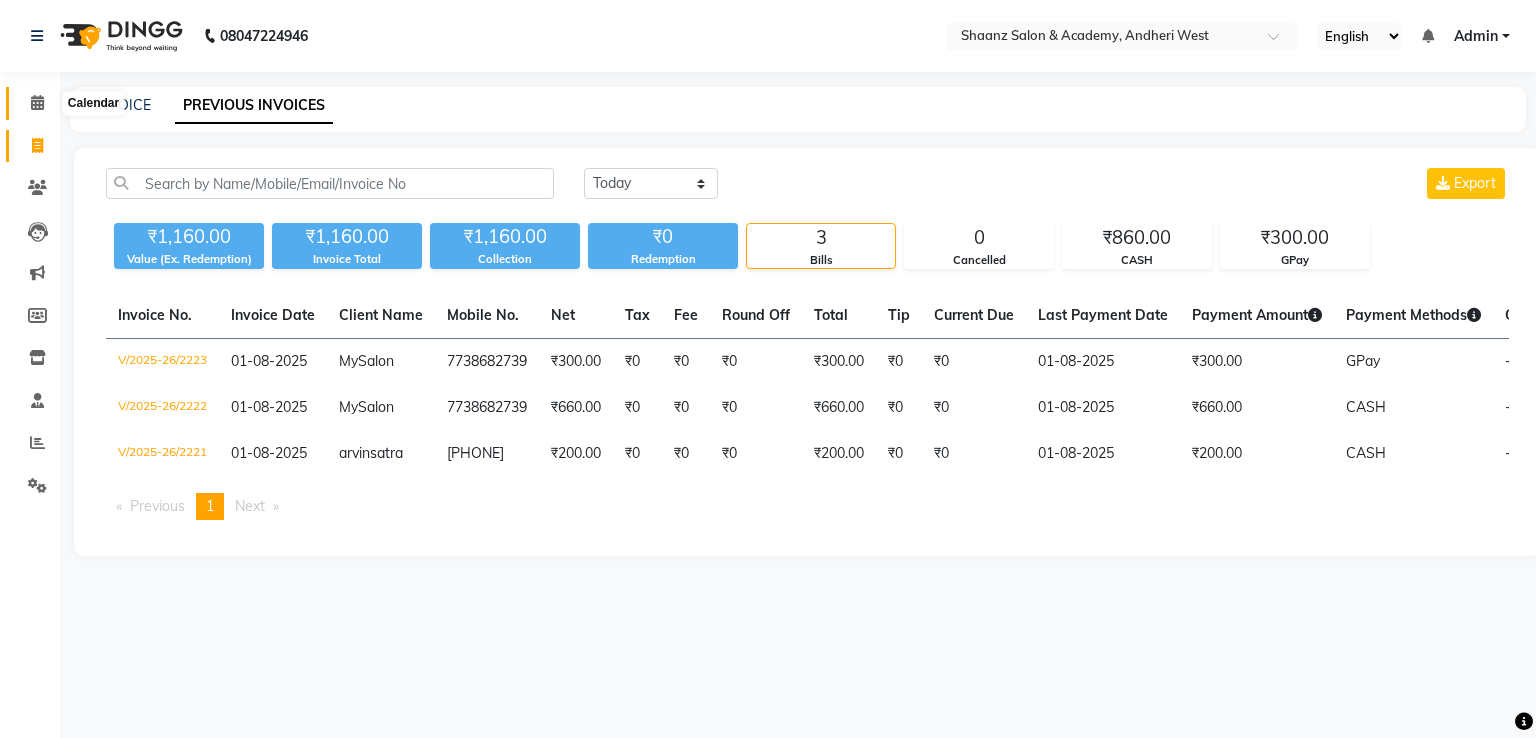 click 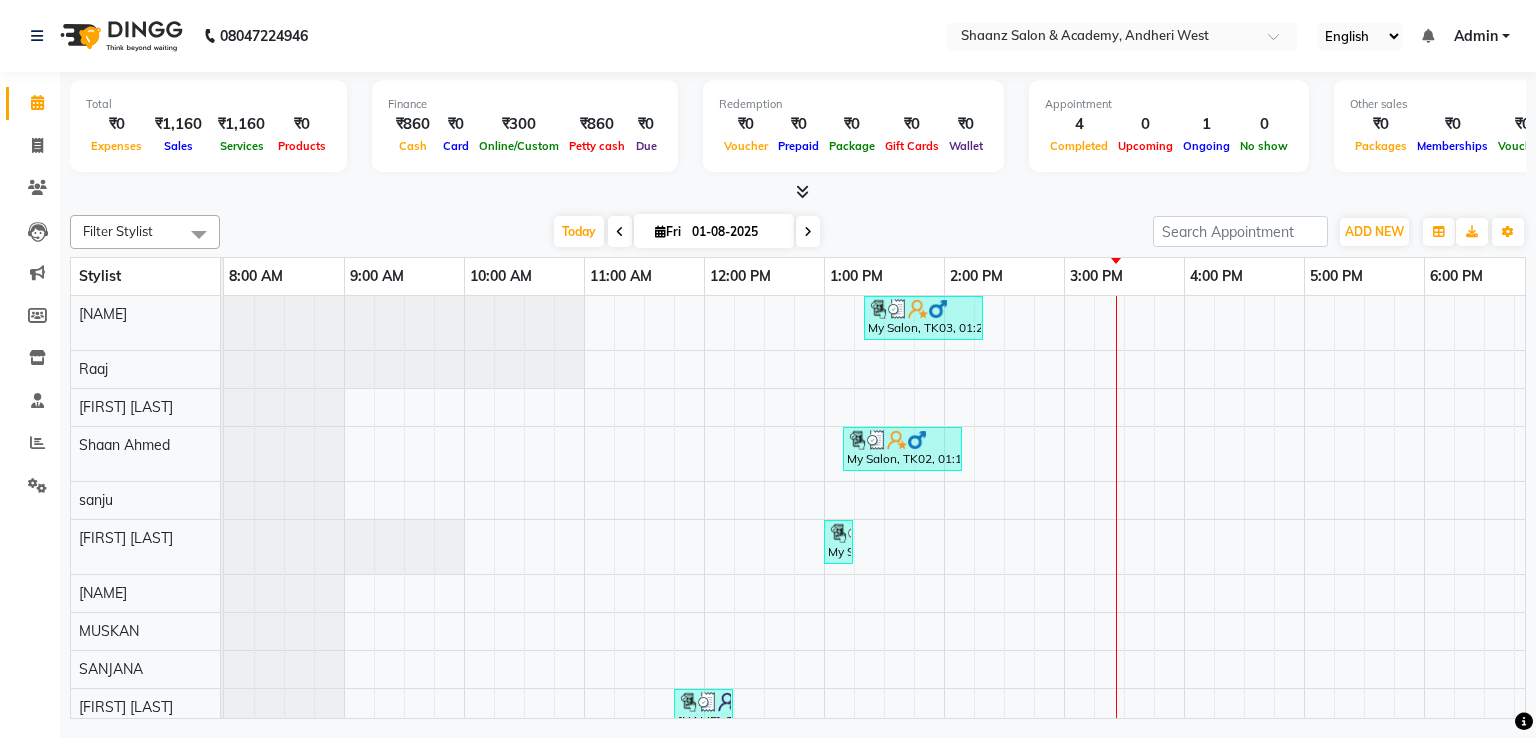 scroll, scrollTop: 0, scrollLeft: 208, axis: horizontal 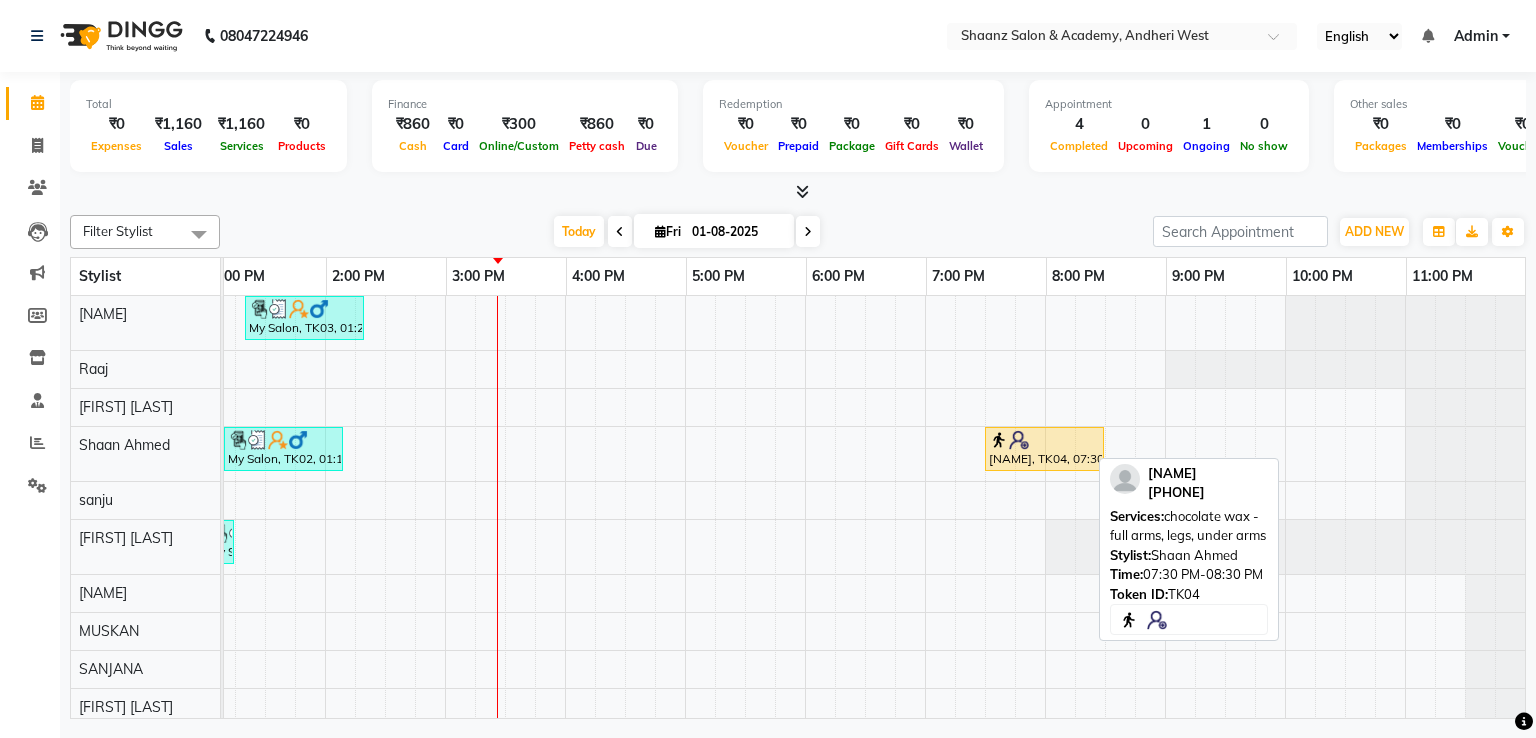 click on "[NAME], TK04, 07:30 PM-08:30 PM, chocolate wax - full arms, legs, under arms" at bounding box center [1044, 449] 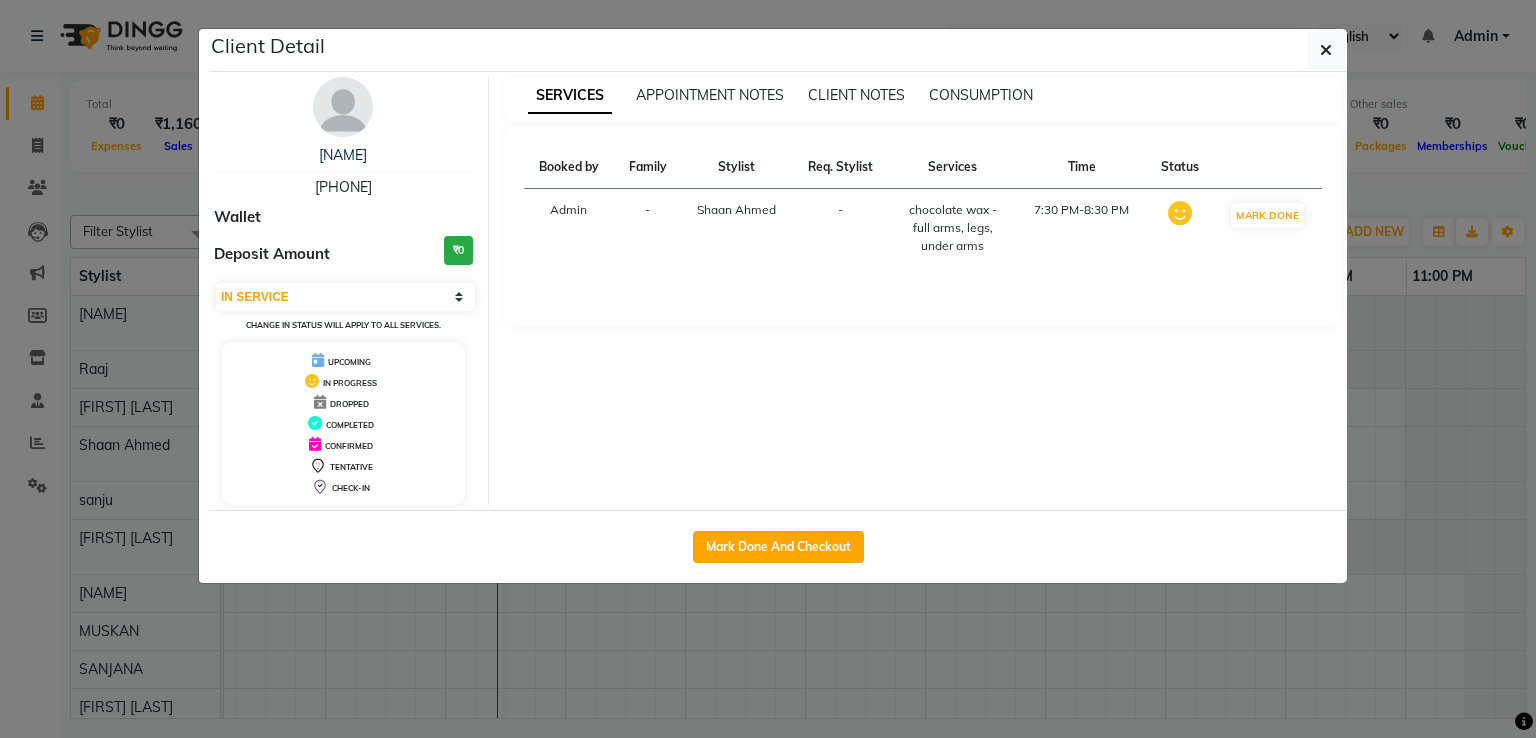 click at bounding box center [1180, 213] 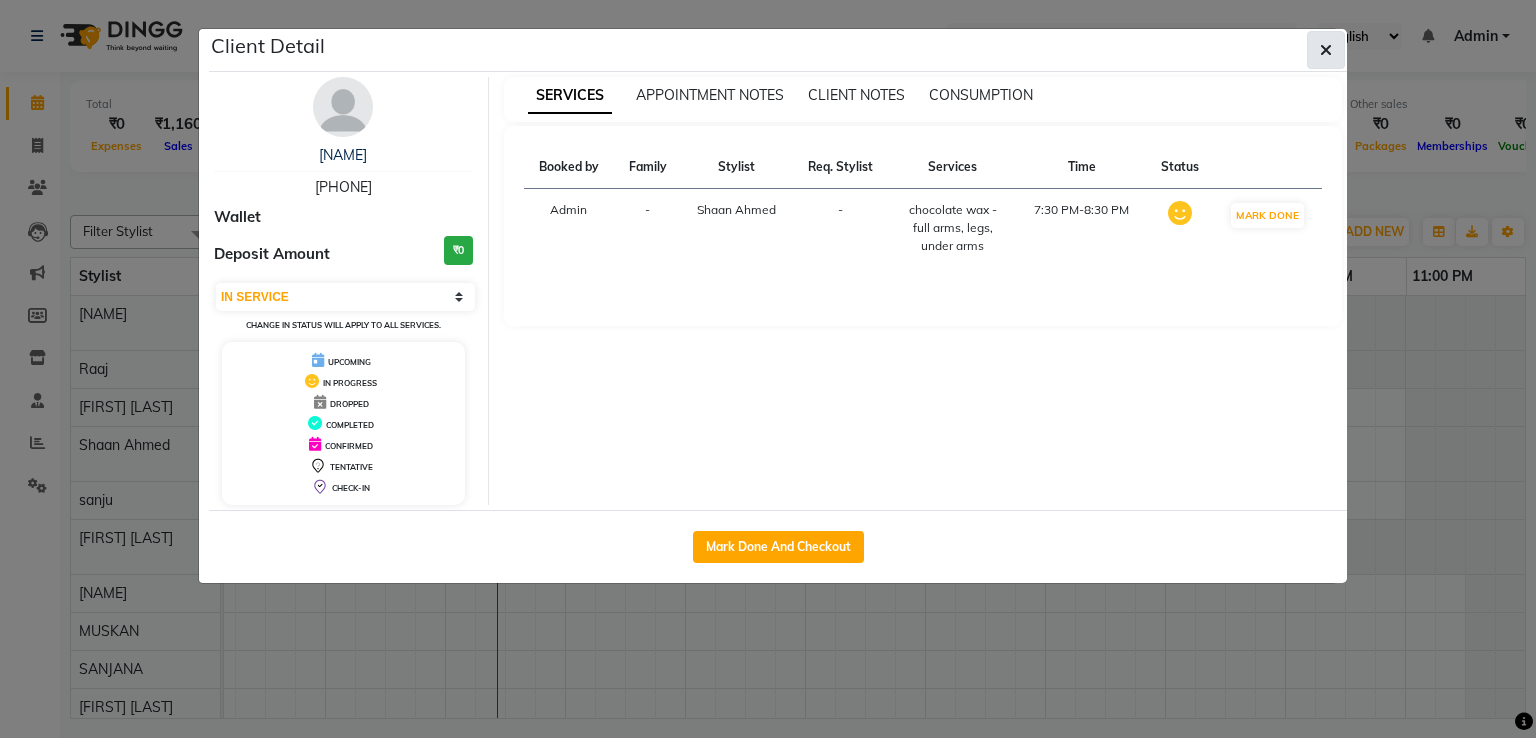 click 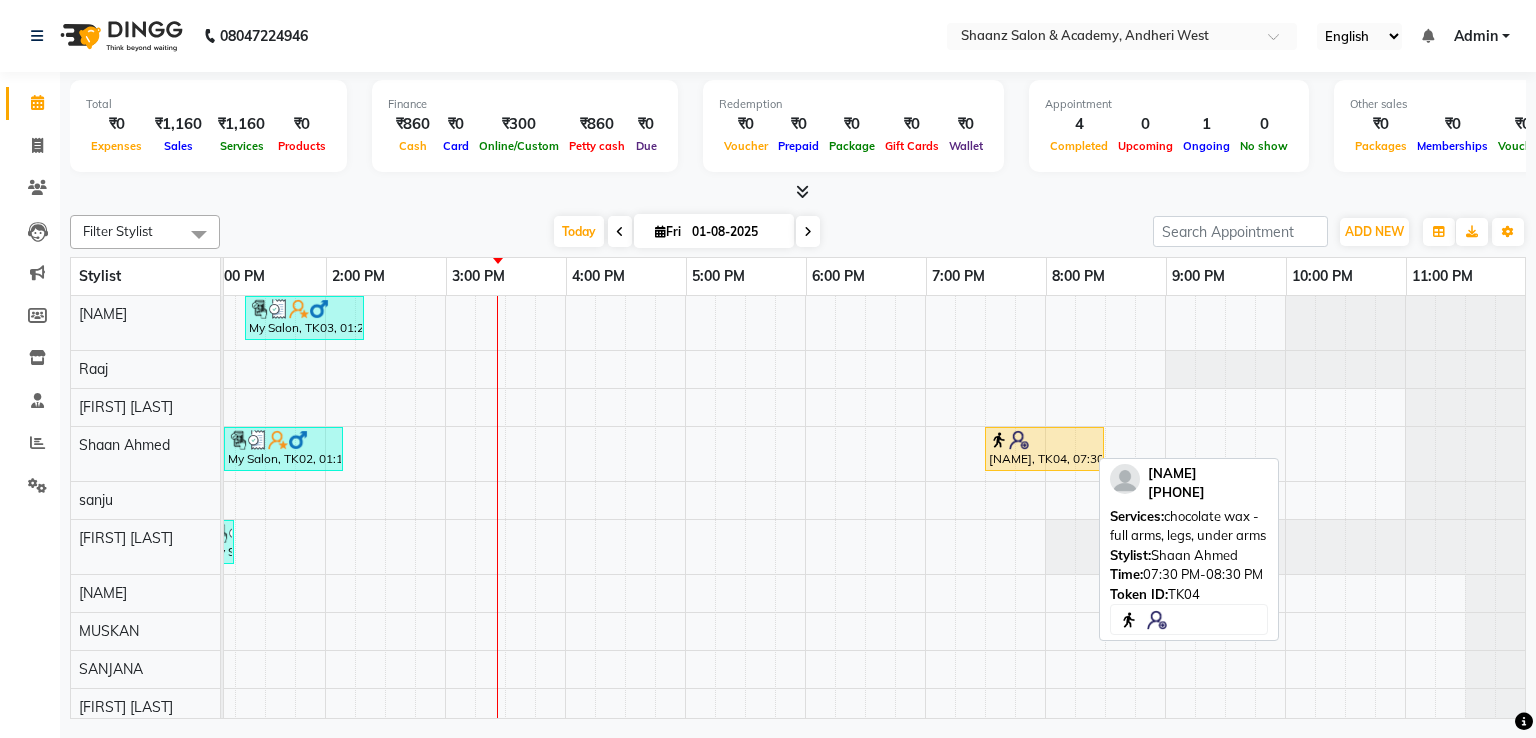 click at bounding box center (1044, 440) 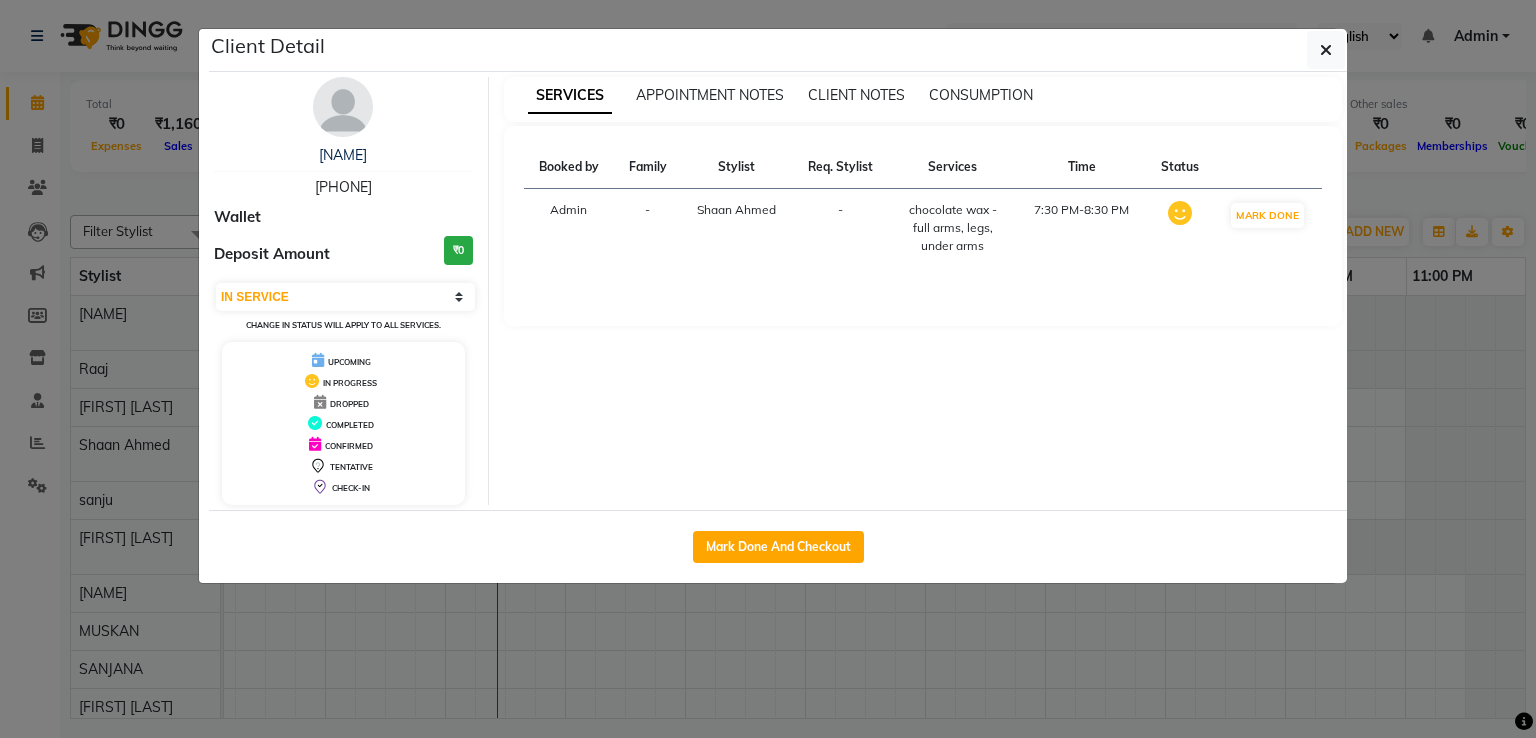 drag, startPoint x: 1520, startPoint y: 282, endPoint x: 1202, endPoint y: 420, distance: 346.65256 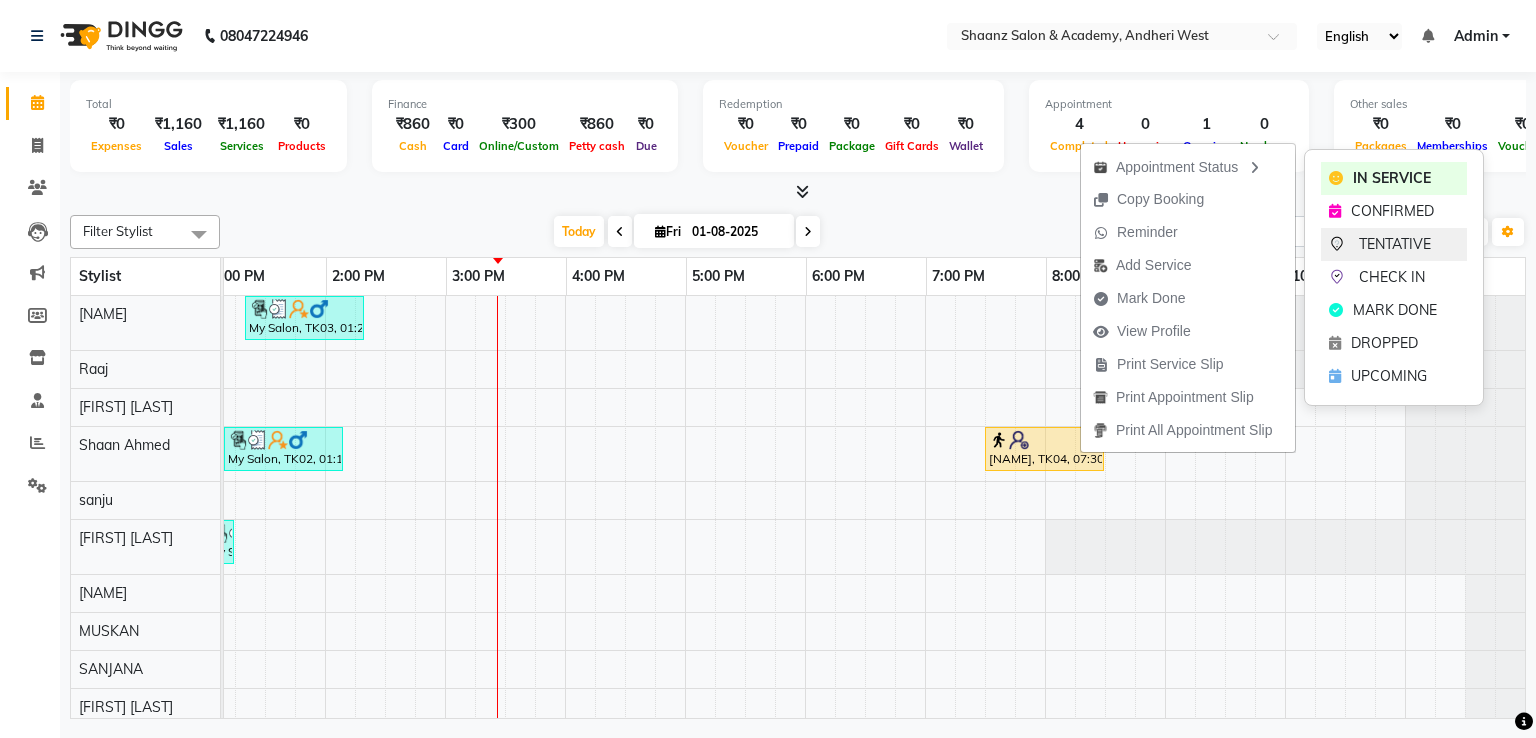click on "TENTATIVE" 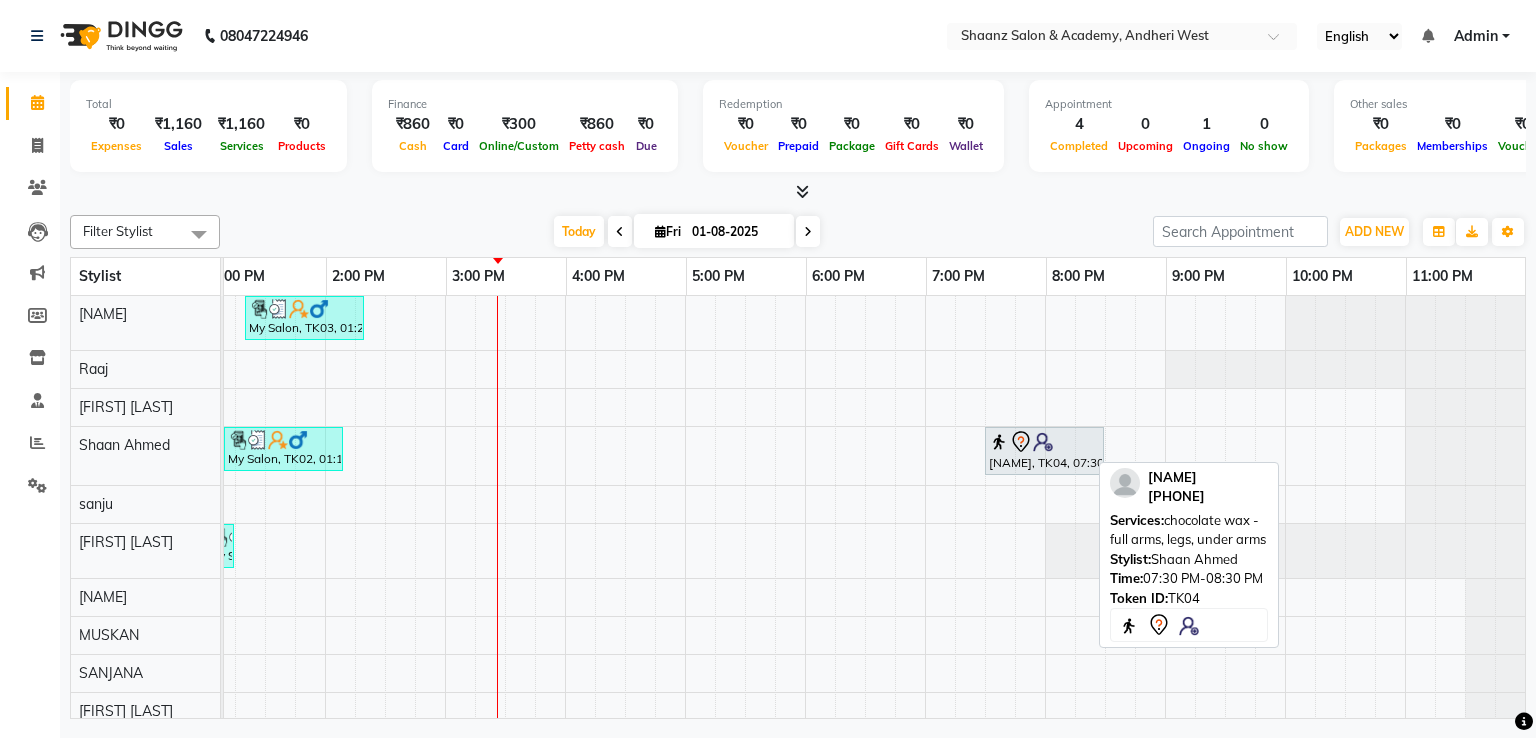 click on "[NAME], TK04, 07:30 PM-08:30 PM, chocolate wax - full arms, legs, under arms" at bounding box center [1044, 451] 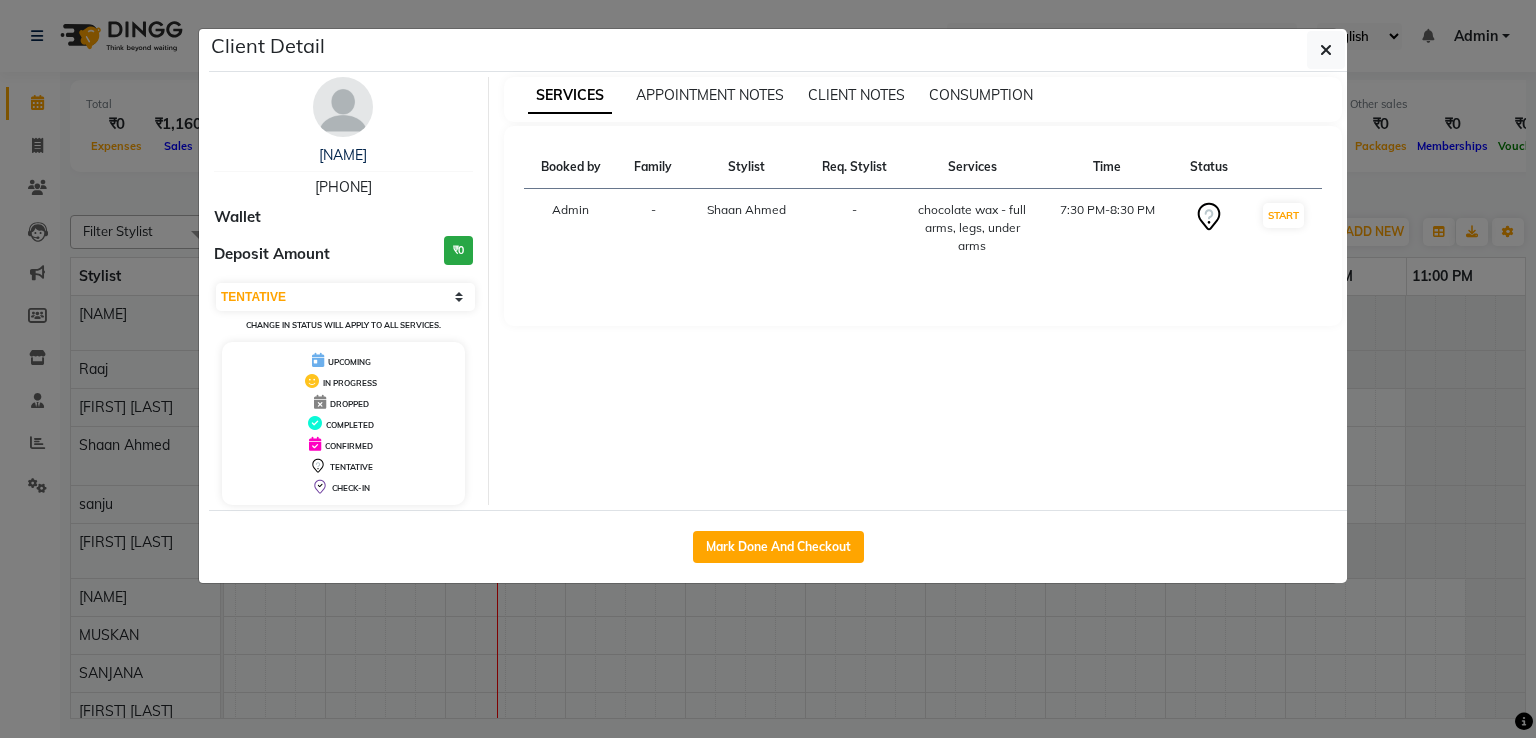 click on "Client Detail  [NAME]   [PHONE] Wallet Deposit Amount  ₹0  Select IN SERVICE CONFIRMED TENTATIVE CHECK IN MARK DONE DROPPED UPCOMING Change in status will apply to all services. UPCOMING IN PROGRESS DROPPED COMPLETED CONFIRMED TENTATIVE CHECK-IN SERVICES APPOINTMENT NOTES CLIENT NOTES CONSUMPTION Booked by Family Stylist Req. Stylist Services Time Status  Admin  - [NAME] -  chocolate wax - full arms, legs, under arms   7:30 PM-8:30 PM   START   Mark Done And Checkout" 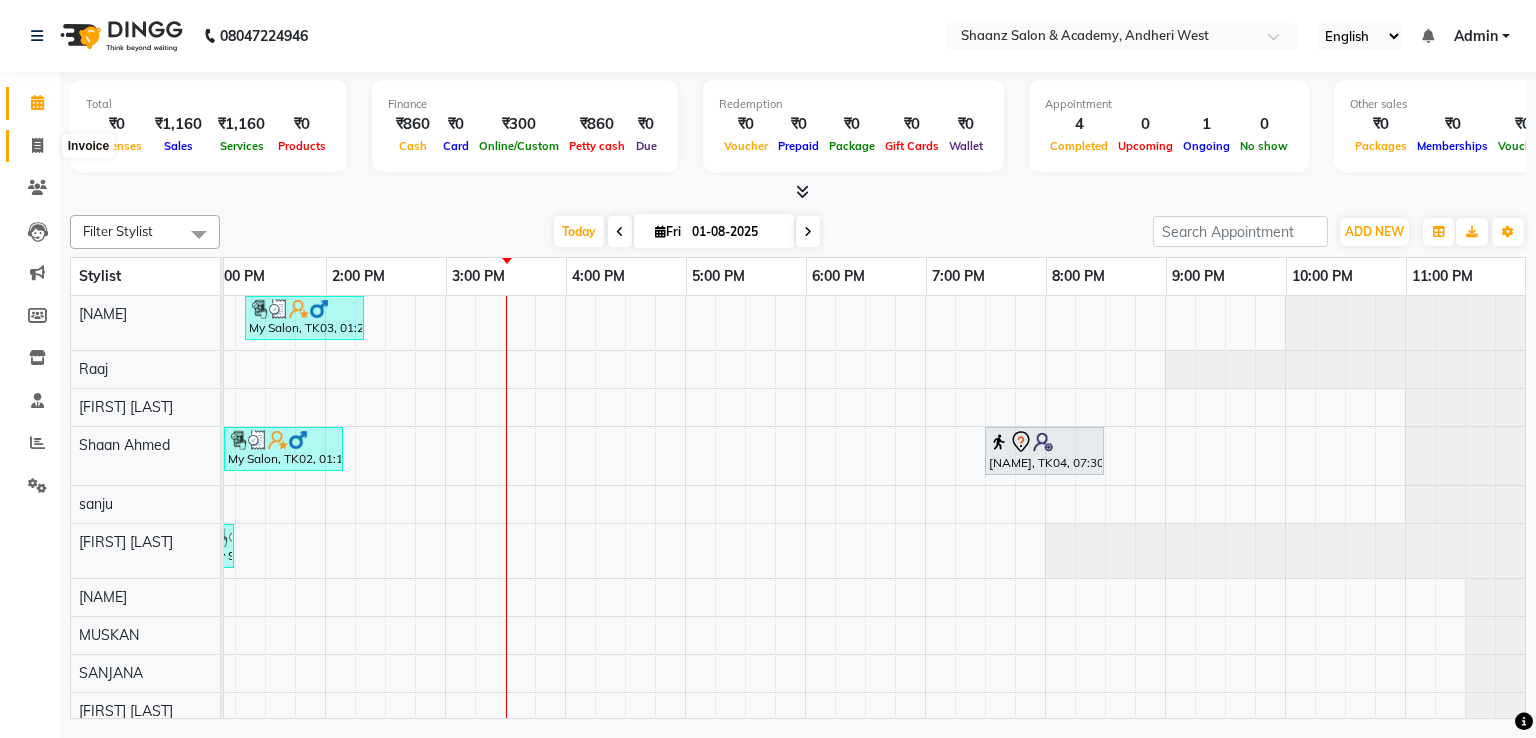 click 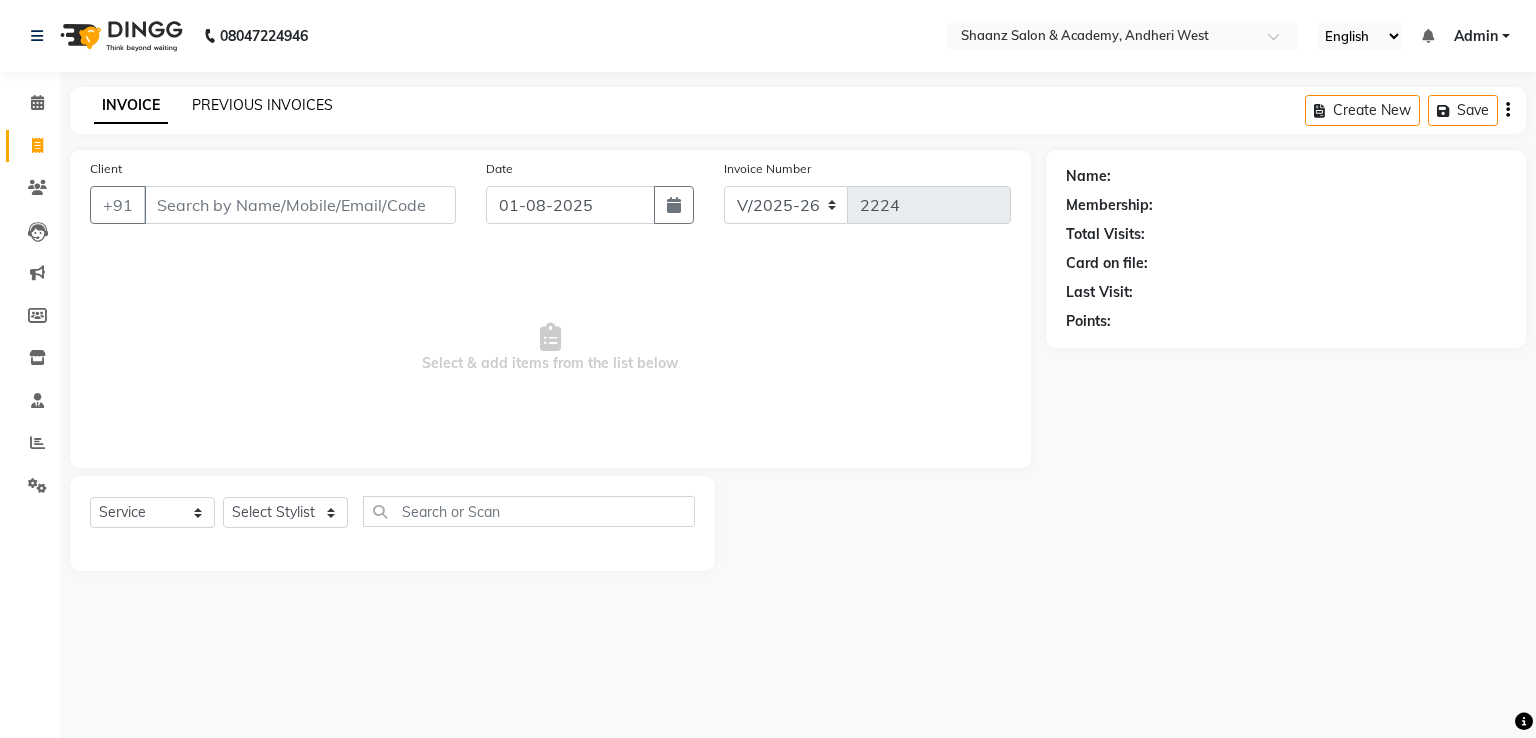 click on "PREVIOUS INVOICES" 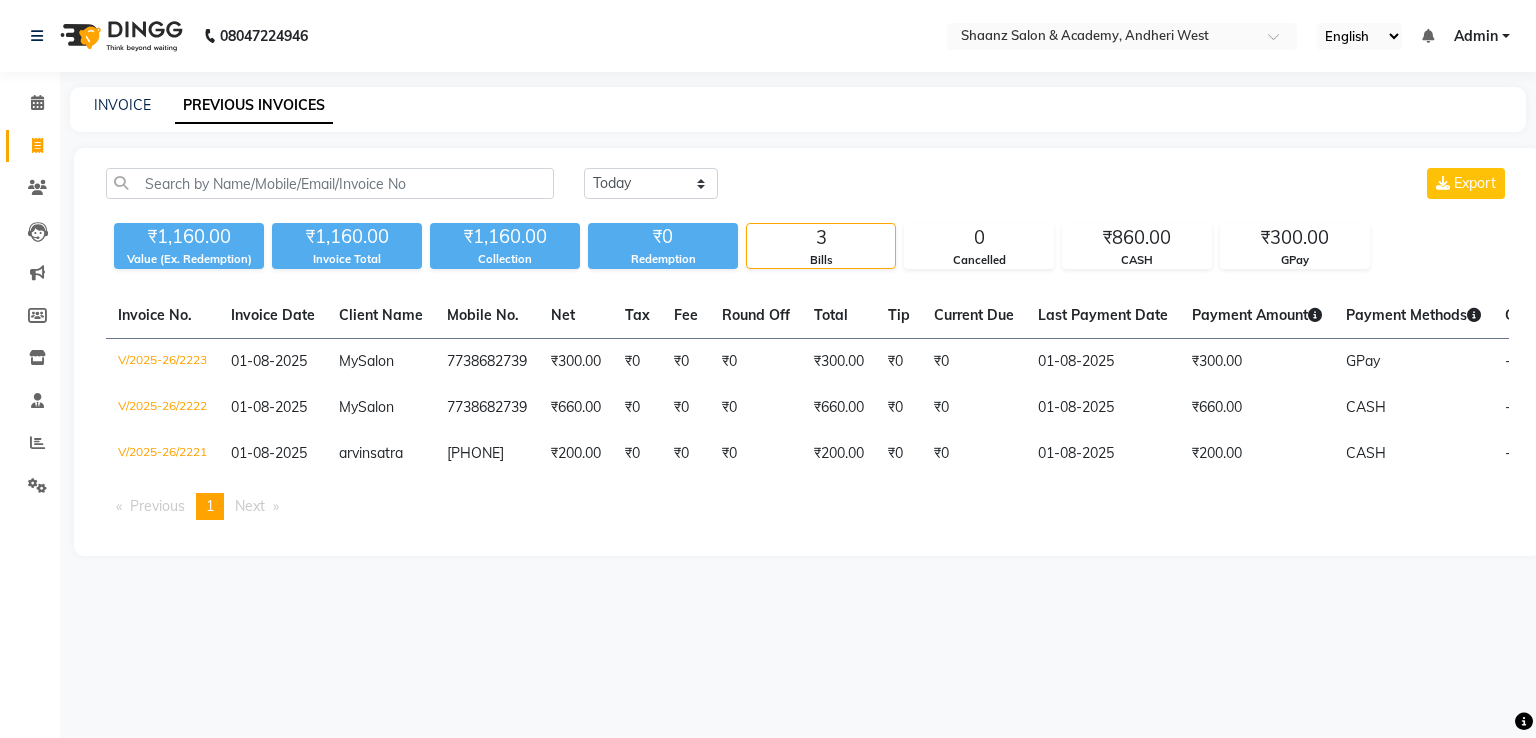 click on "PREVIOUS INVOICES" 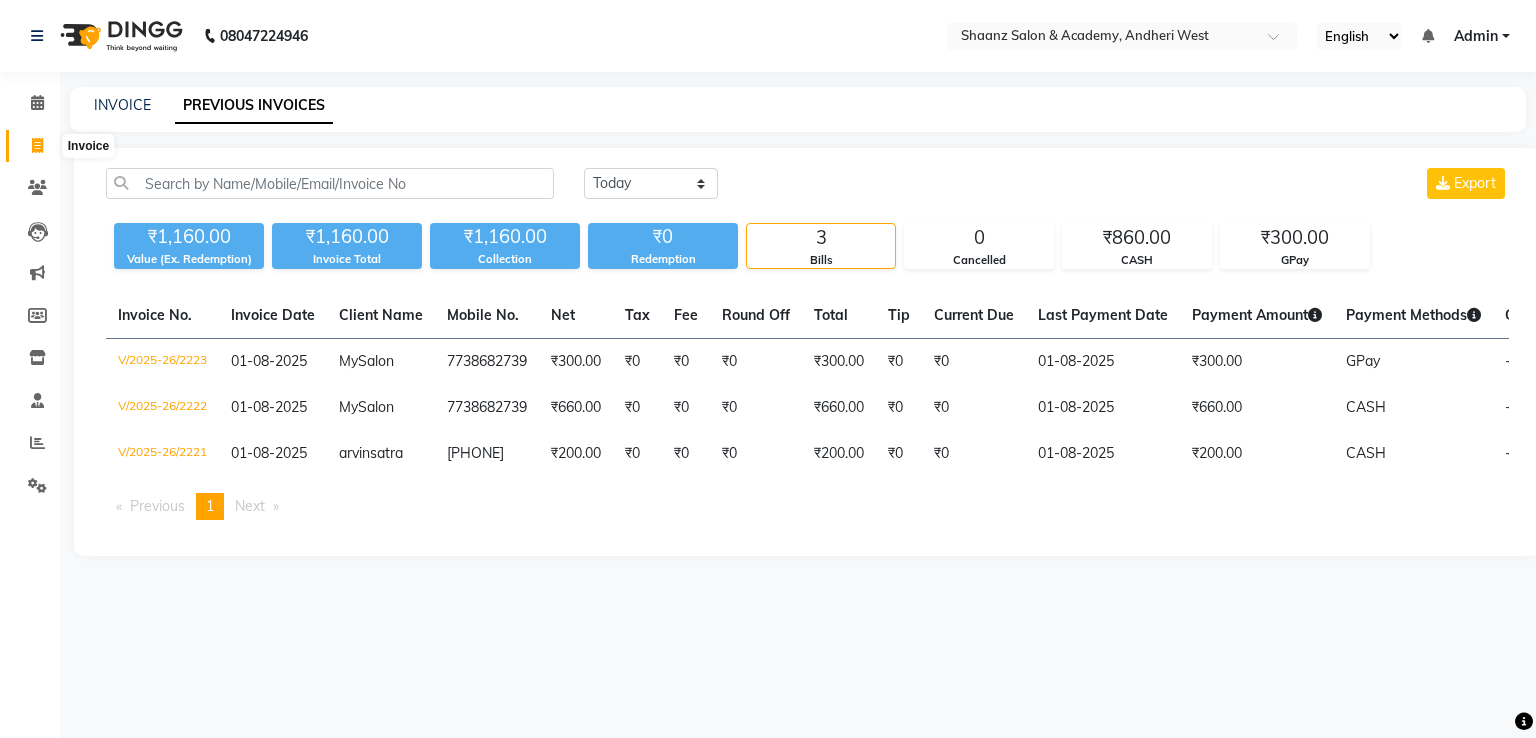 click 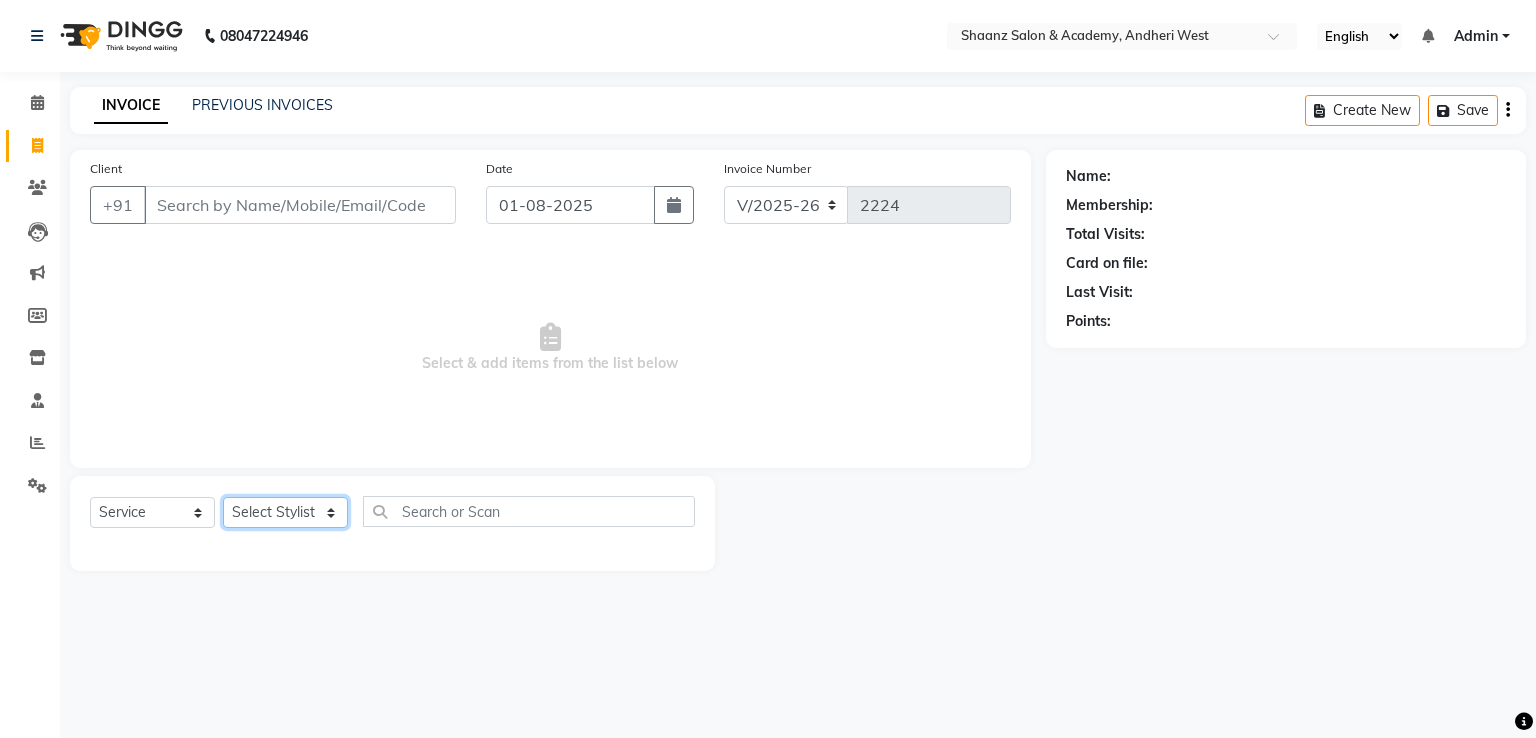 click on "Select Stylist Ameer AHMAD [NAME] ASHISH THAPA MUSKAN  nisha vishal patil Raaj [NAME] SANJANA  sanju [NAME] shital shah [NAME]" 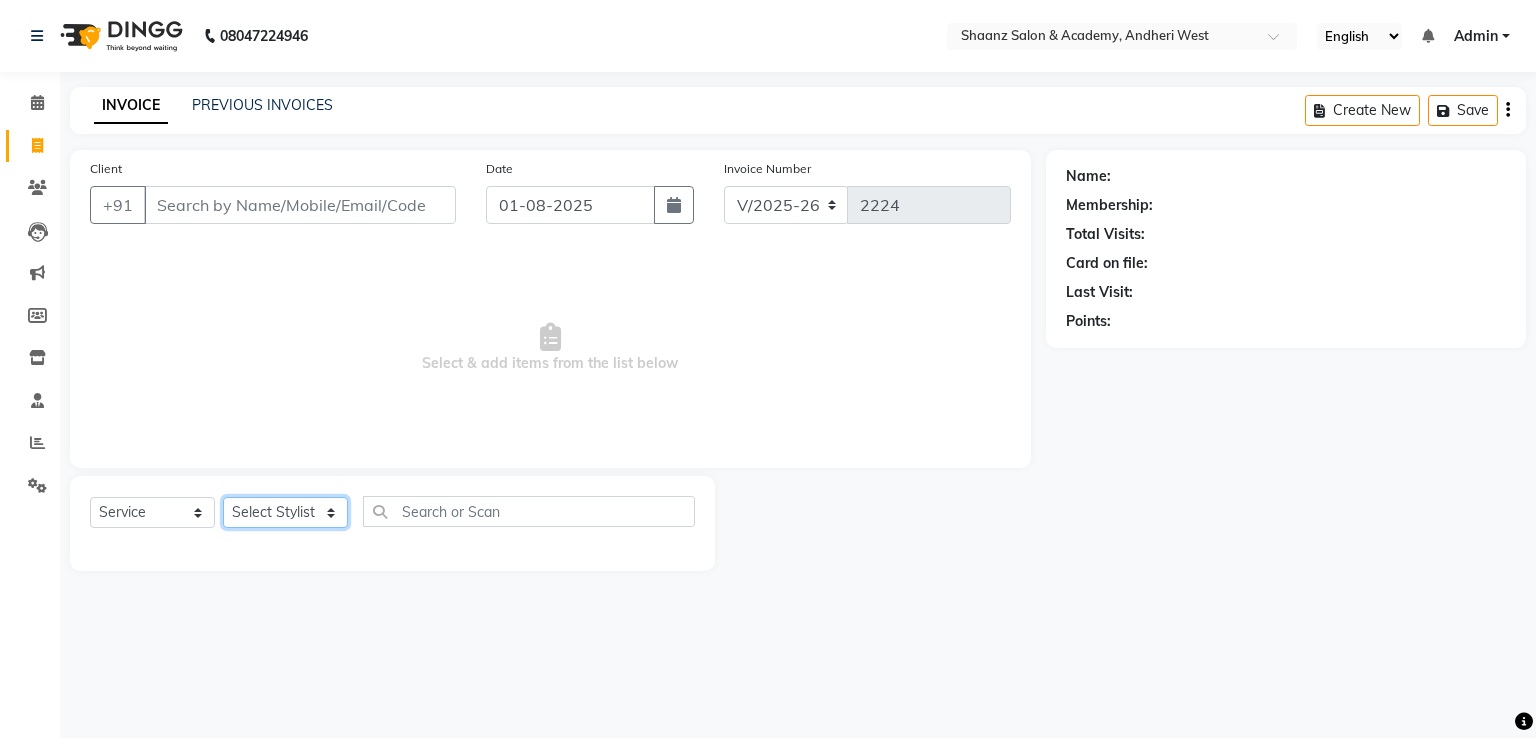 select on "47949" 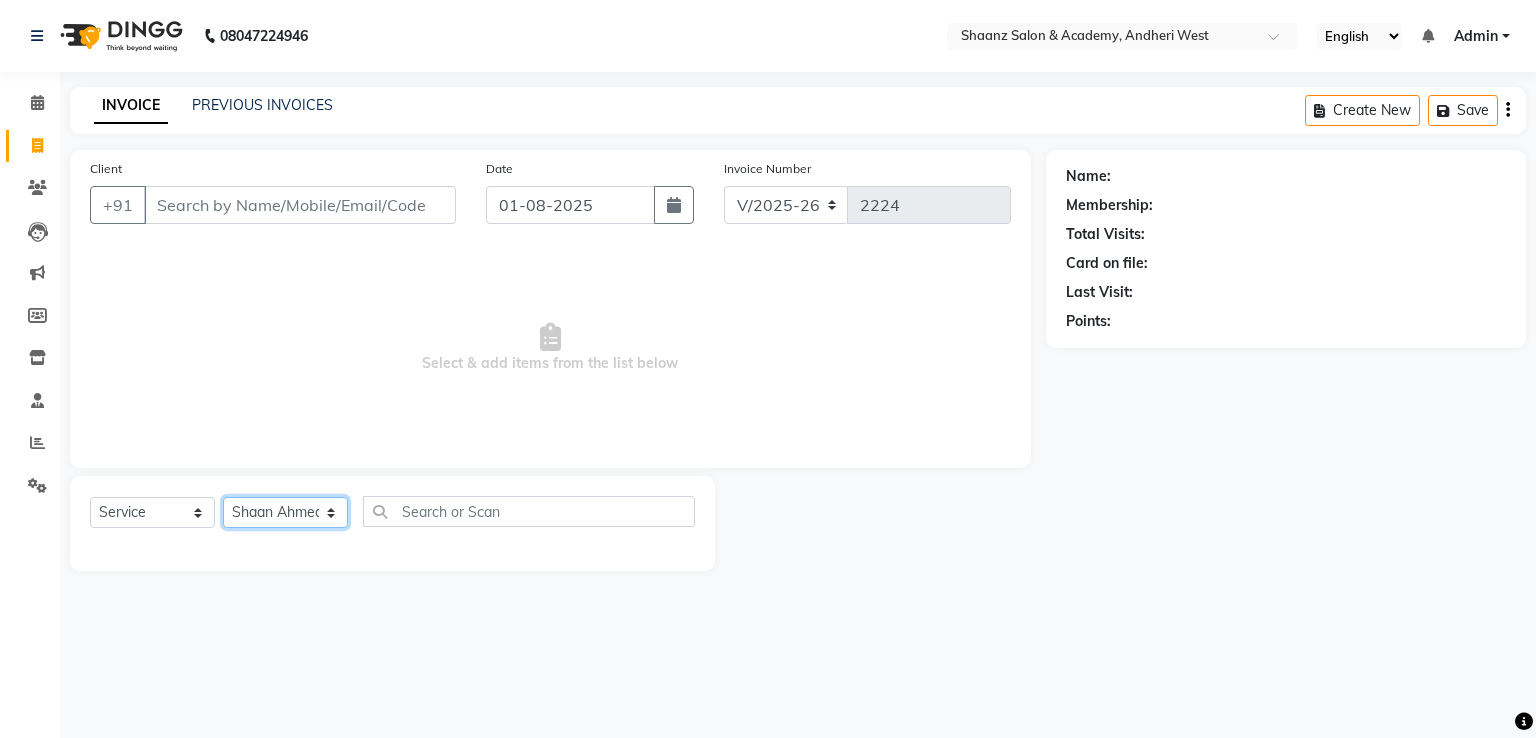 click on "Select Stylist Ameer AHMAD [NAME] ASHISH THAPA MUSKAN  nisha vishal patil Raaj [NAME] SANJANA  sanju [NAME] shital shah [NAME]" 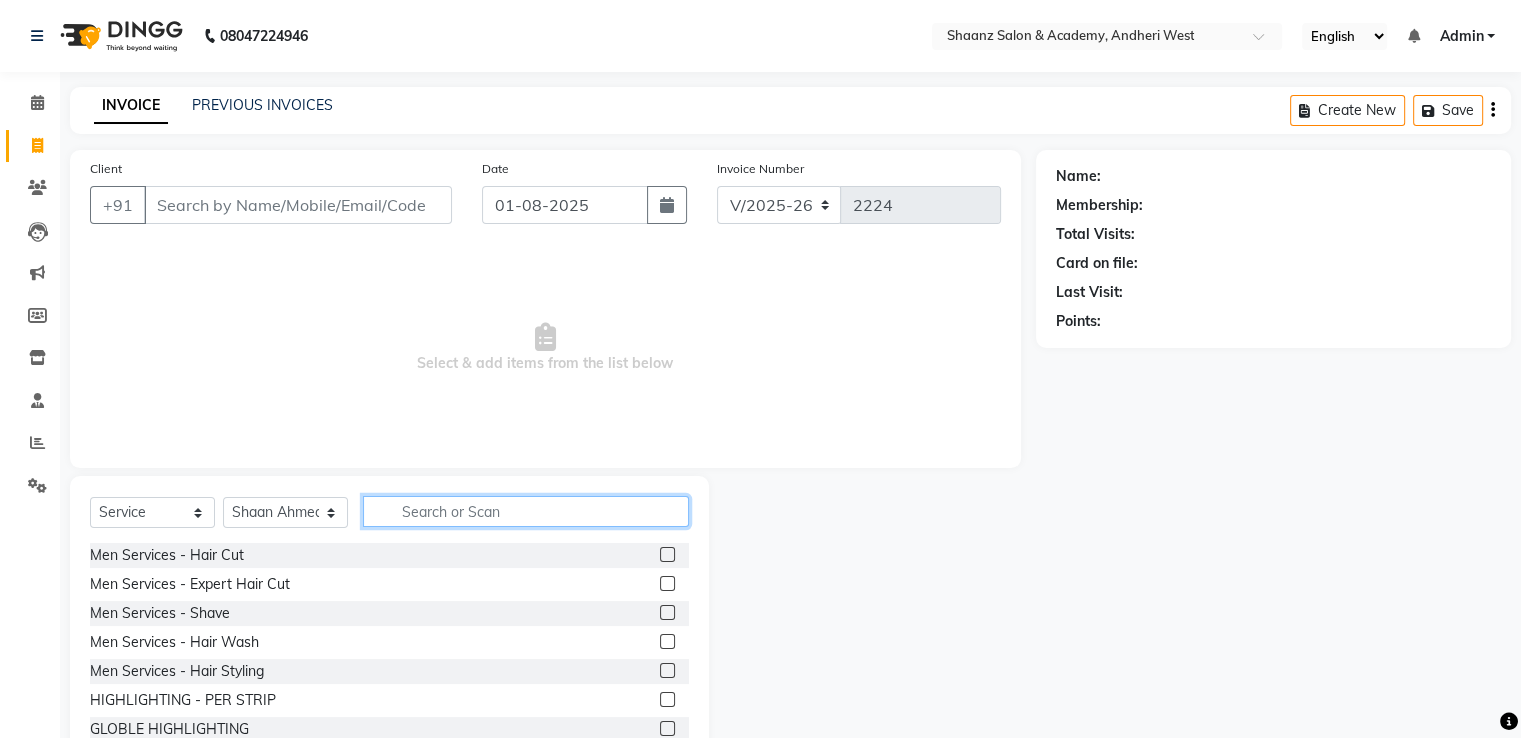 click 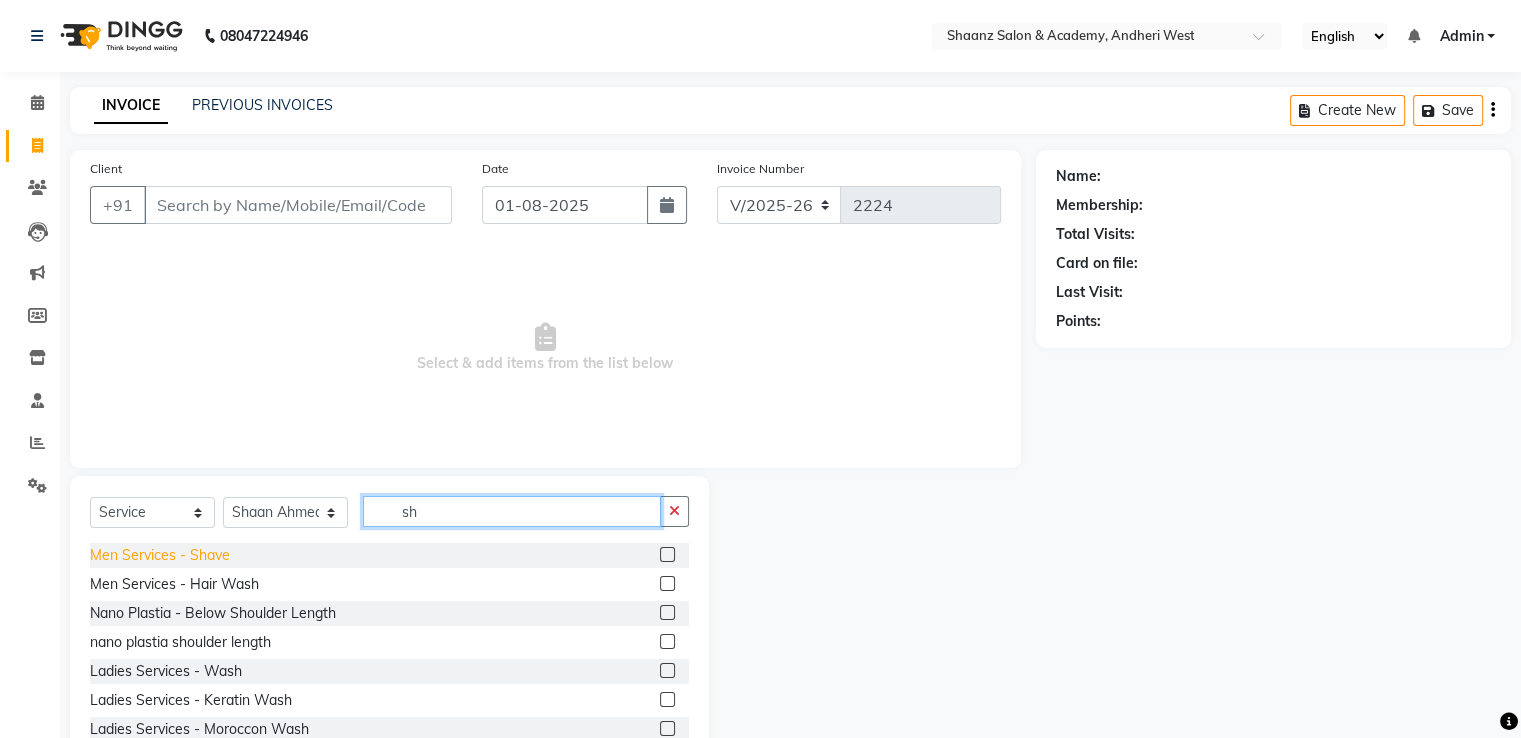type on "sh" 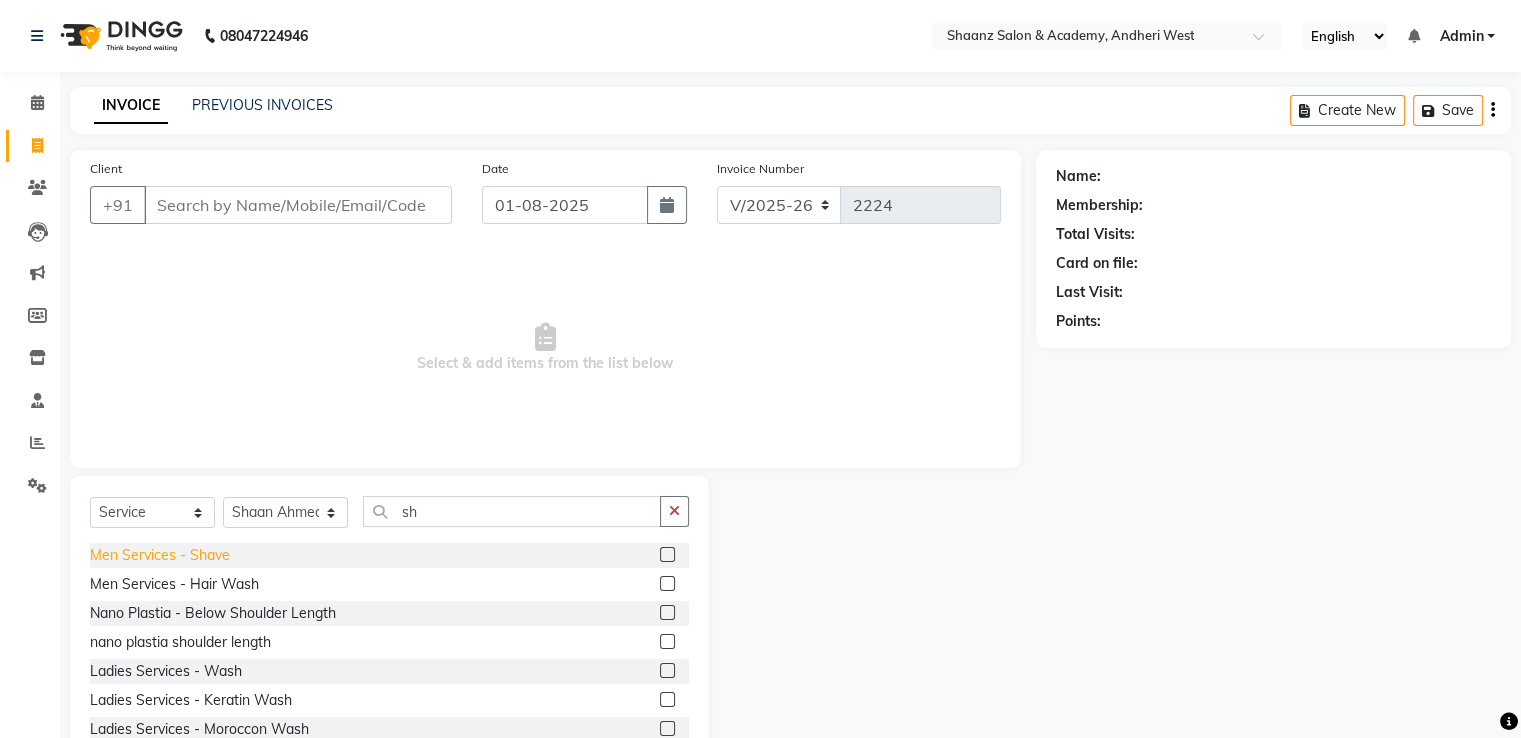 click on "Men Services  - Shave" 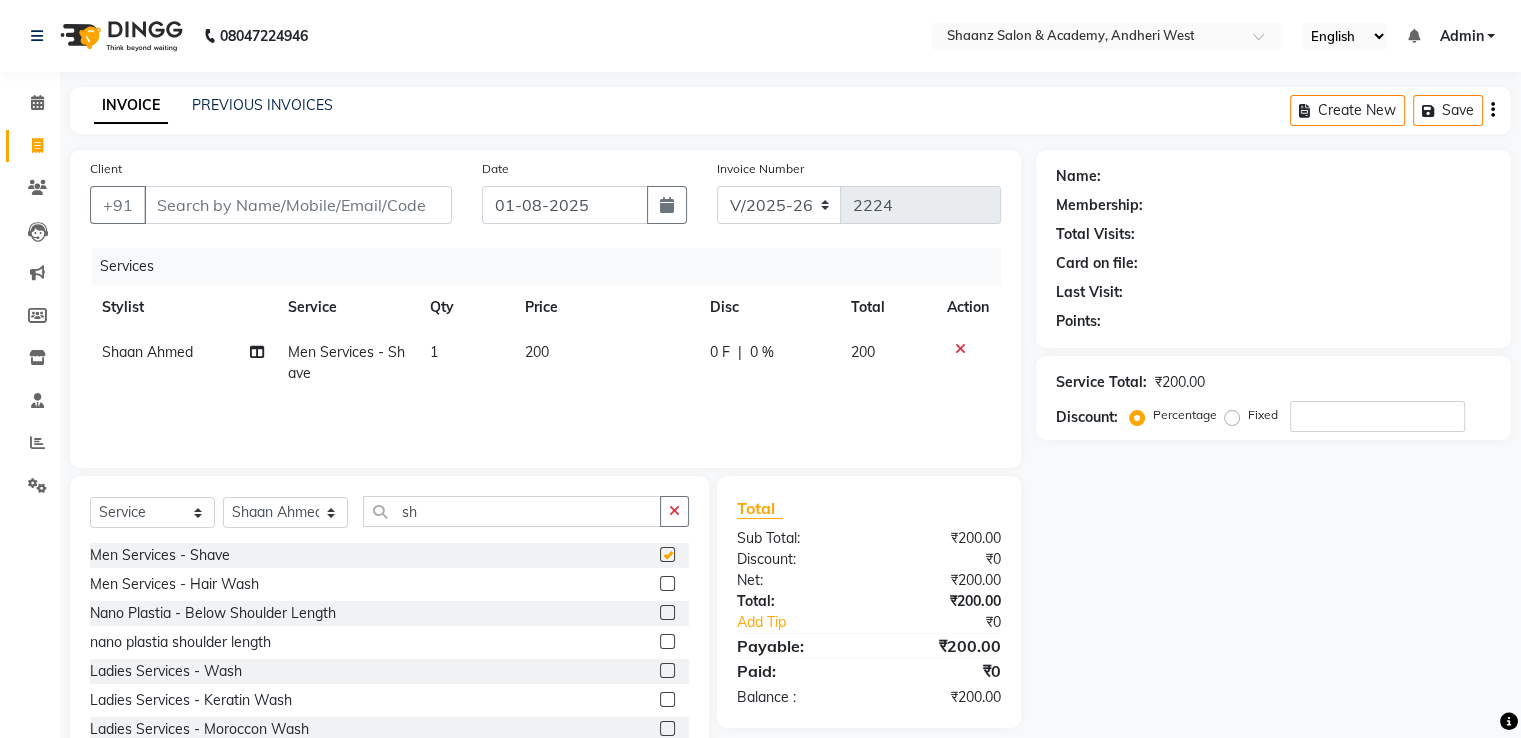 checkbox on "false" 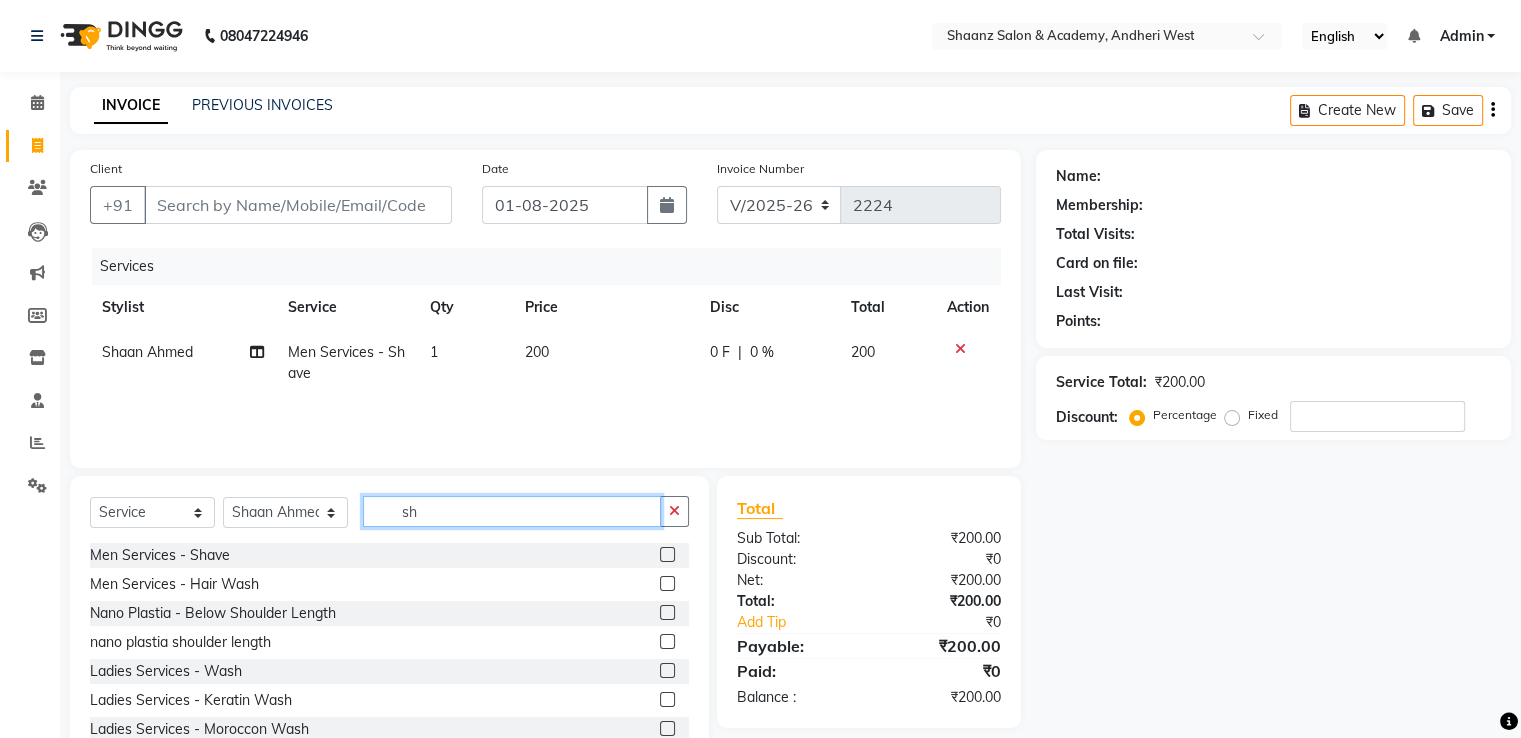 click on "sh" 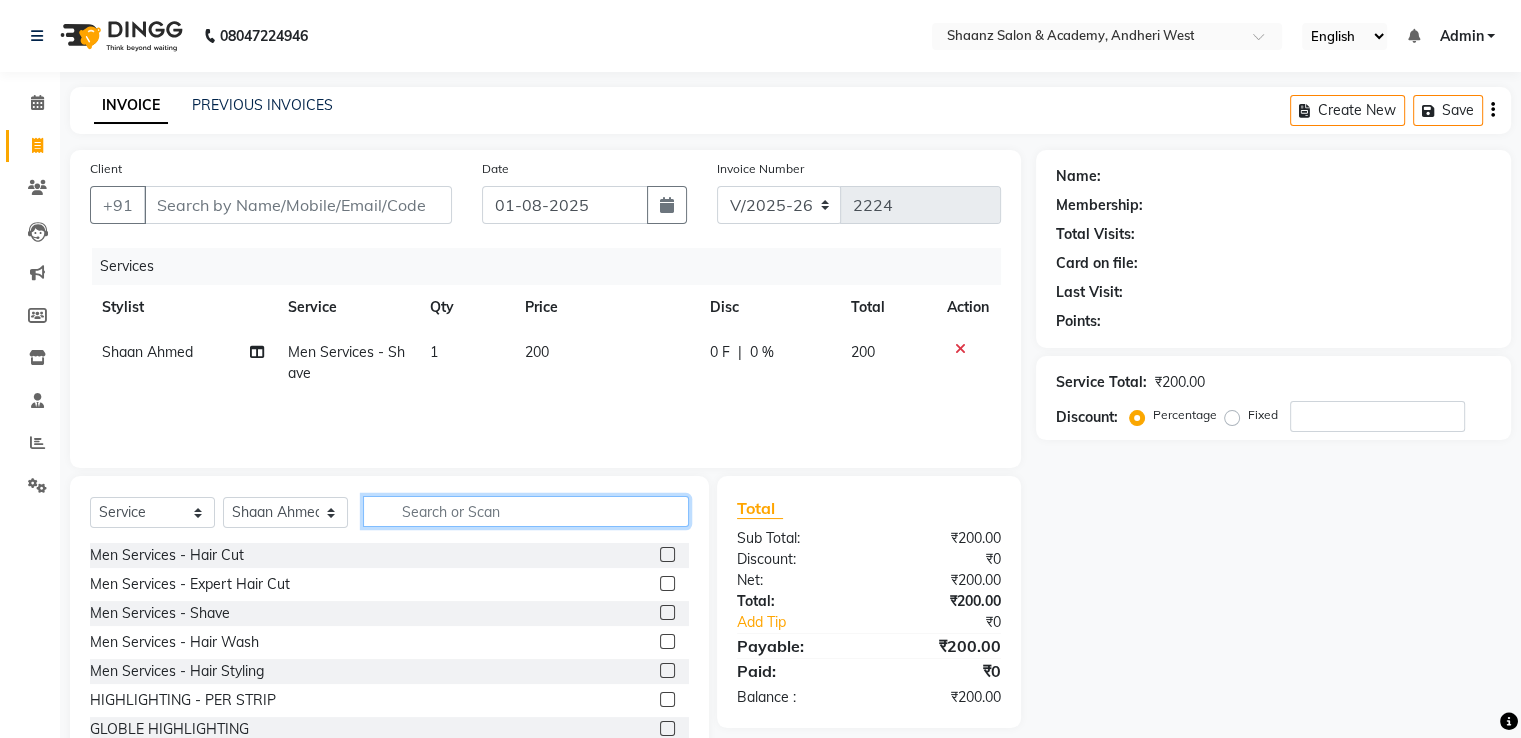 type 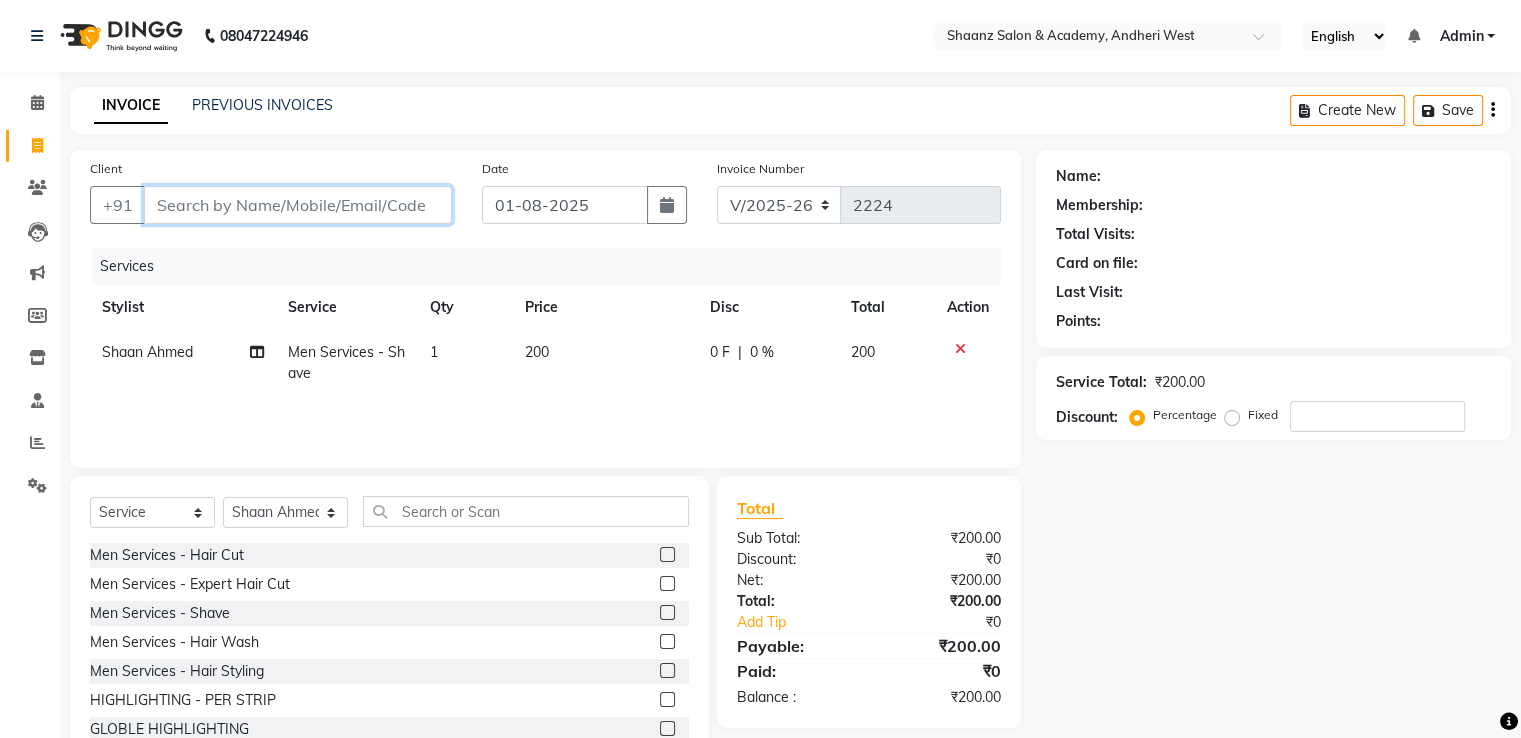 click on "Client" at bounding box center (298, 205) 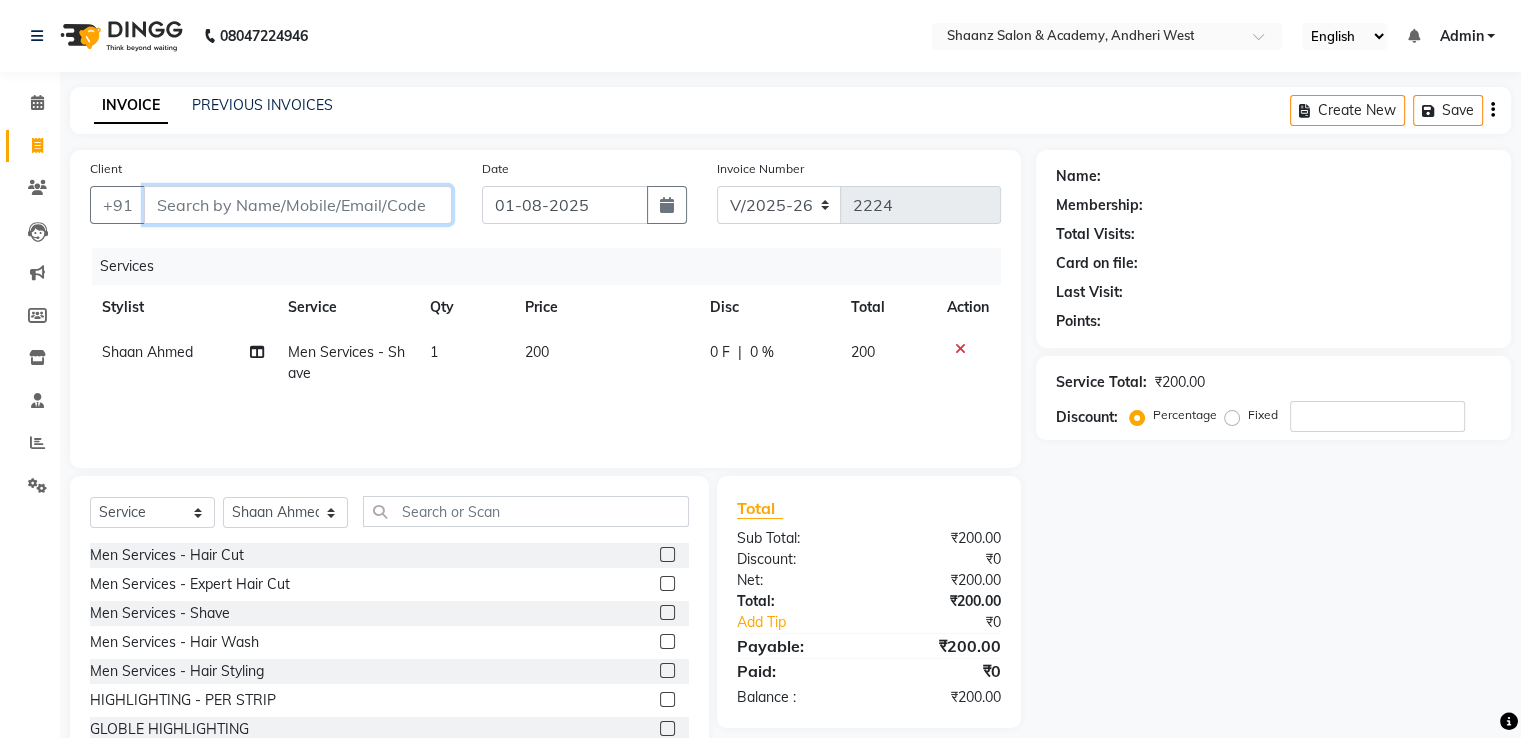 type on "9" 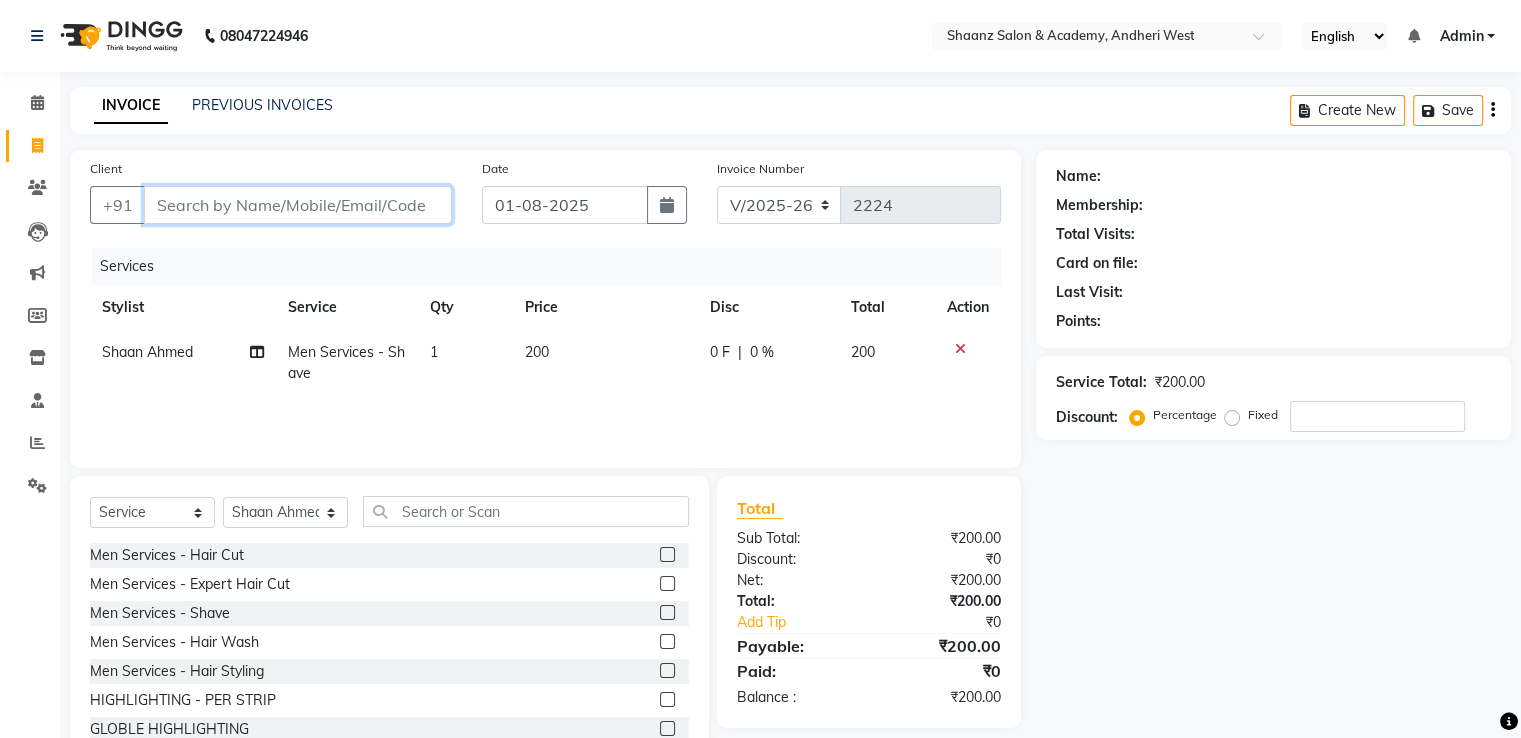 type on "0" 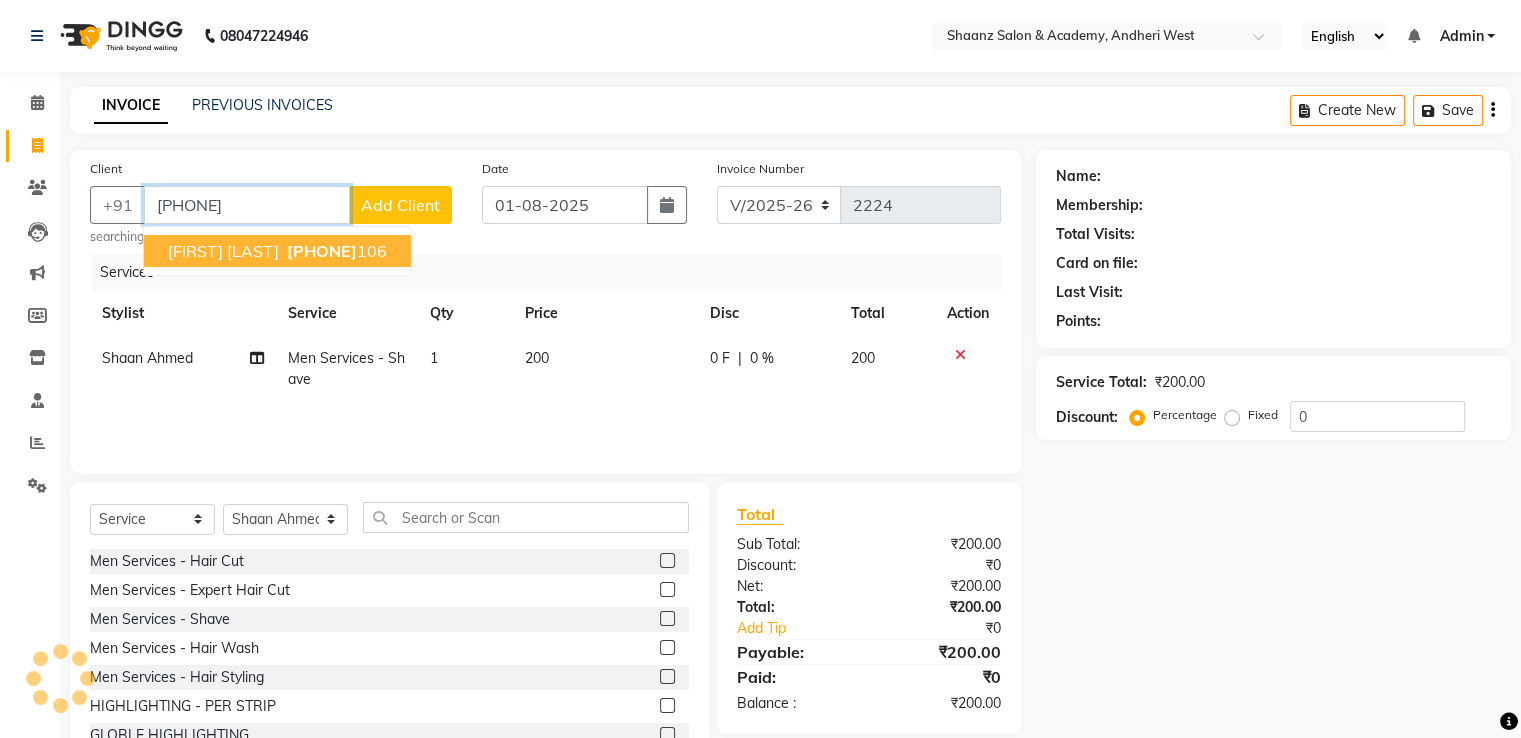 type on "[PHONE]" 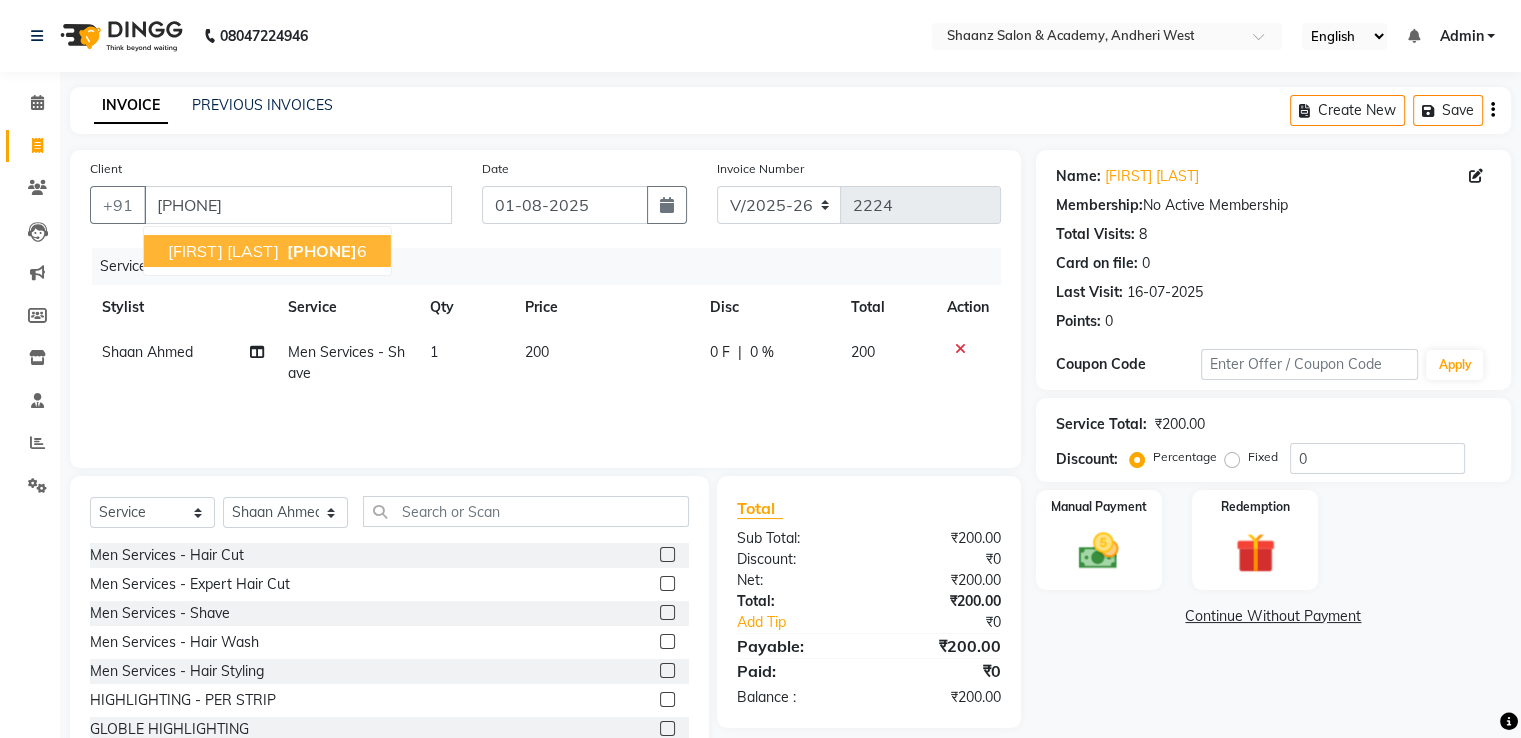 click on "[FIRST] [LAST]" at bounding box center (223, 251) 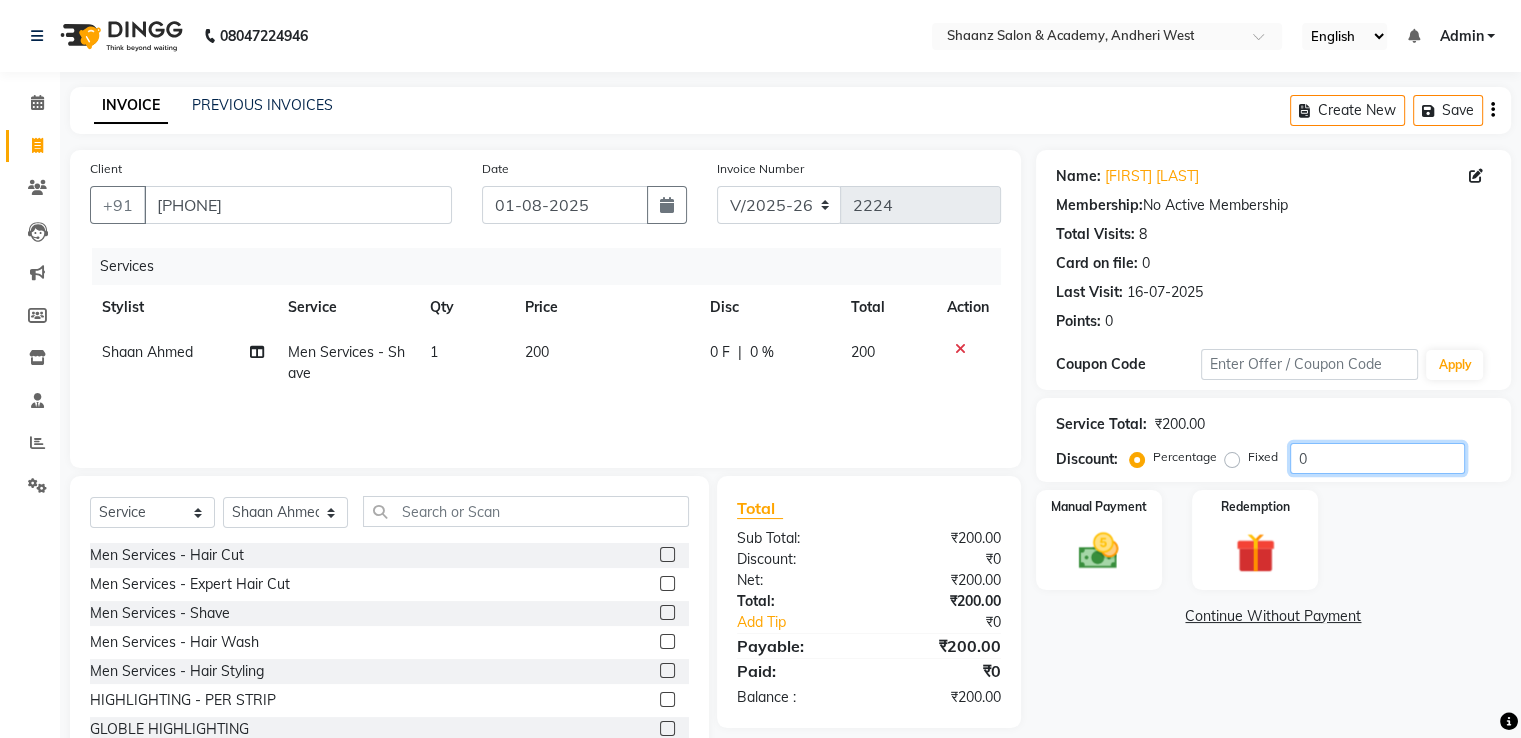 click on "0" 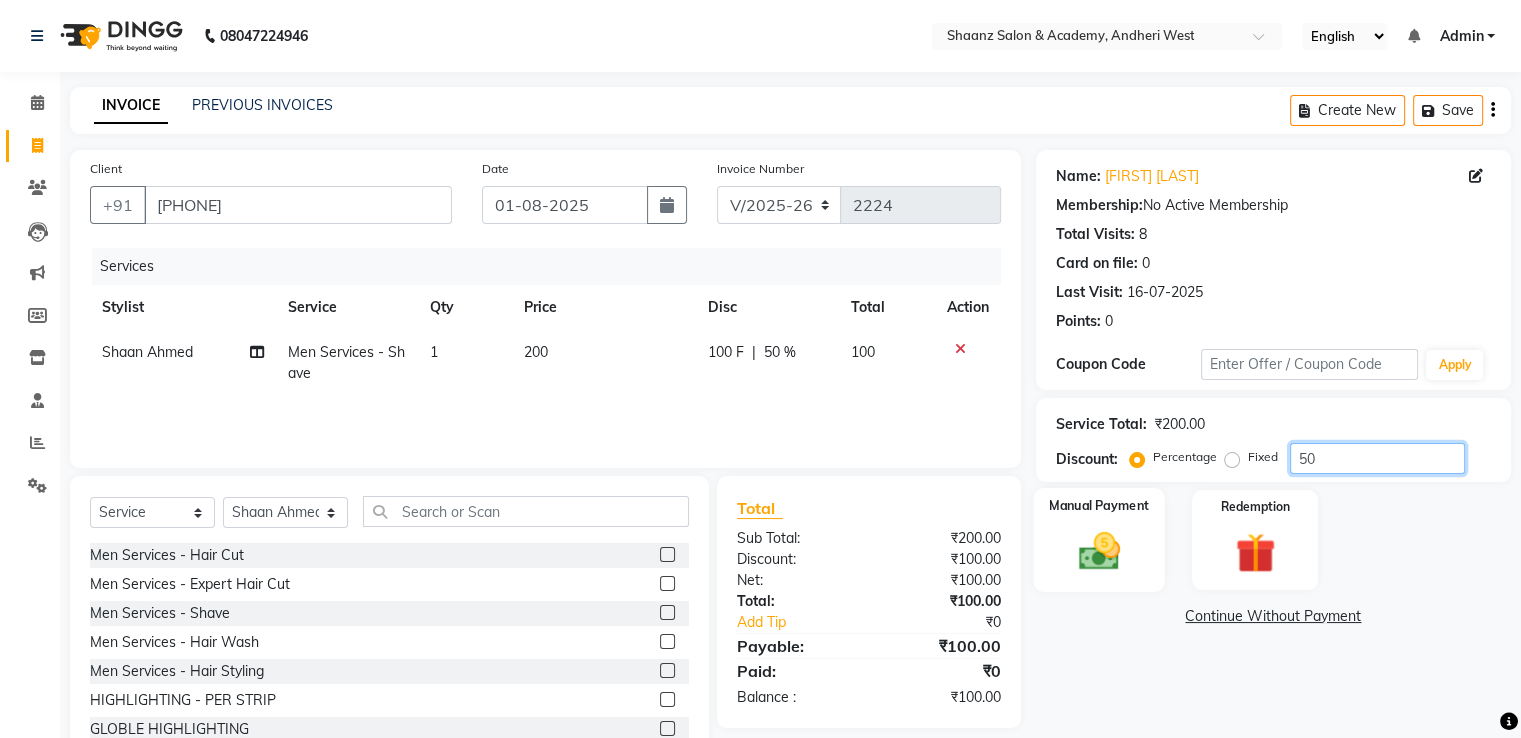 type on "50" 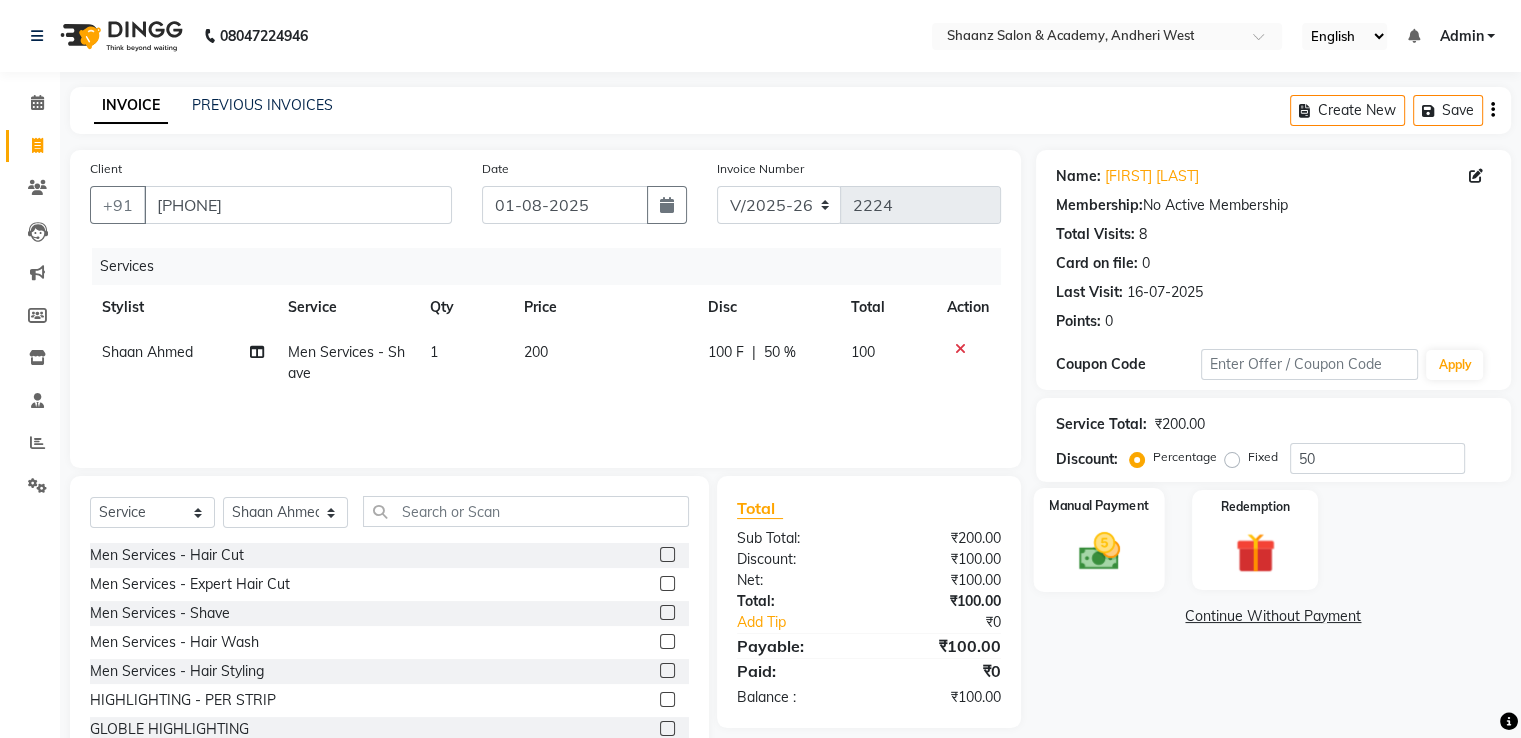 click 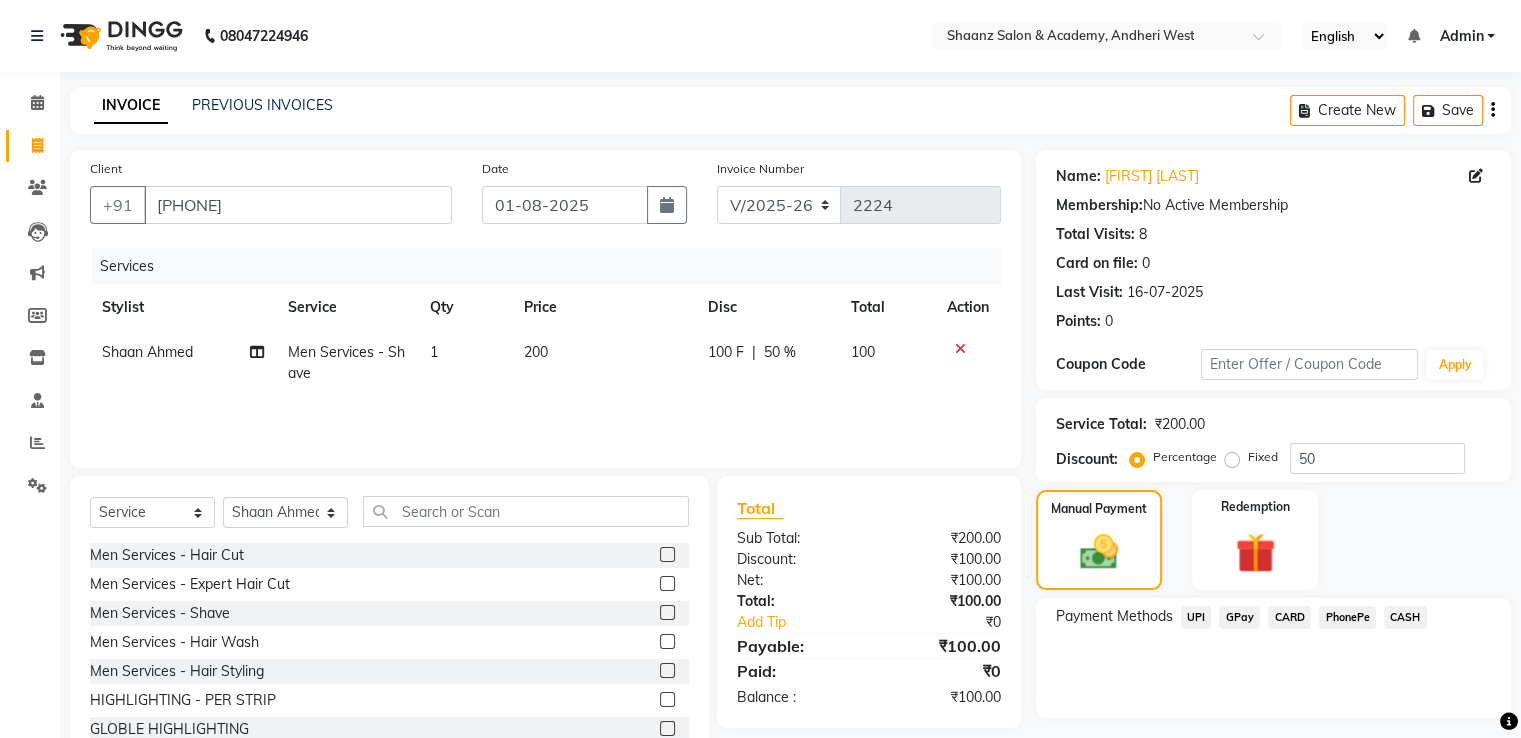 click on "GPay" 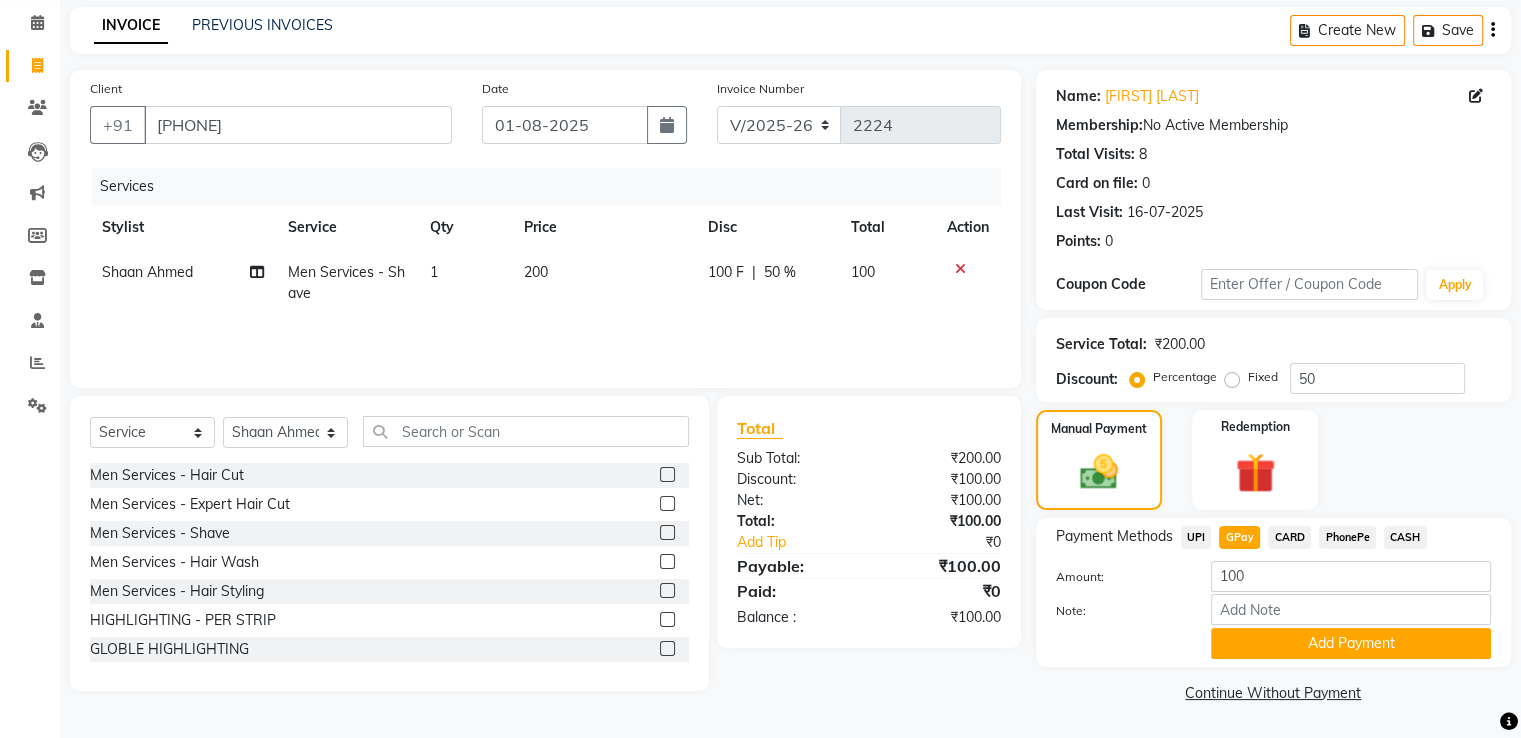 click on "Add Payment" 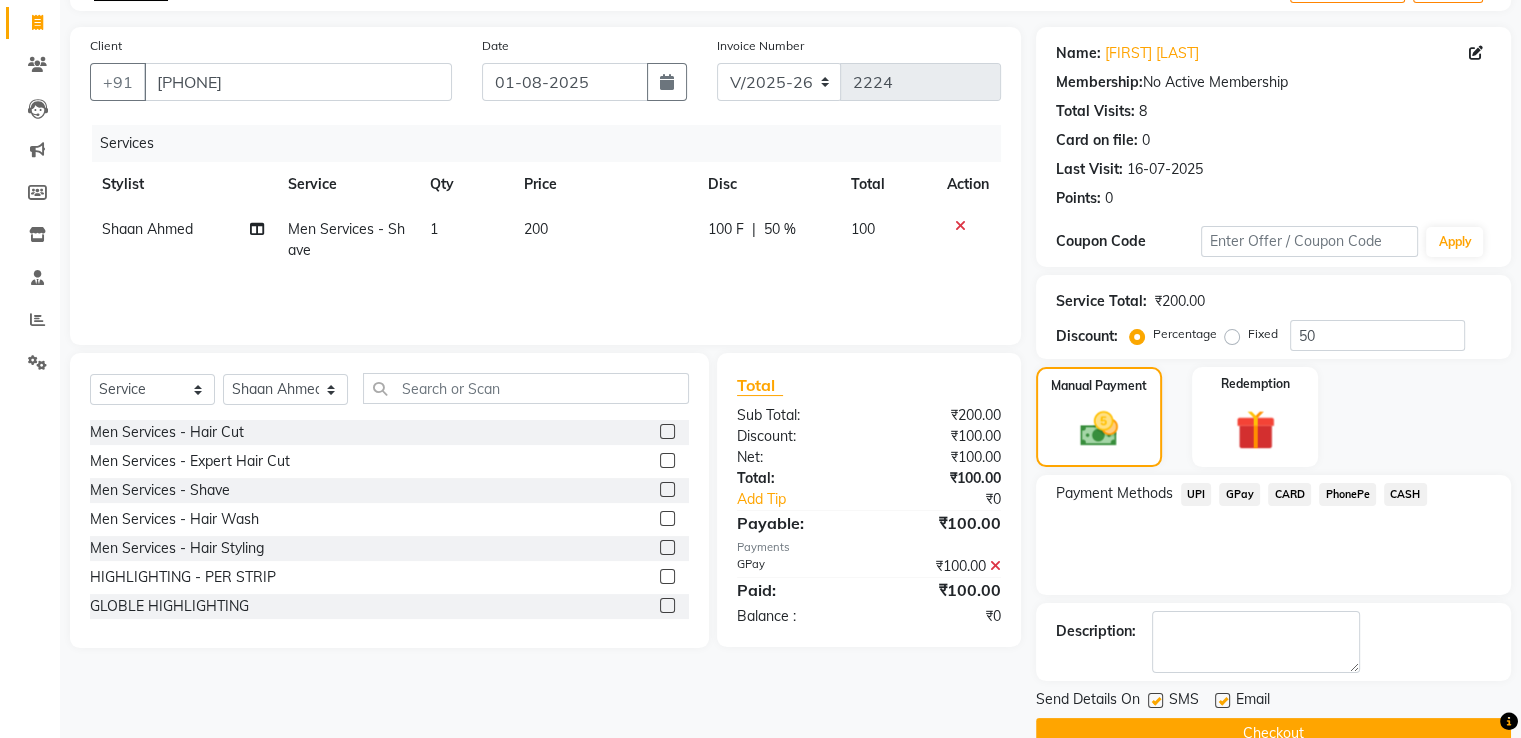 scroll, scrollTop: 163, scrollLeft: 0, axis: vertical 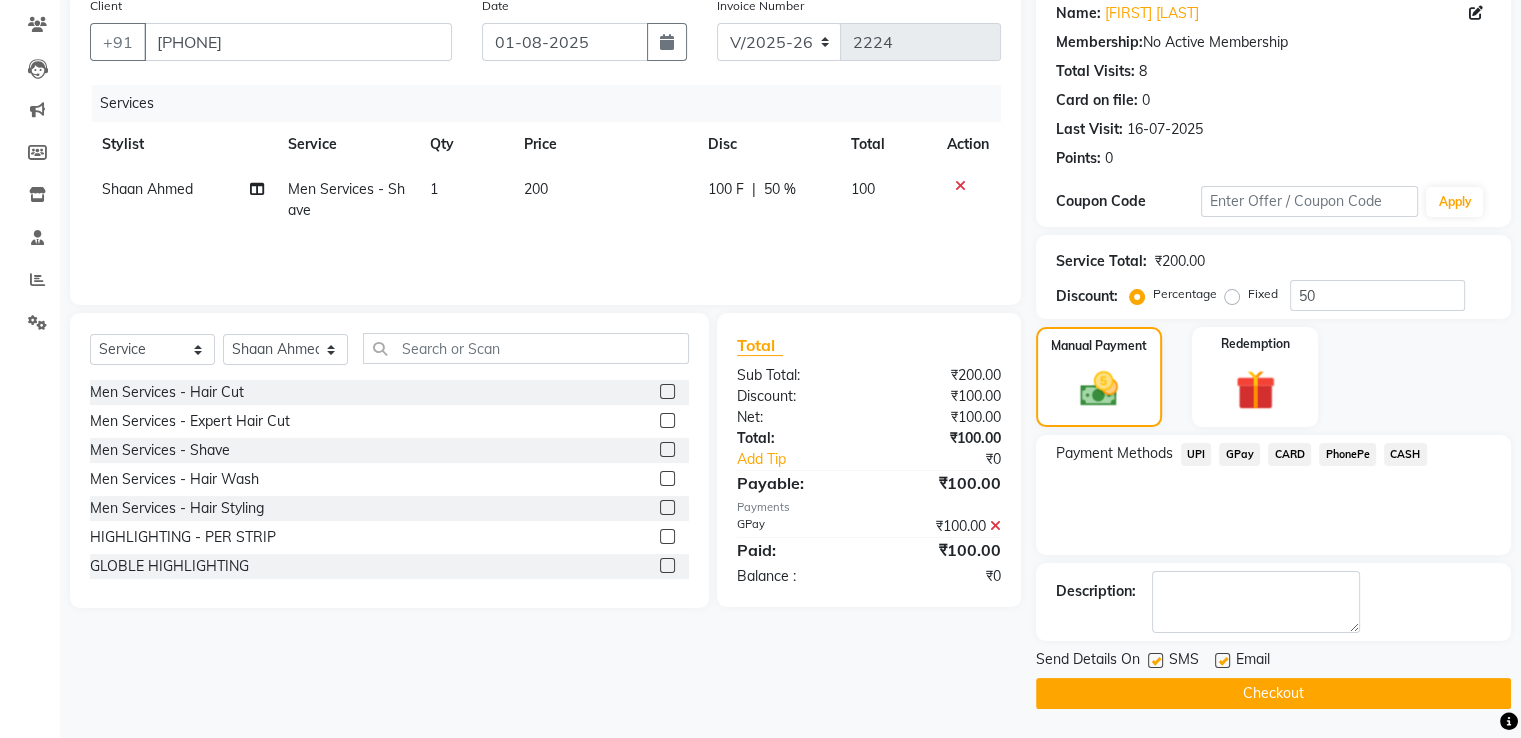 click 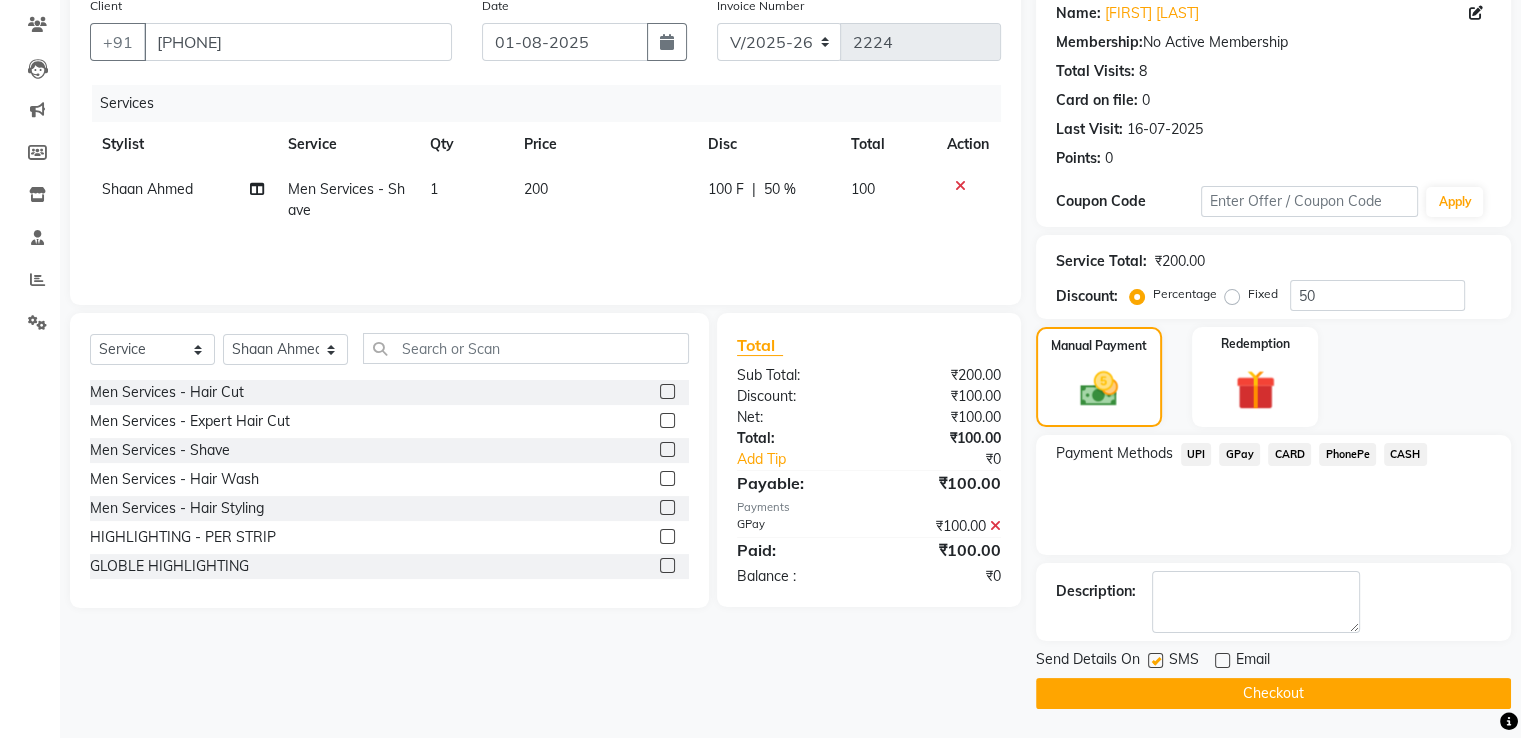 click 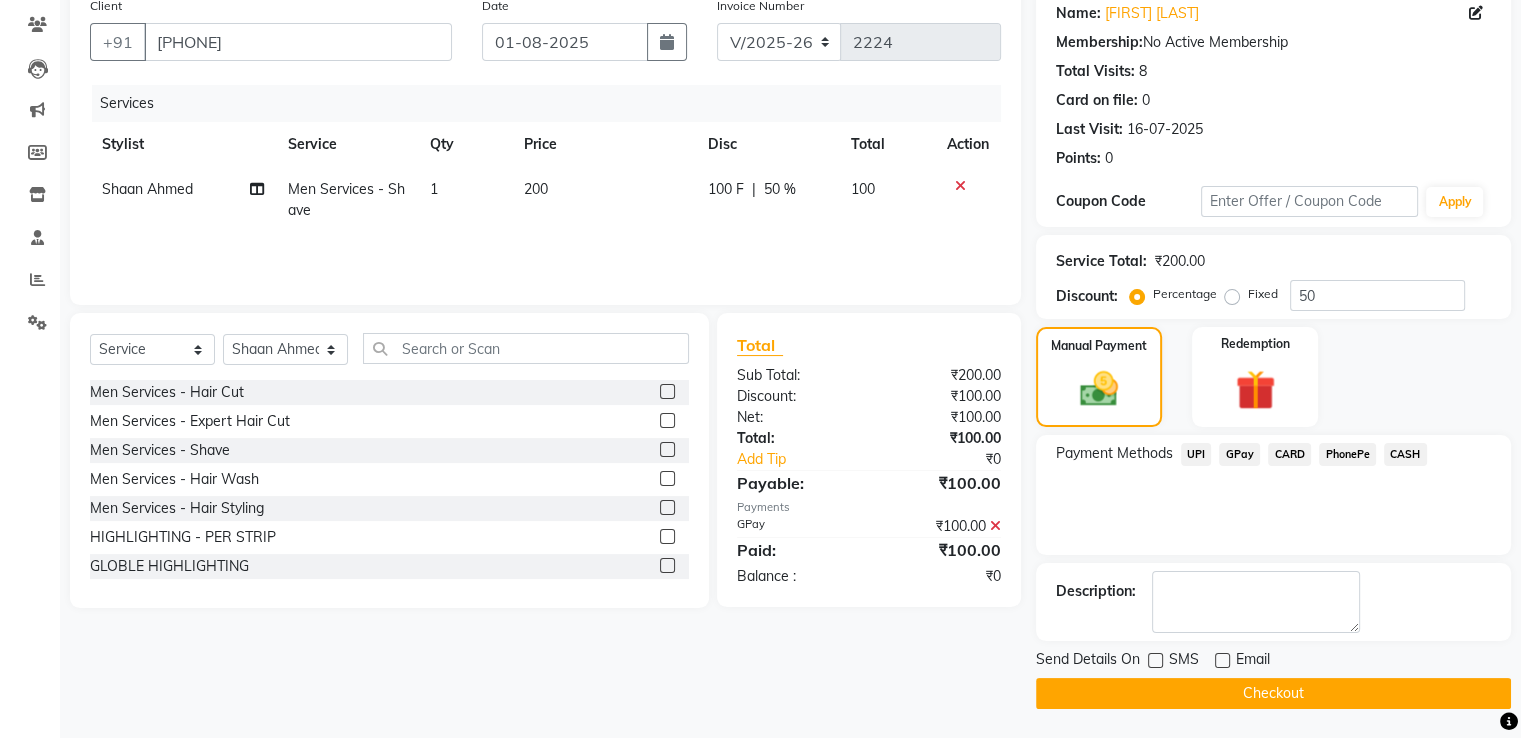 click on "Checkout" 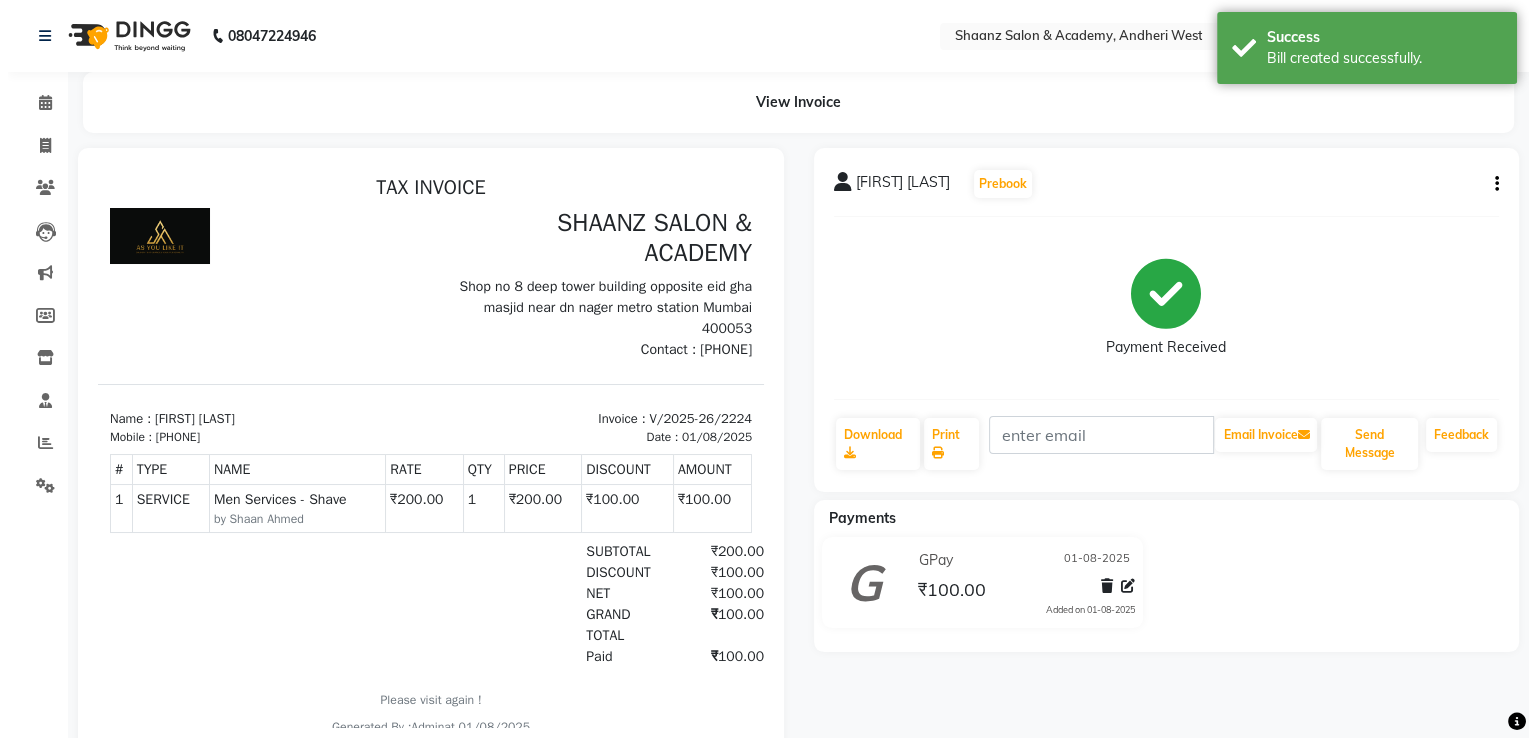 scroll, scrollTop: 0, scrollLeft: 0, axis: both 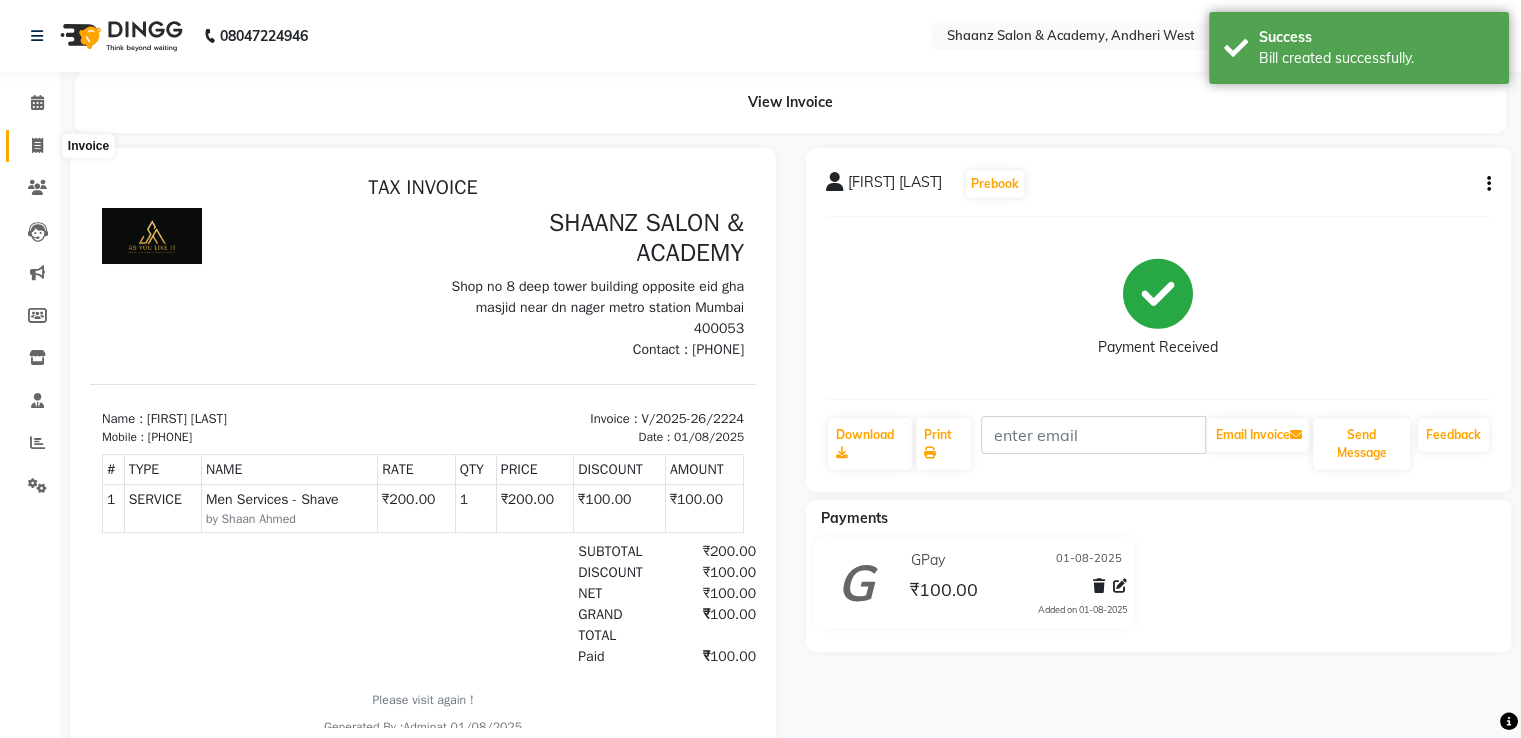 click 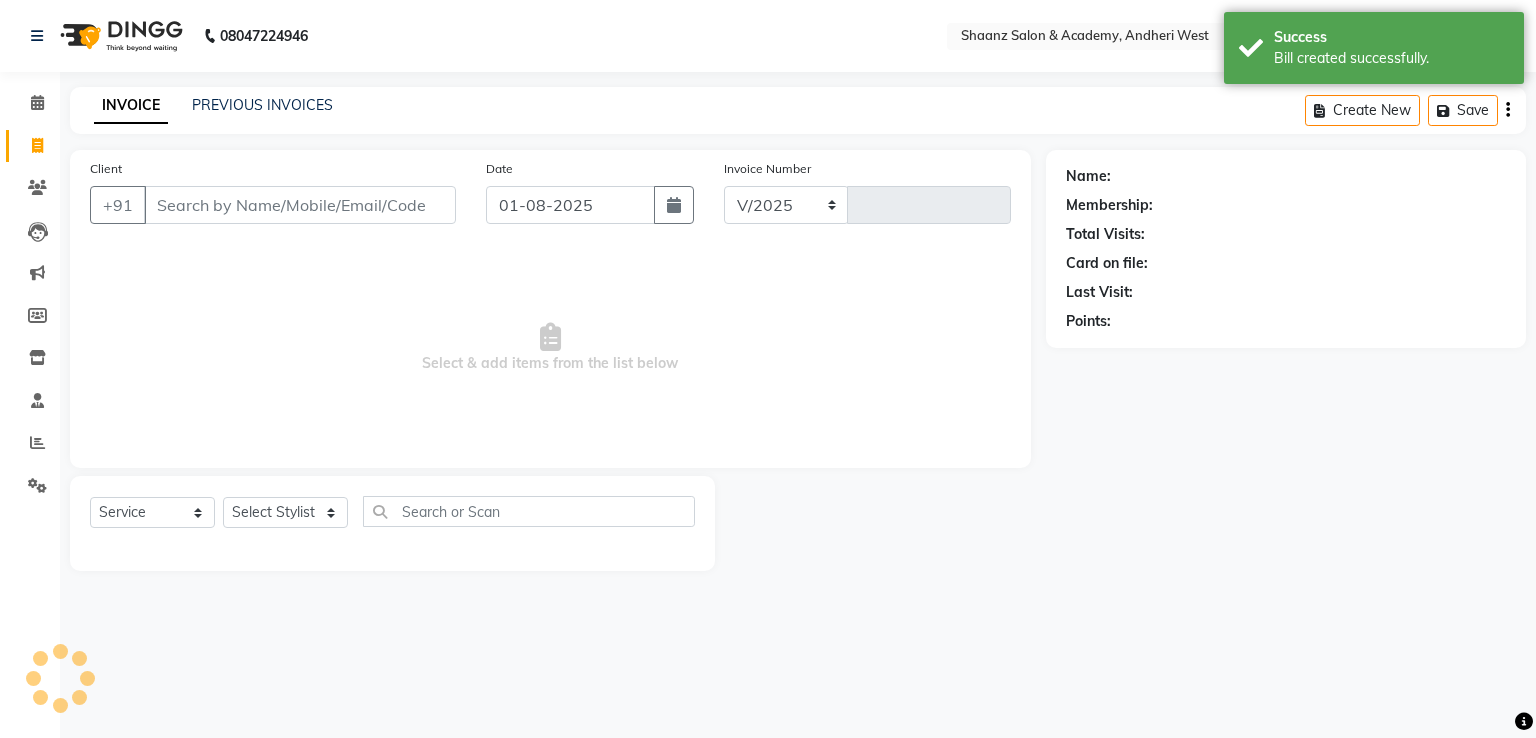 select on "6360" 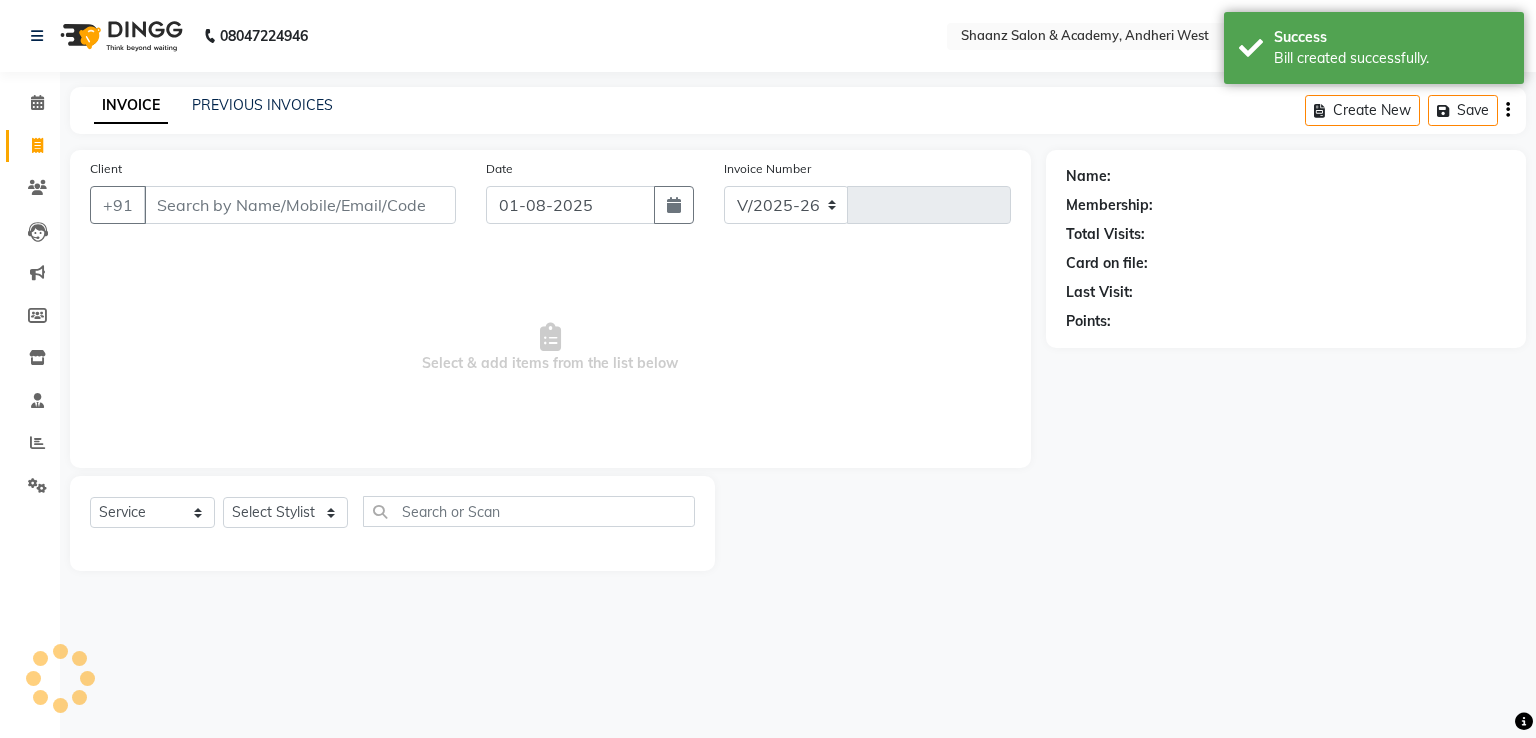 type on "2225" 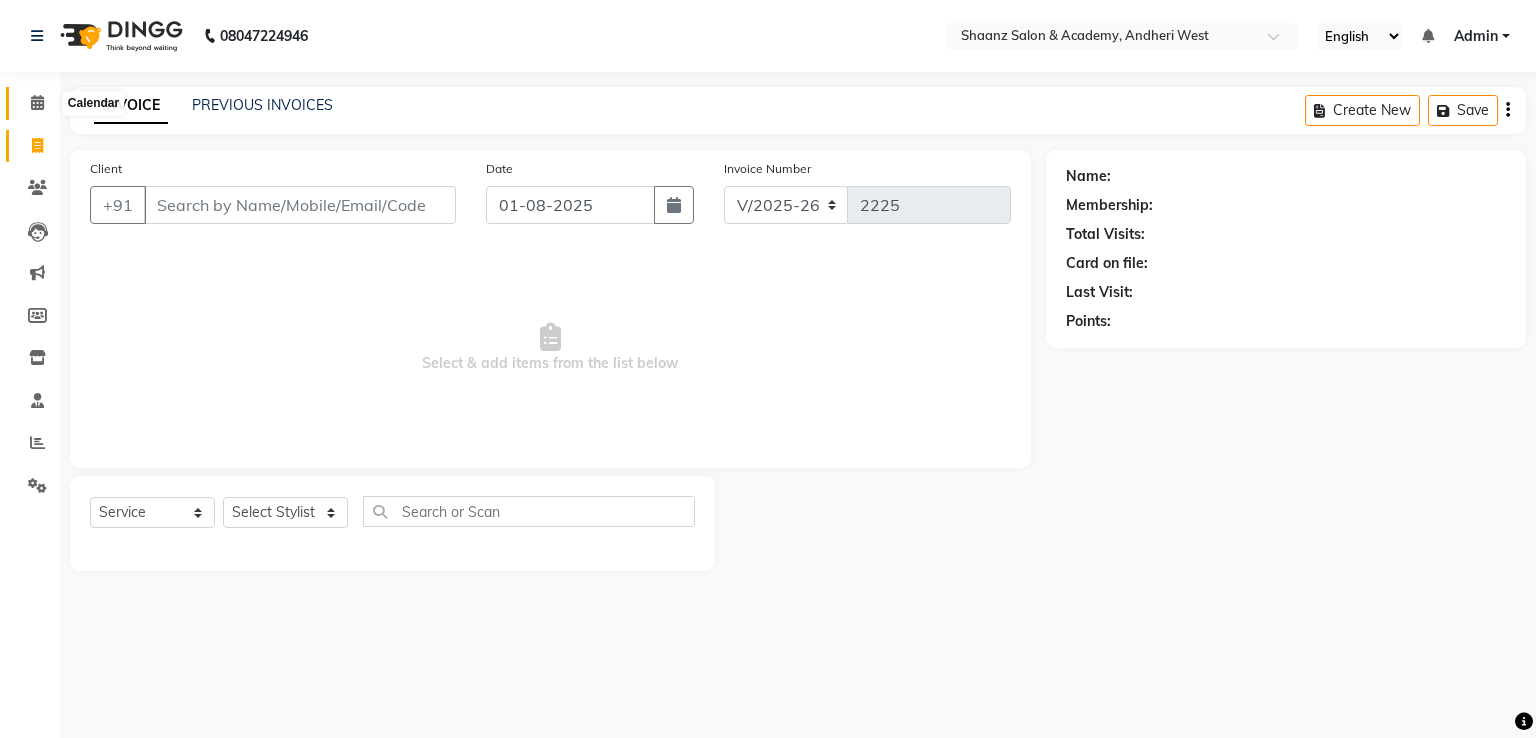 click 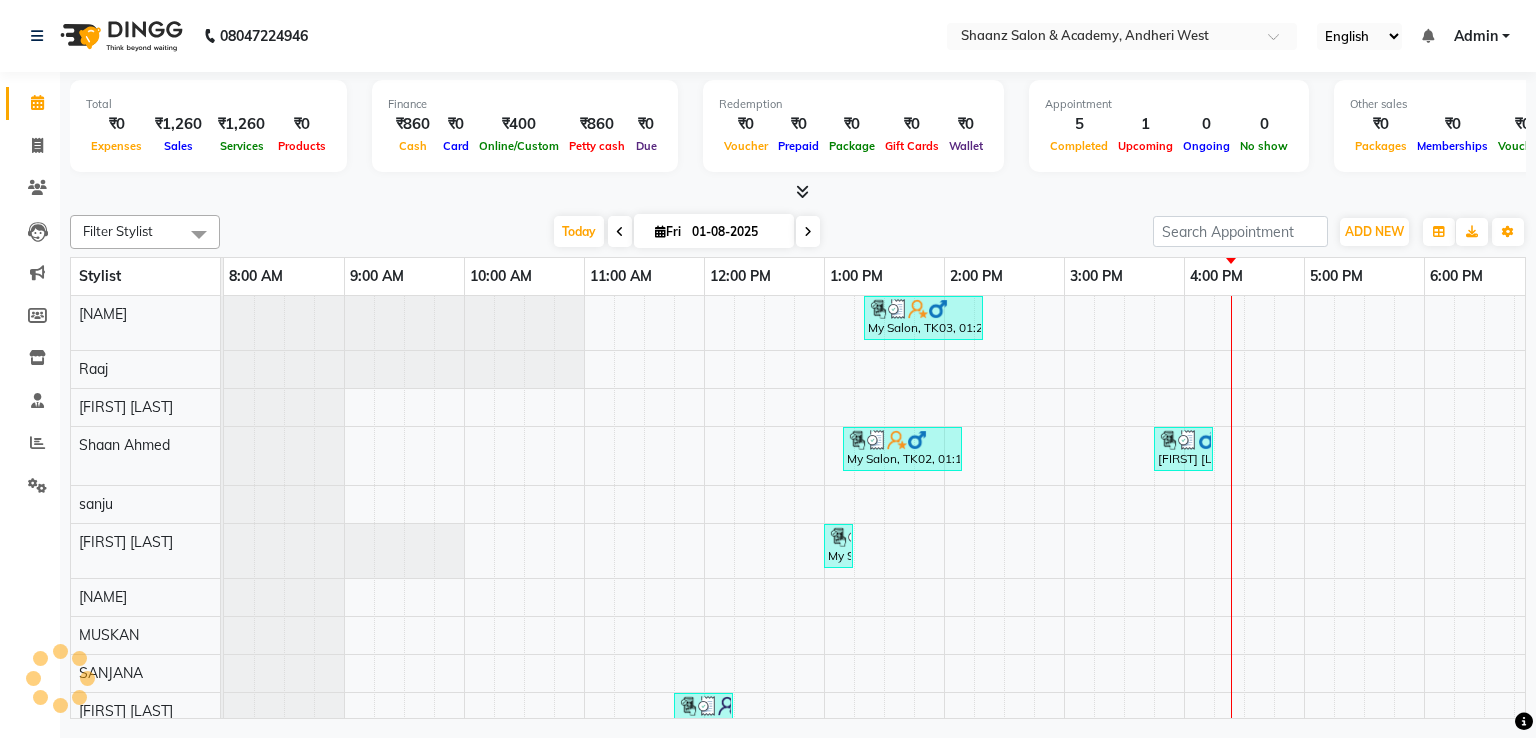 scroll, scrollTop: 0, scrollLeft: 0, axis: both 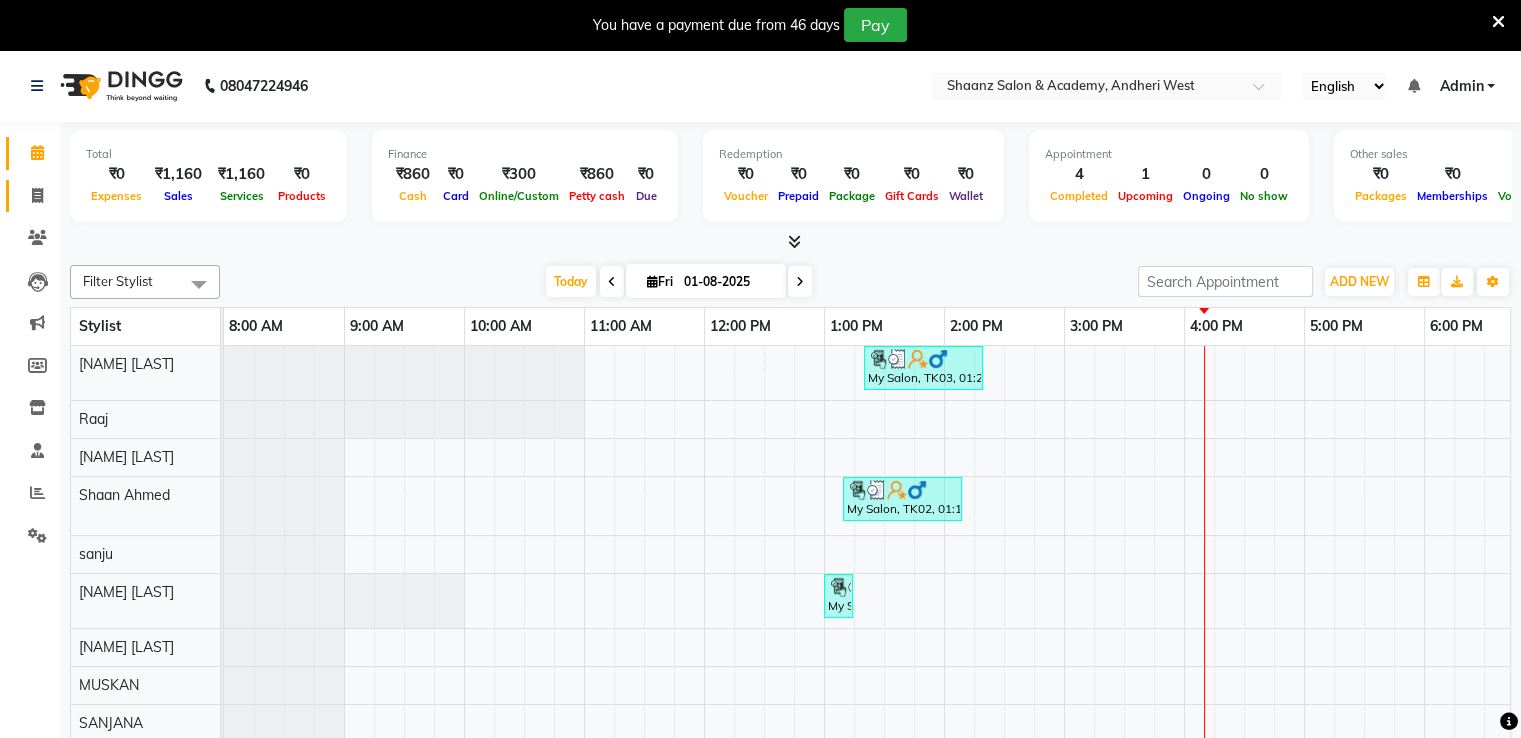 click 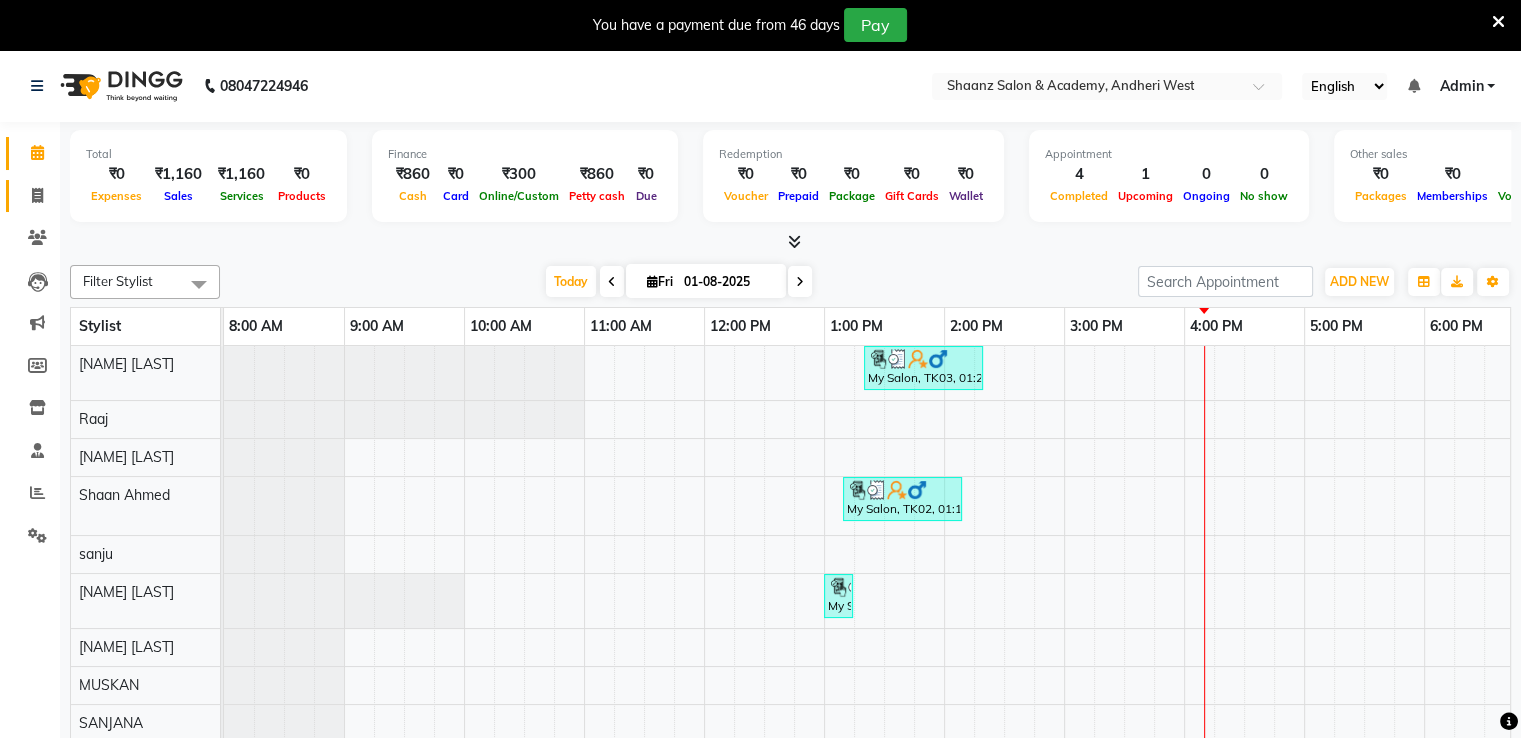 select on "service" 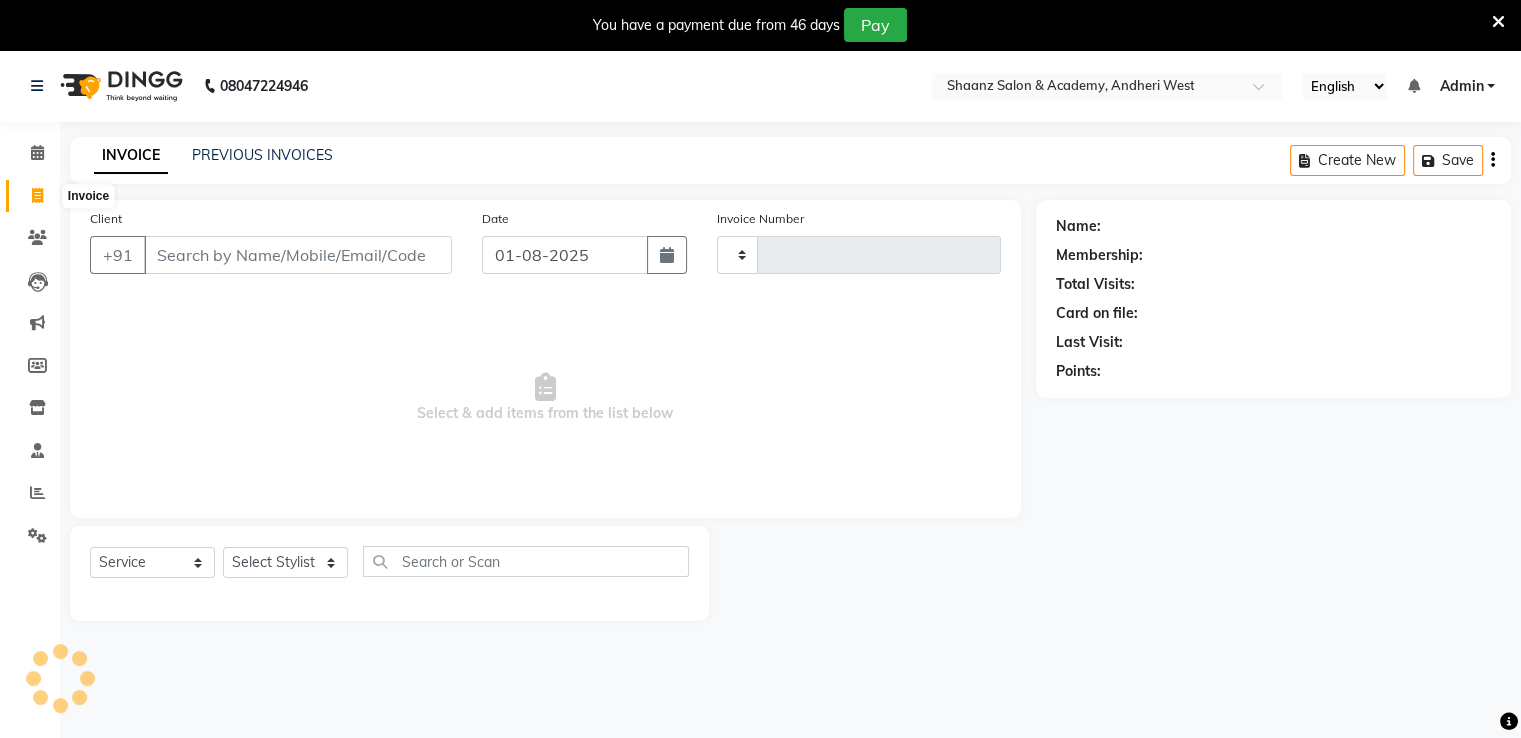 click at bounding box center [1498, 22] 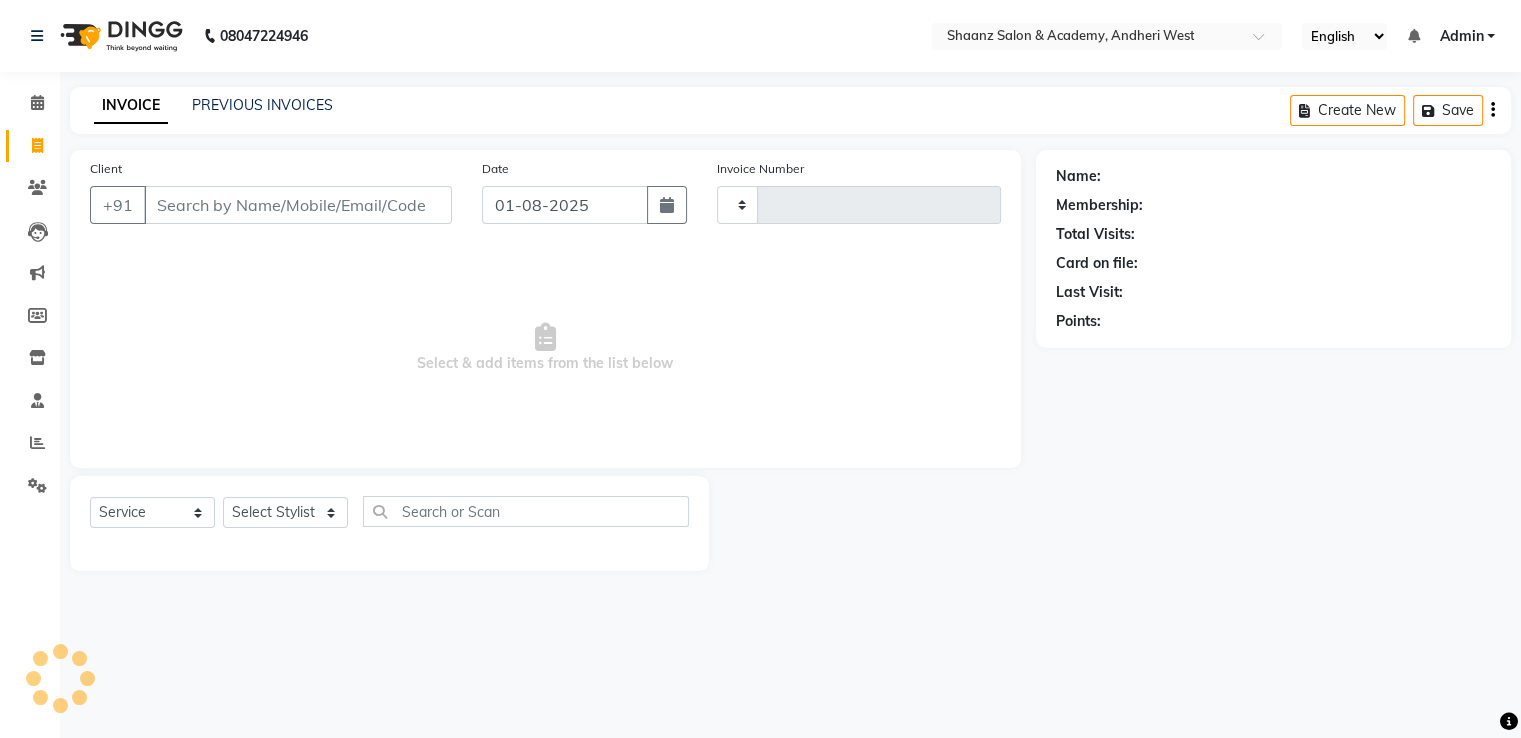 drag, startPoint x: 1500, startPoint y: 17, endPoint x: 0, endPoint y: 17, distance: 1500 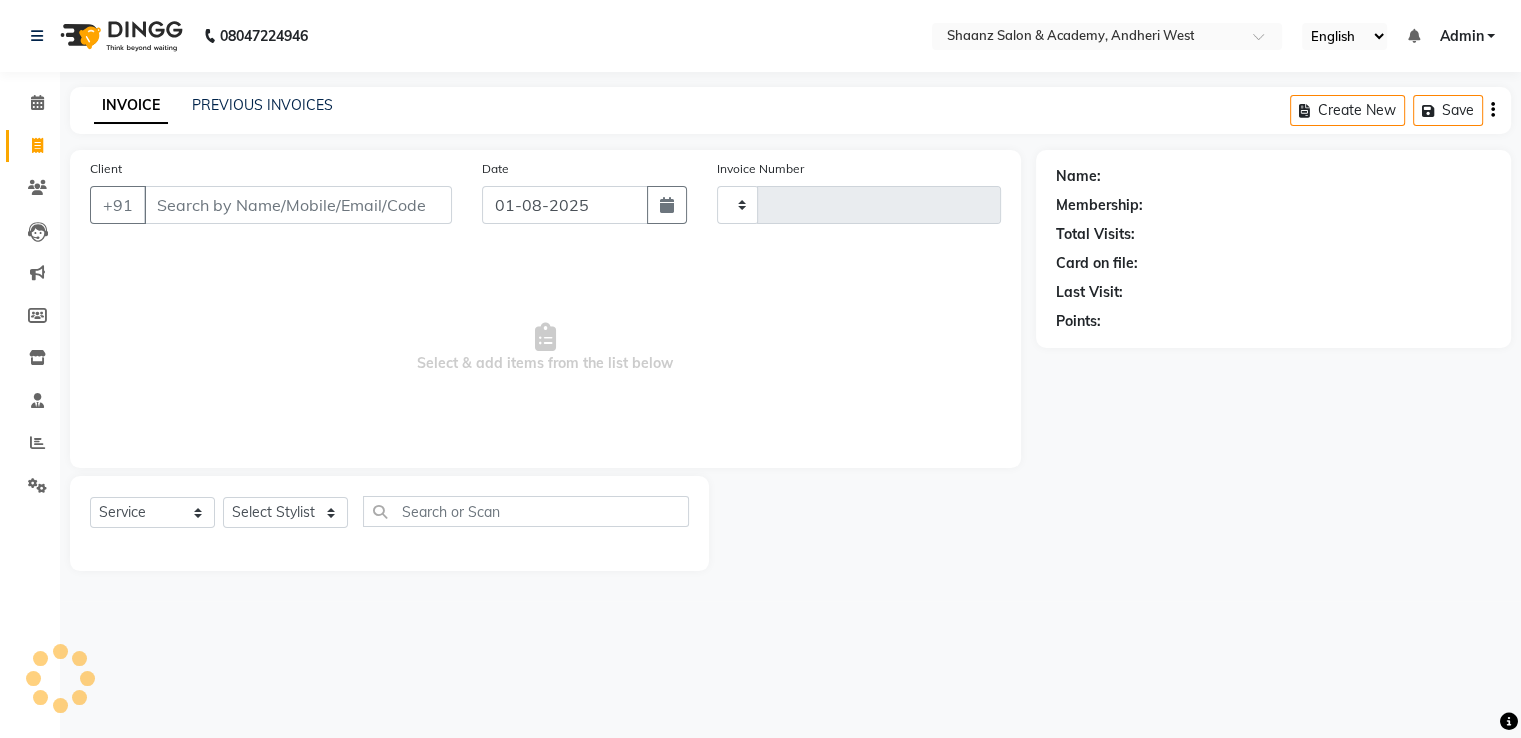 click on "08047224946 Select Location × Shaanz Salon & Academy, Andheri West English ENGLISH Español العربية मराठी हिंदी ગુજરાતી தமிழ் 中文 Notifications nothing to show Admin Manage Profile Change Password Sign out  Version:3.15.11" 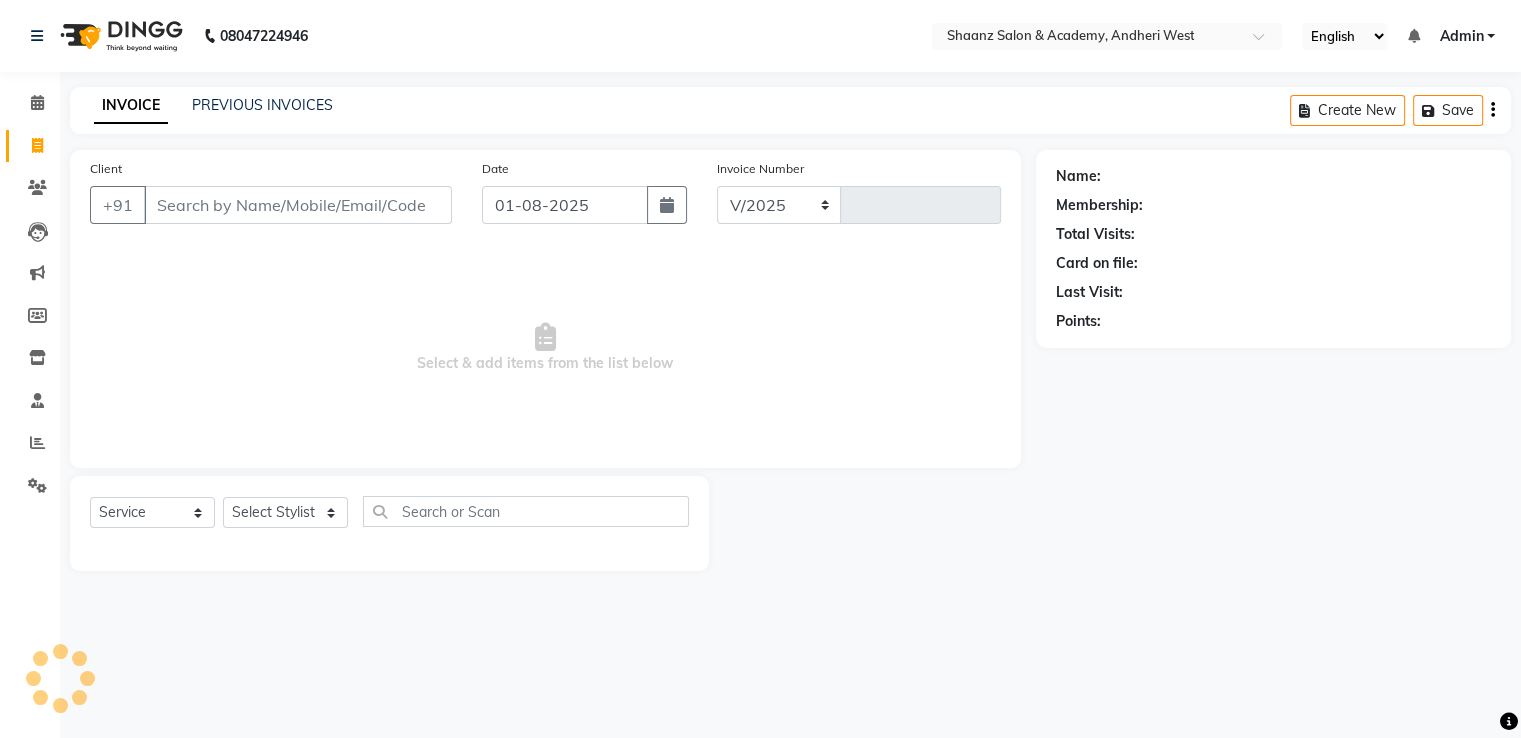 select on "6360" 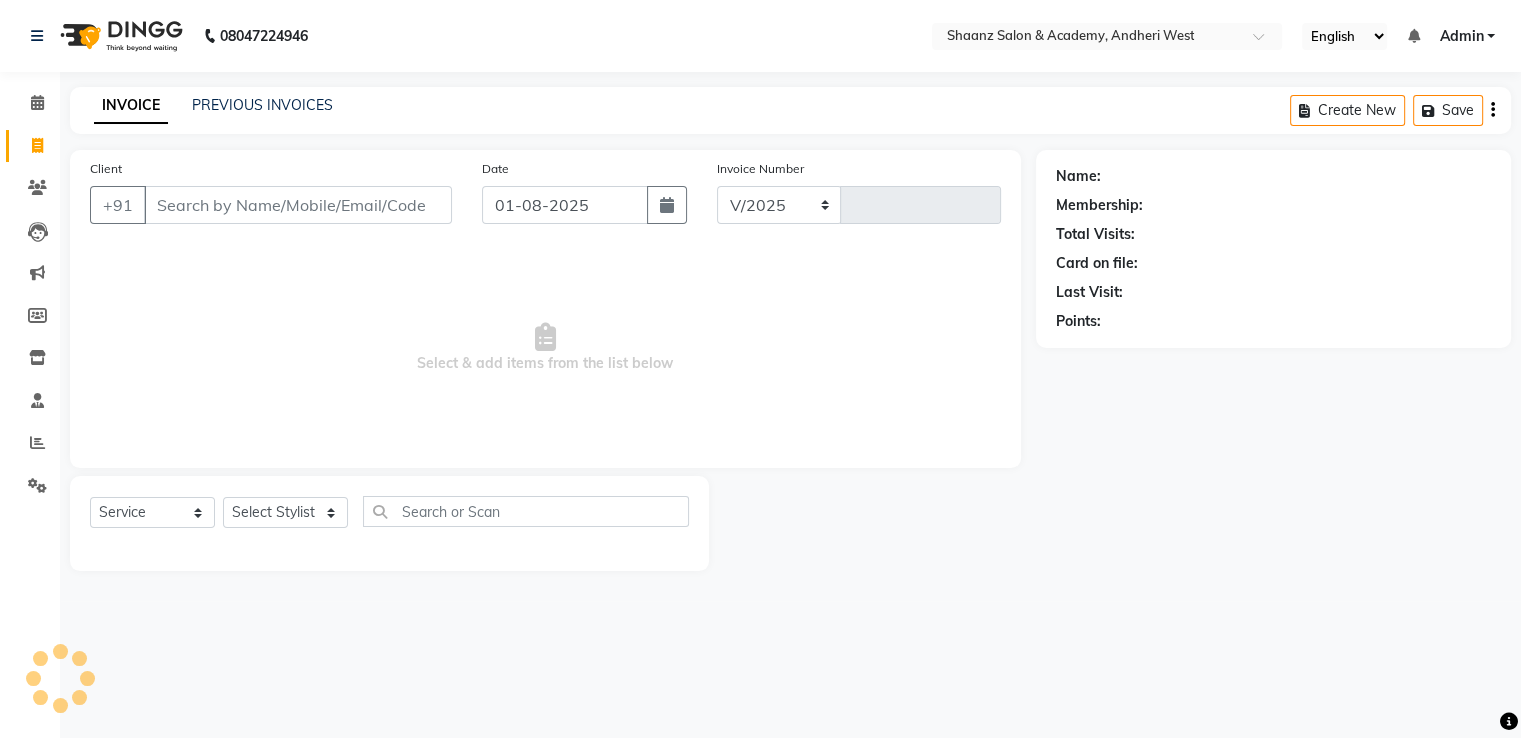 type on "2224" 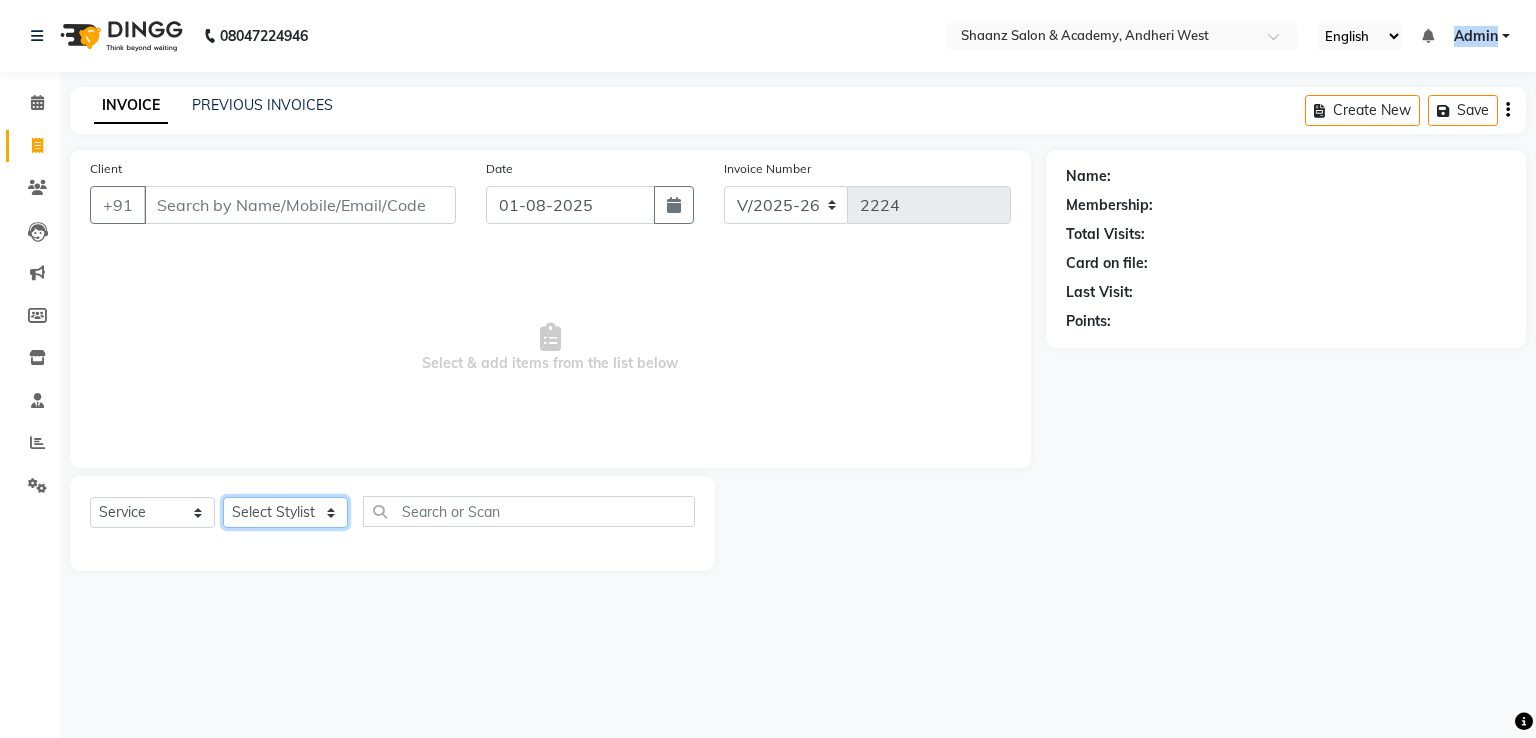 click on "Select Stylist Ameer AHMAD [NAME] ASHISH THAPA MUSKAN  nisha vishal patil Raaj [NAME] SANJANA  sanju [NAME] shital shah [NAME]" 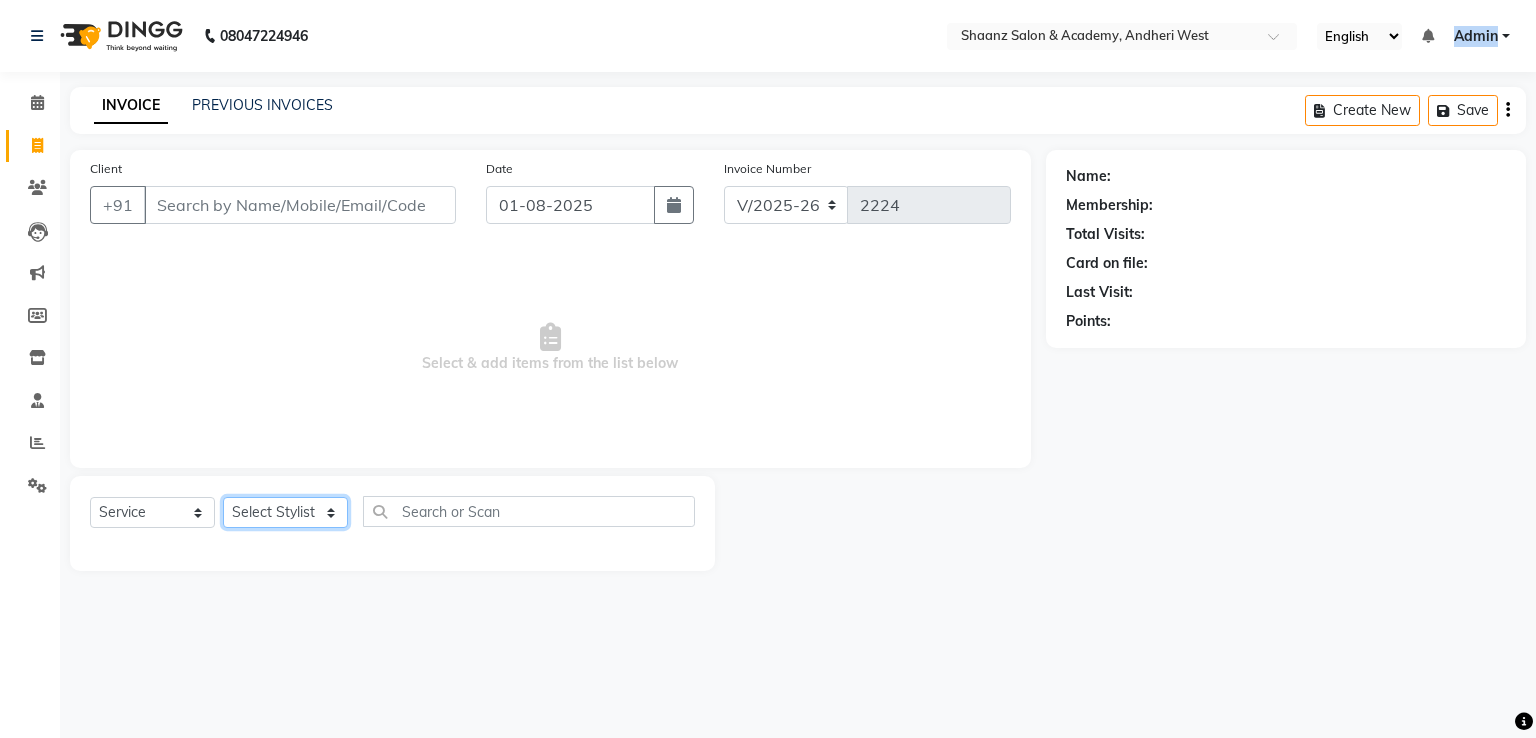 select on "49291" 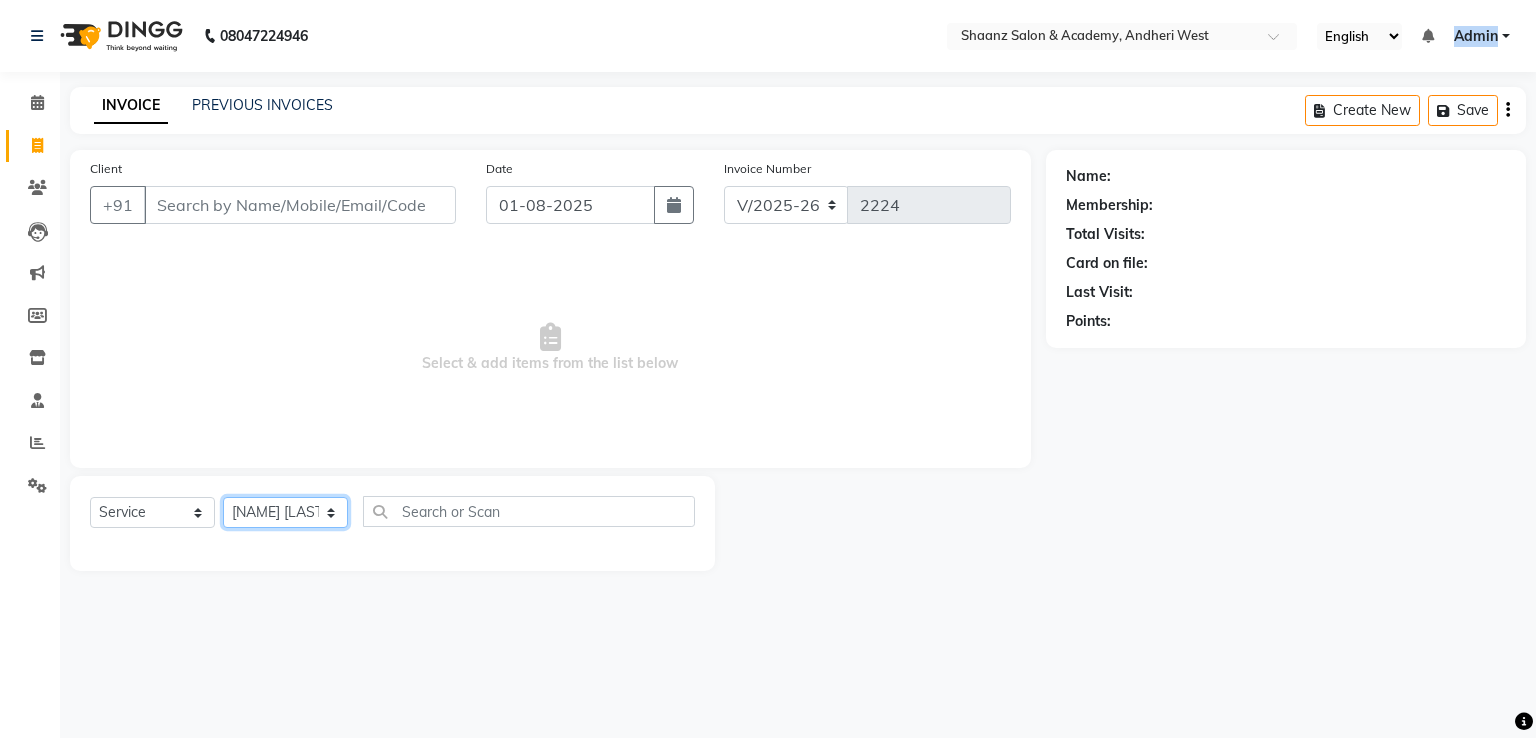 click on "Select Stylist Ameer AHMAD [NAME] ASHISH THAPA MUSKAN  nisha vishal patil Raaj [NAME] SANJANA  sanju [NAME] shital shah [NAME]" 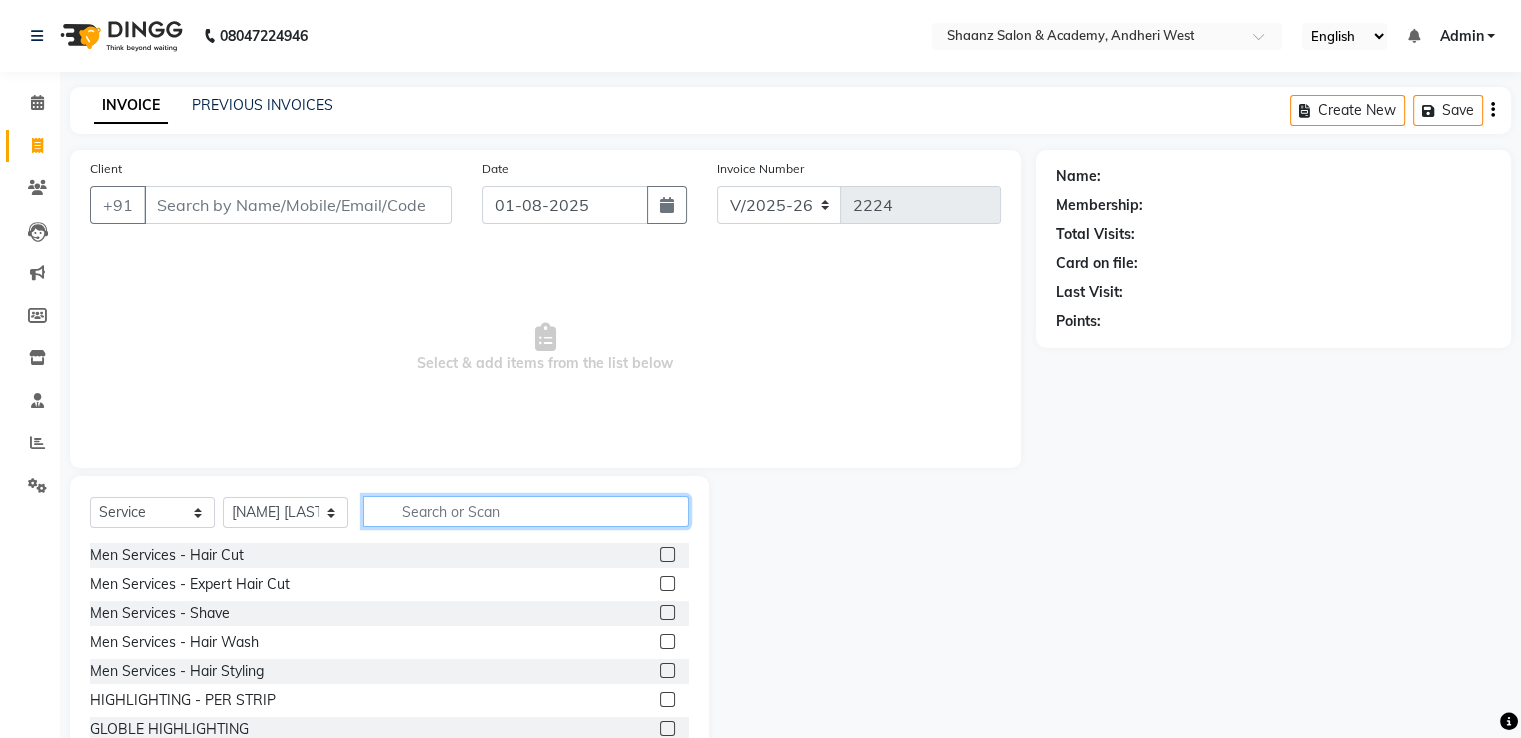 click 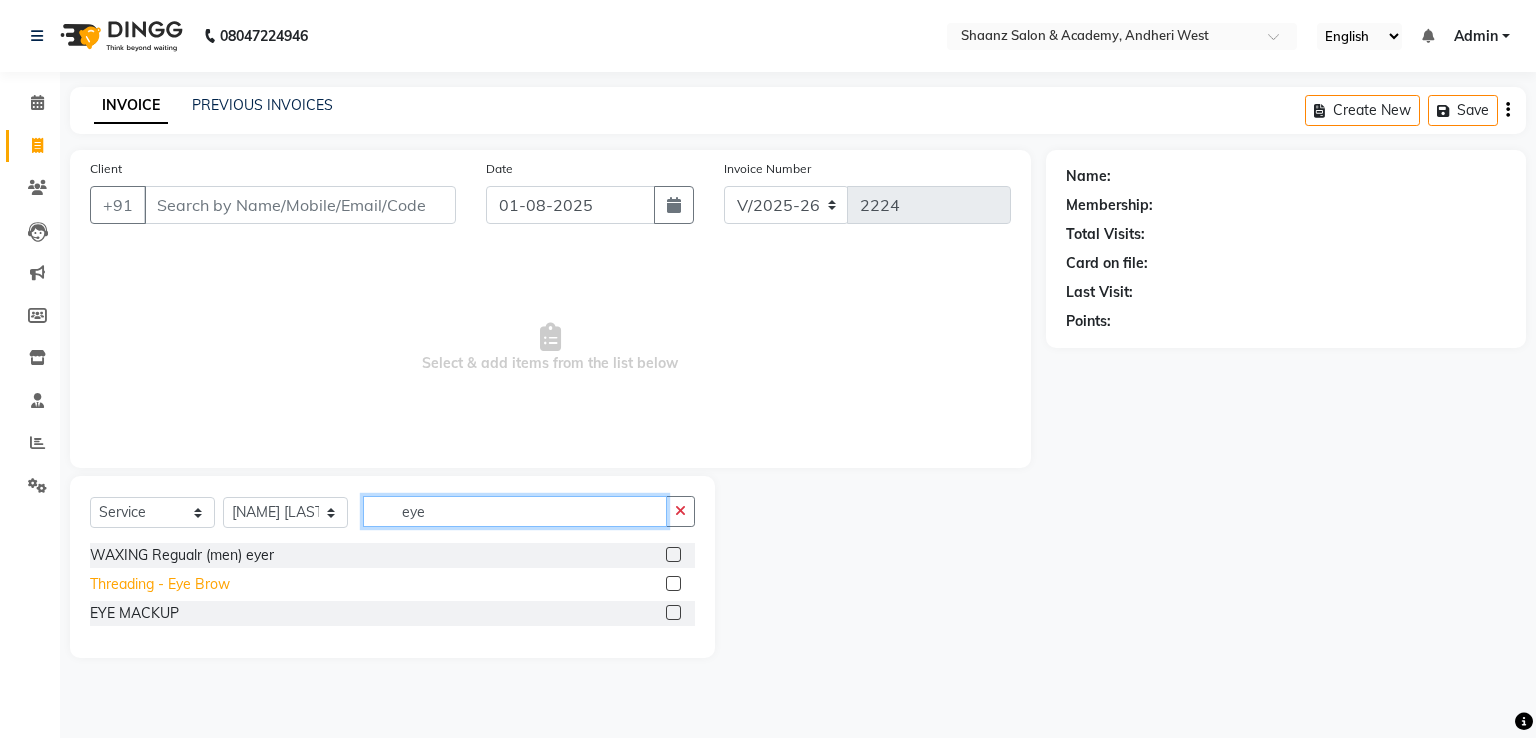 type on "eye" 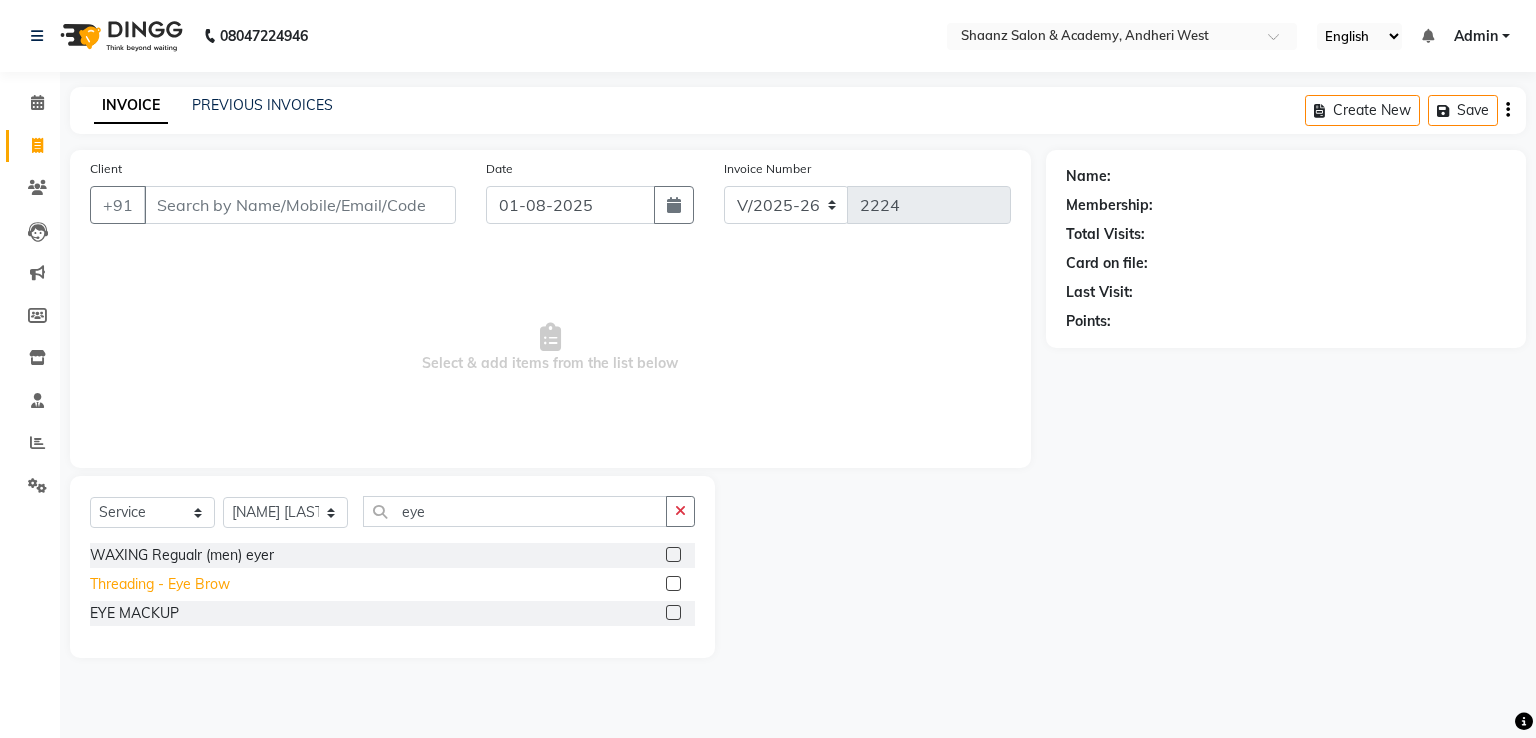 click on "Threading  - Eye Brow" 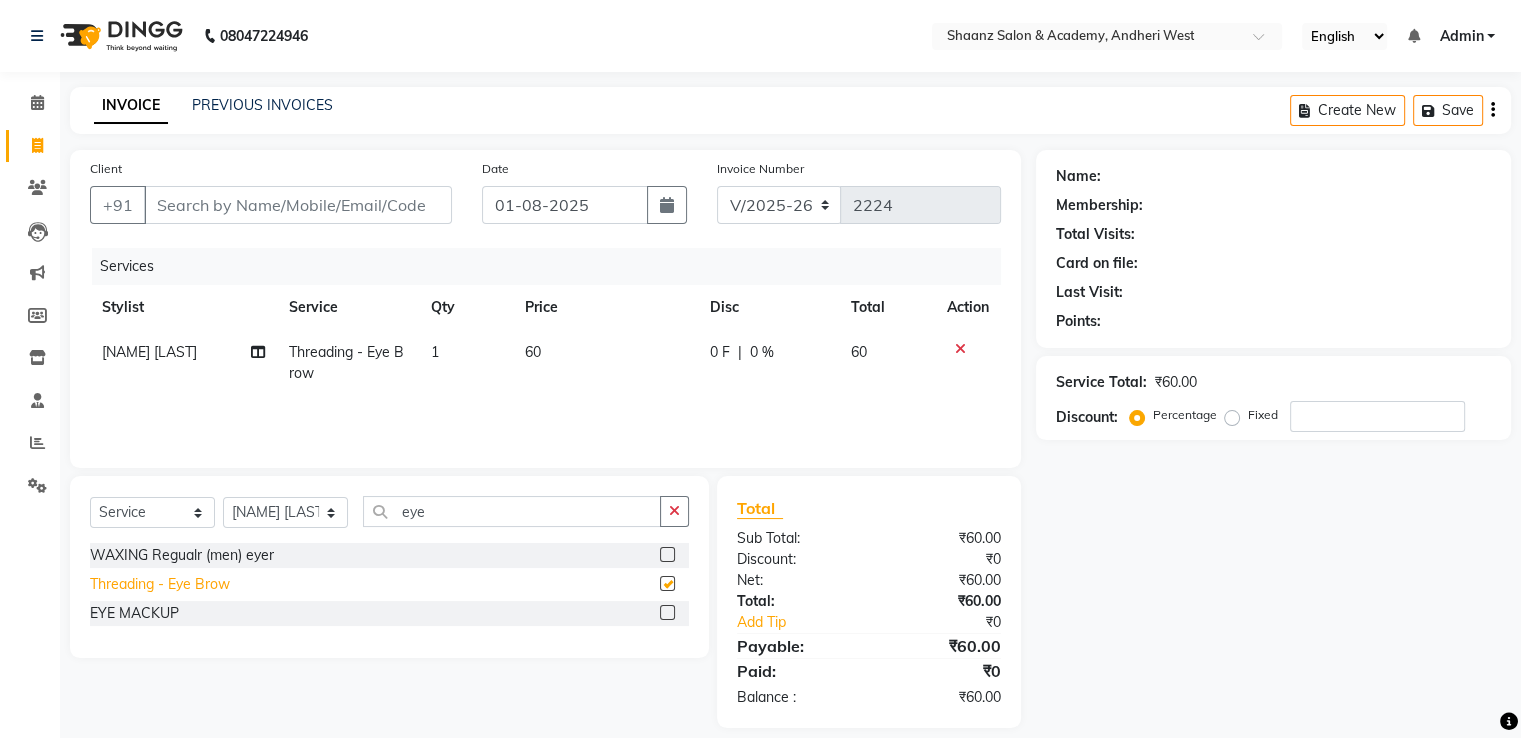 checkbox on "false" 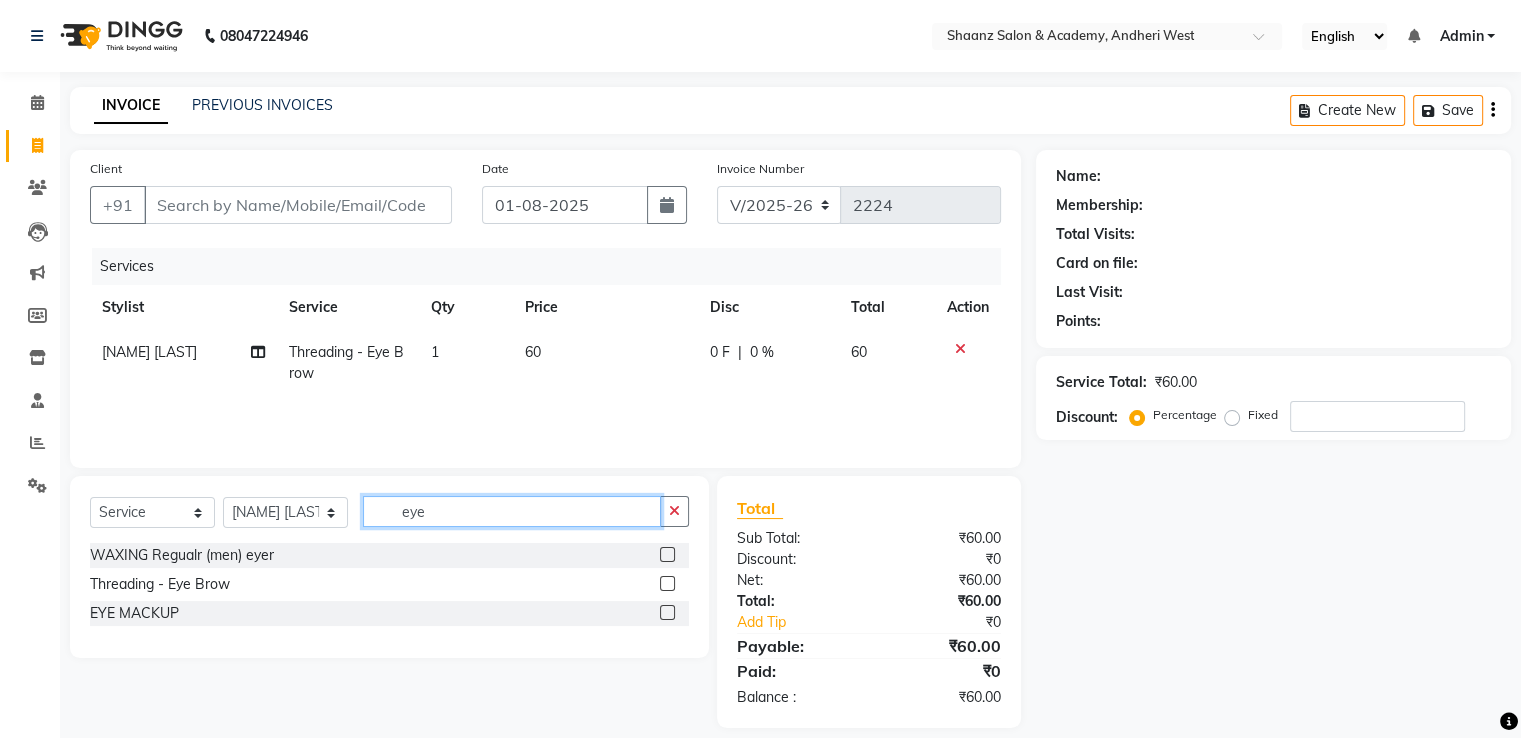 click on "eye" 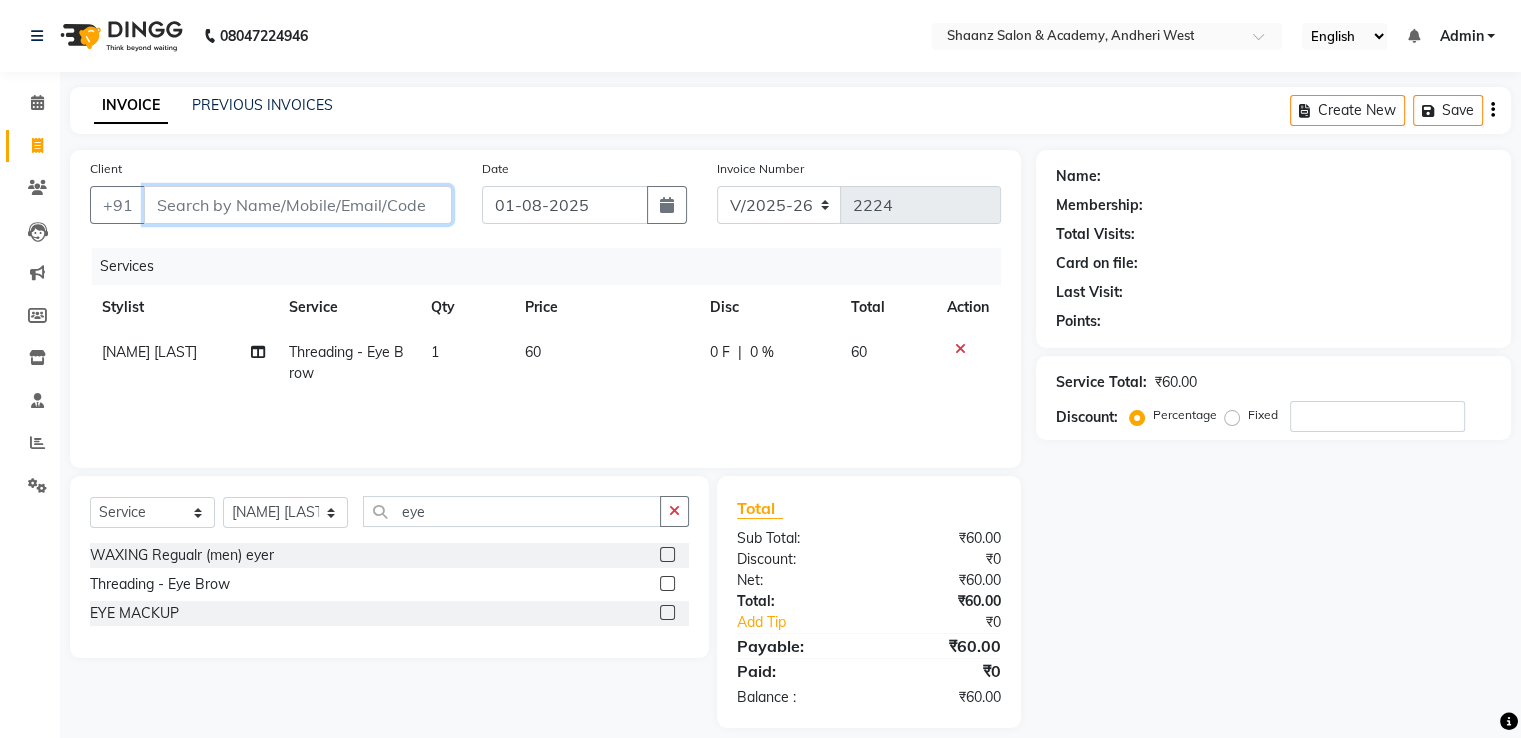 click on "Client" at bounding box center [298, 205] 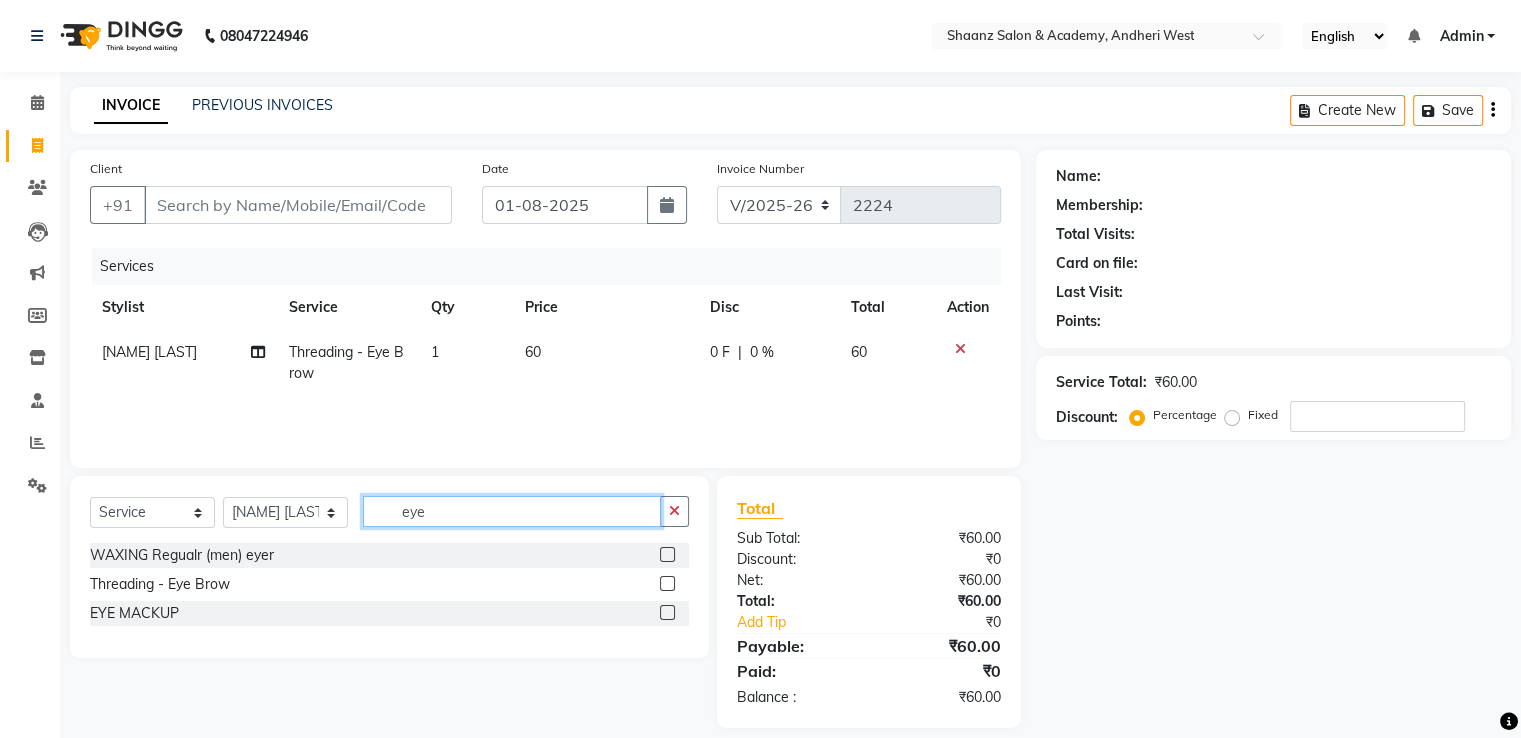click on "eye" 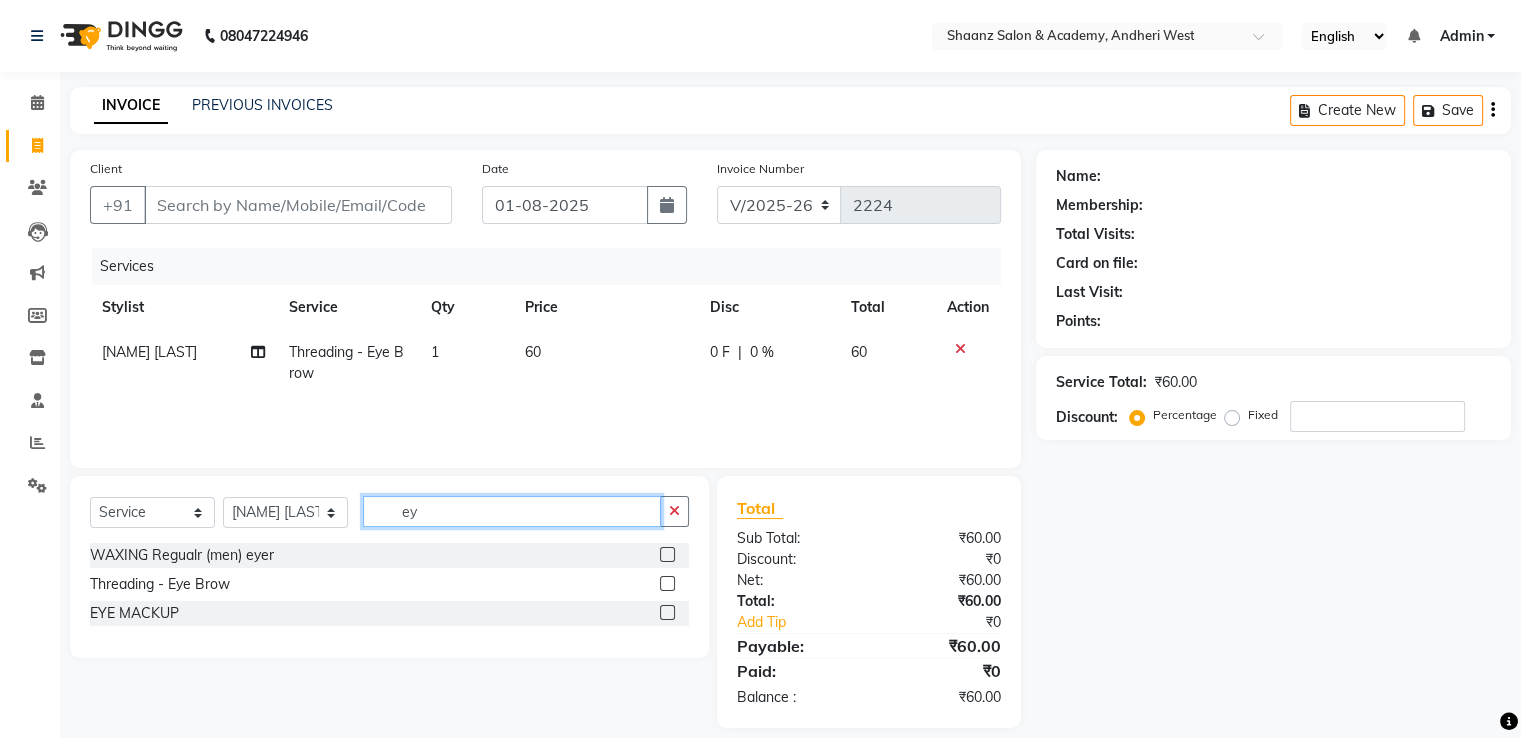 type on "e" 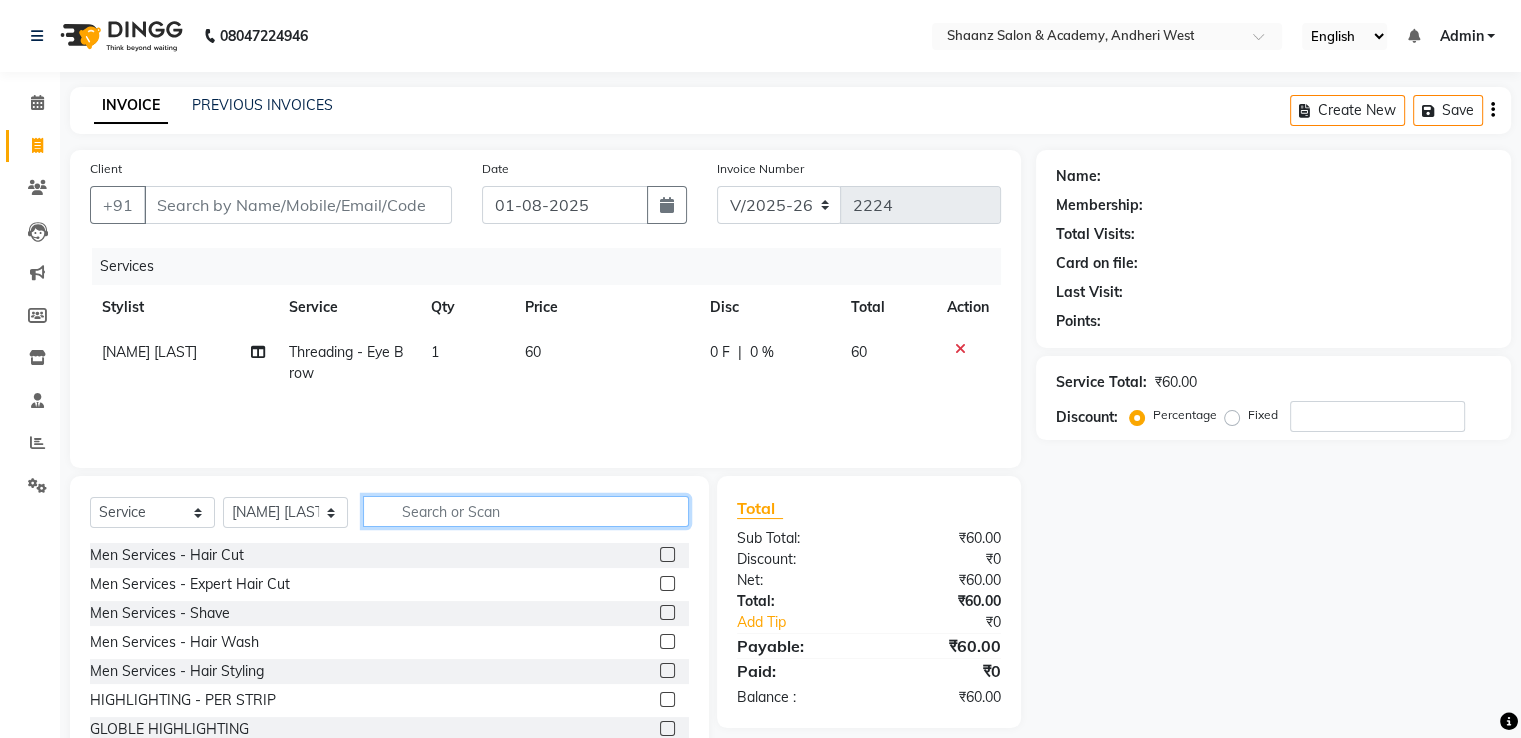 type 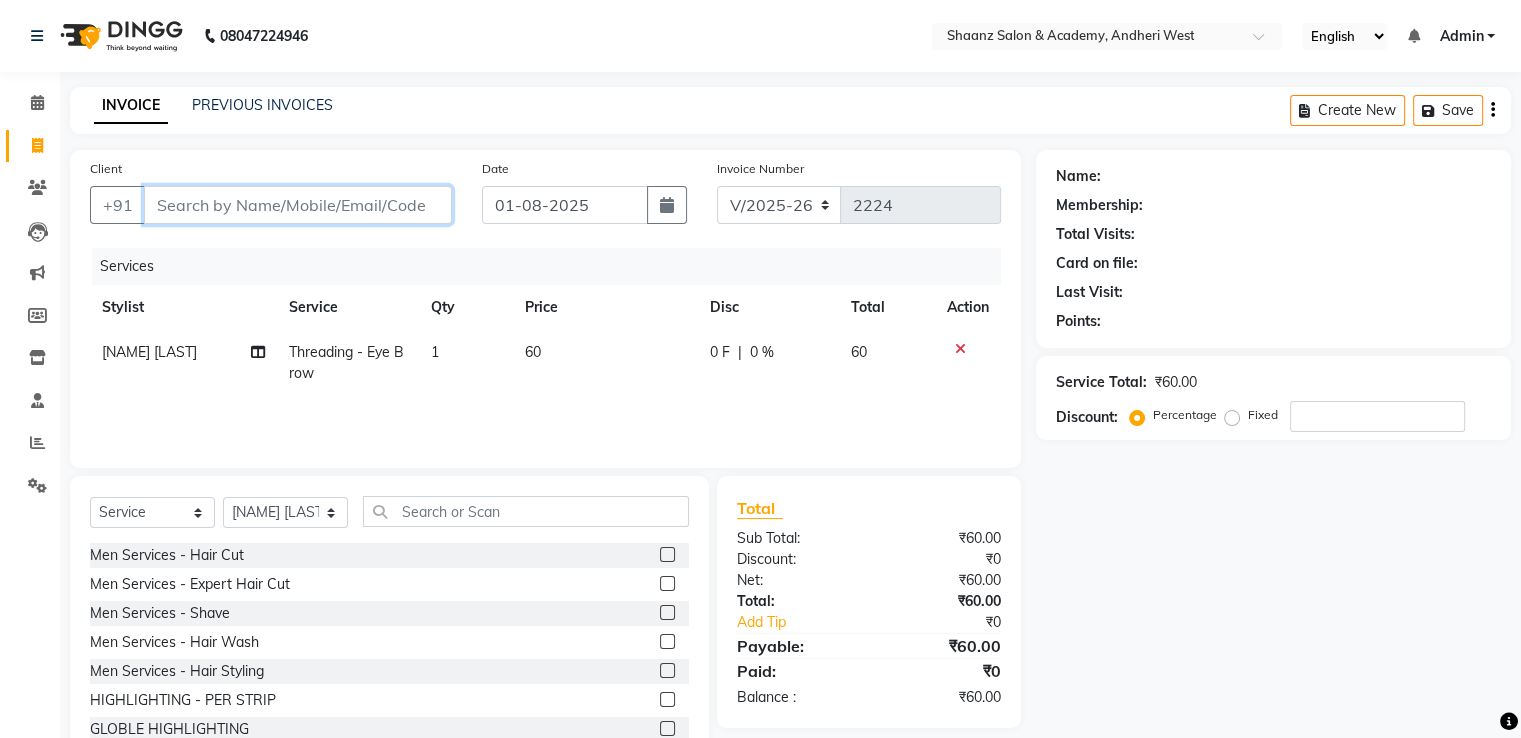 click on "Client" at bounding box center [298, 205] 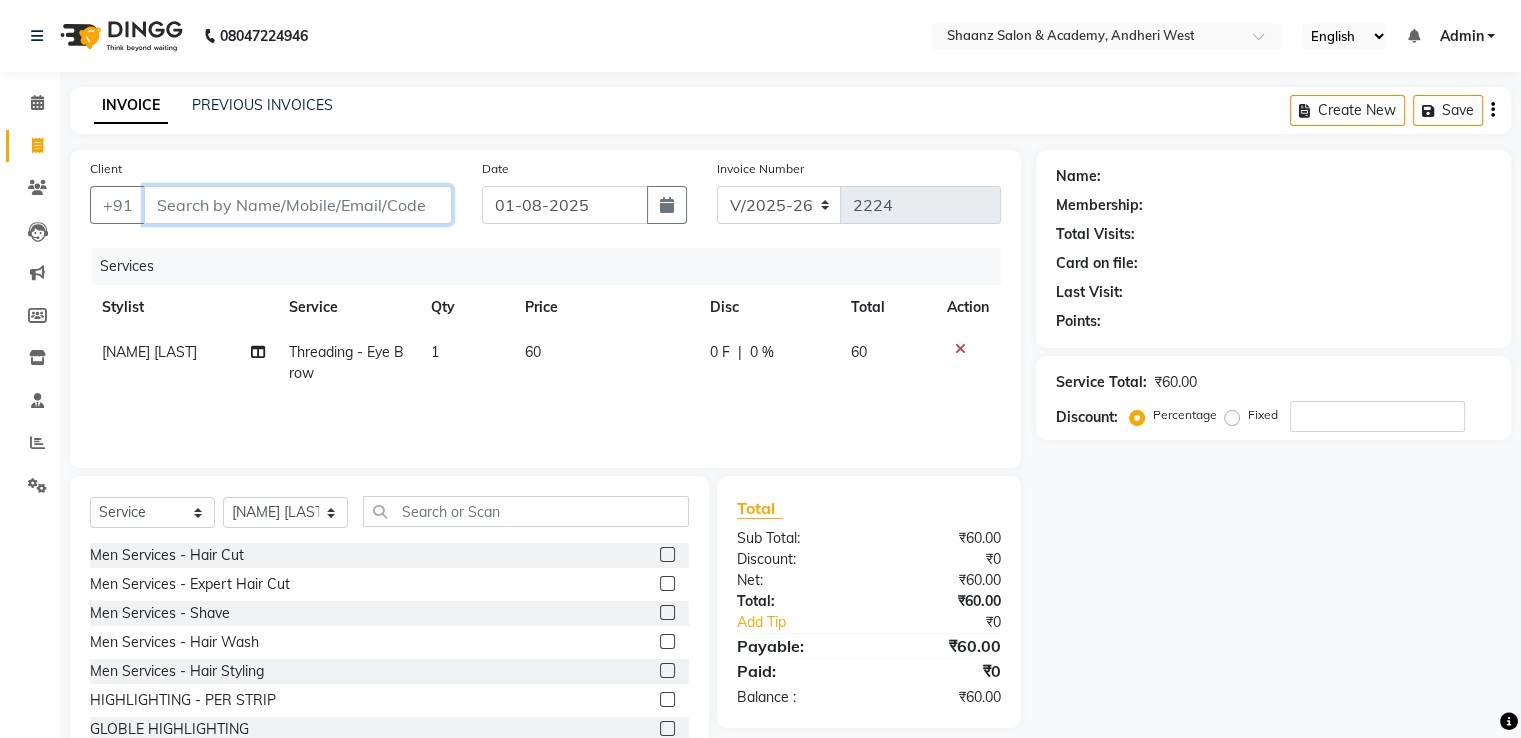 click on "Client" at bounding box center [298, 205] 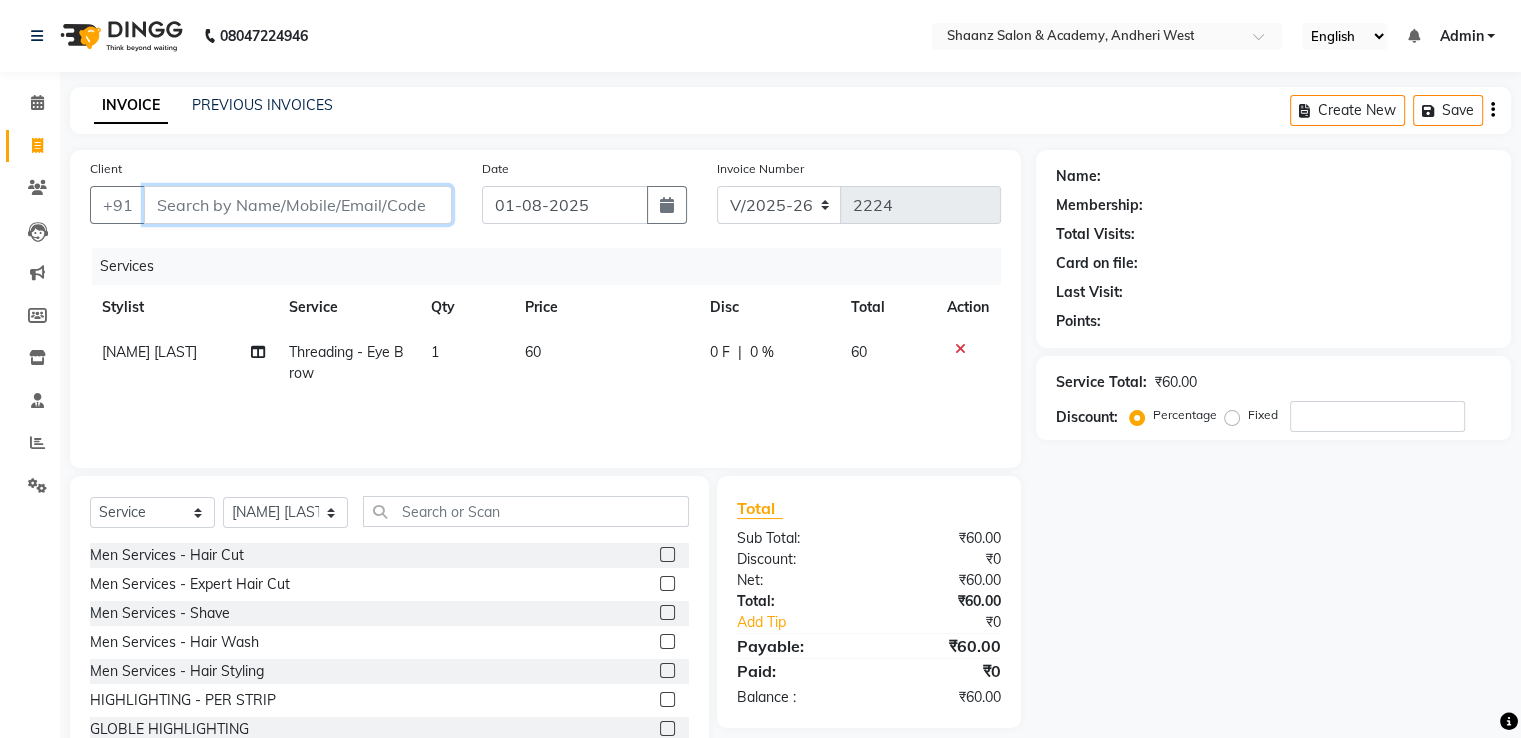 type on "9" 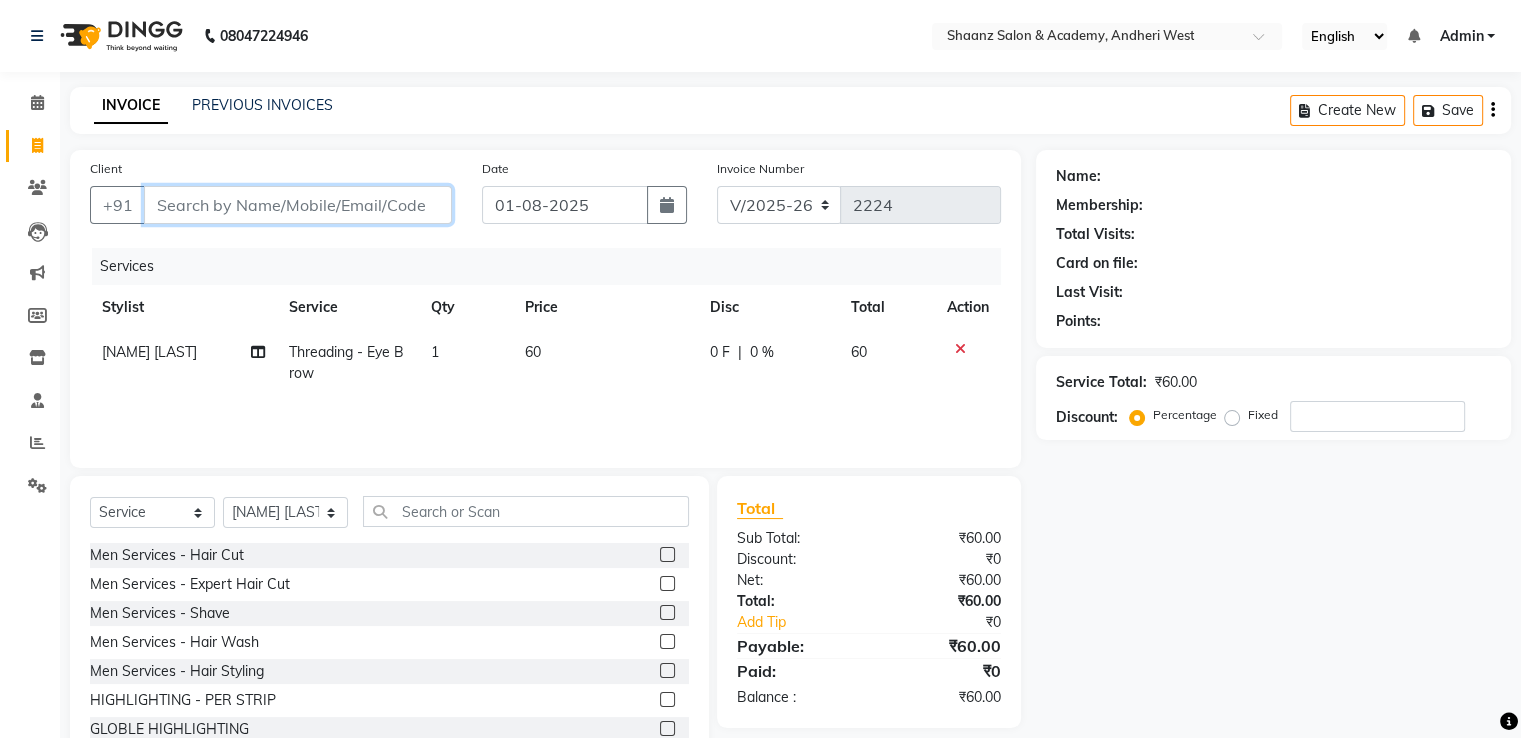 type on "0" 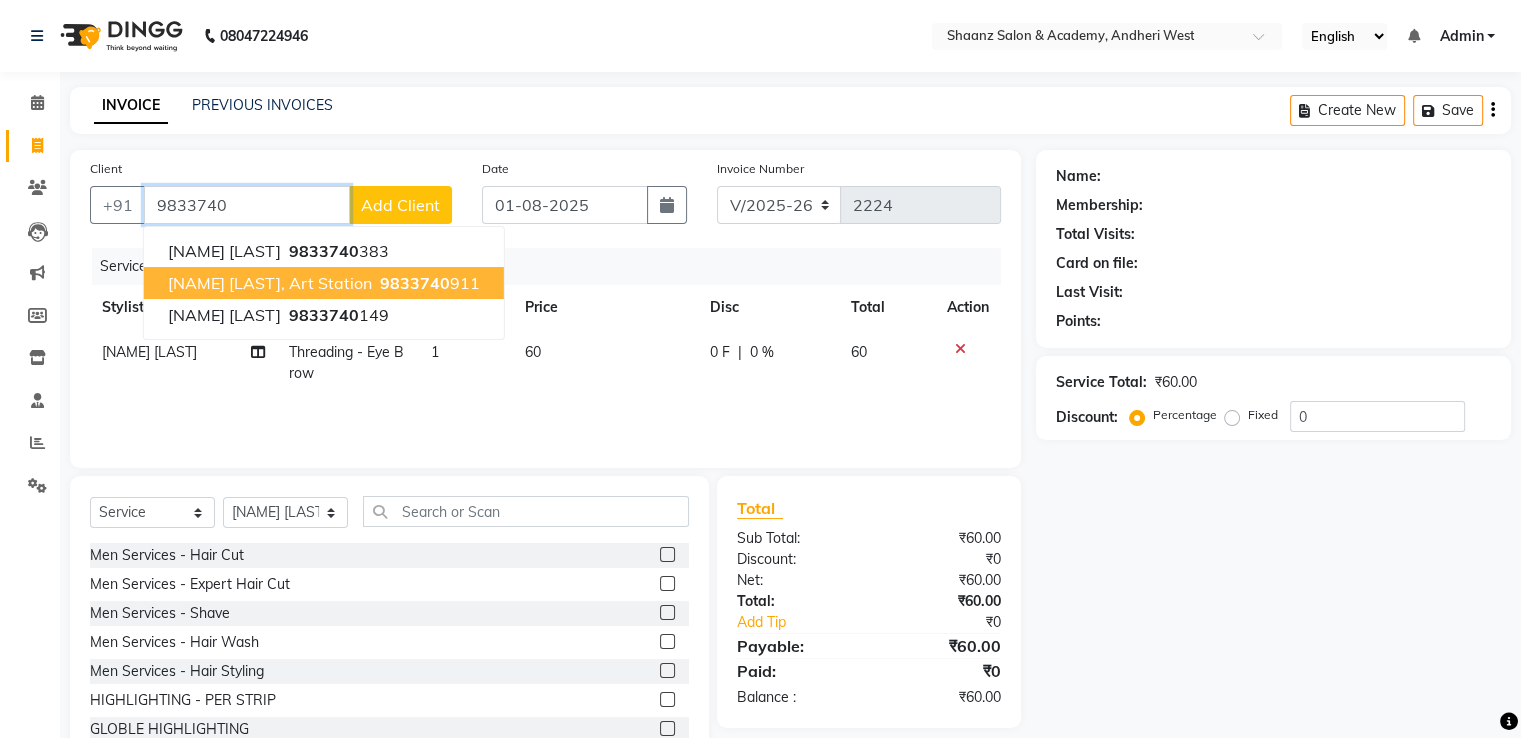 click on "9833740" at bounding box center (415, 283) 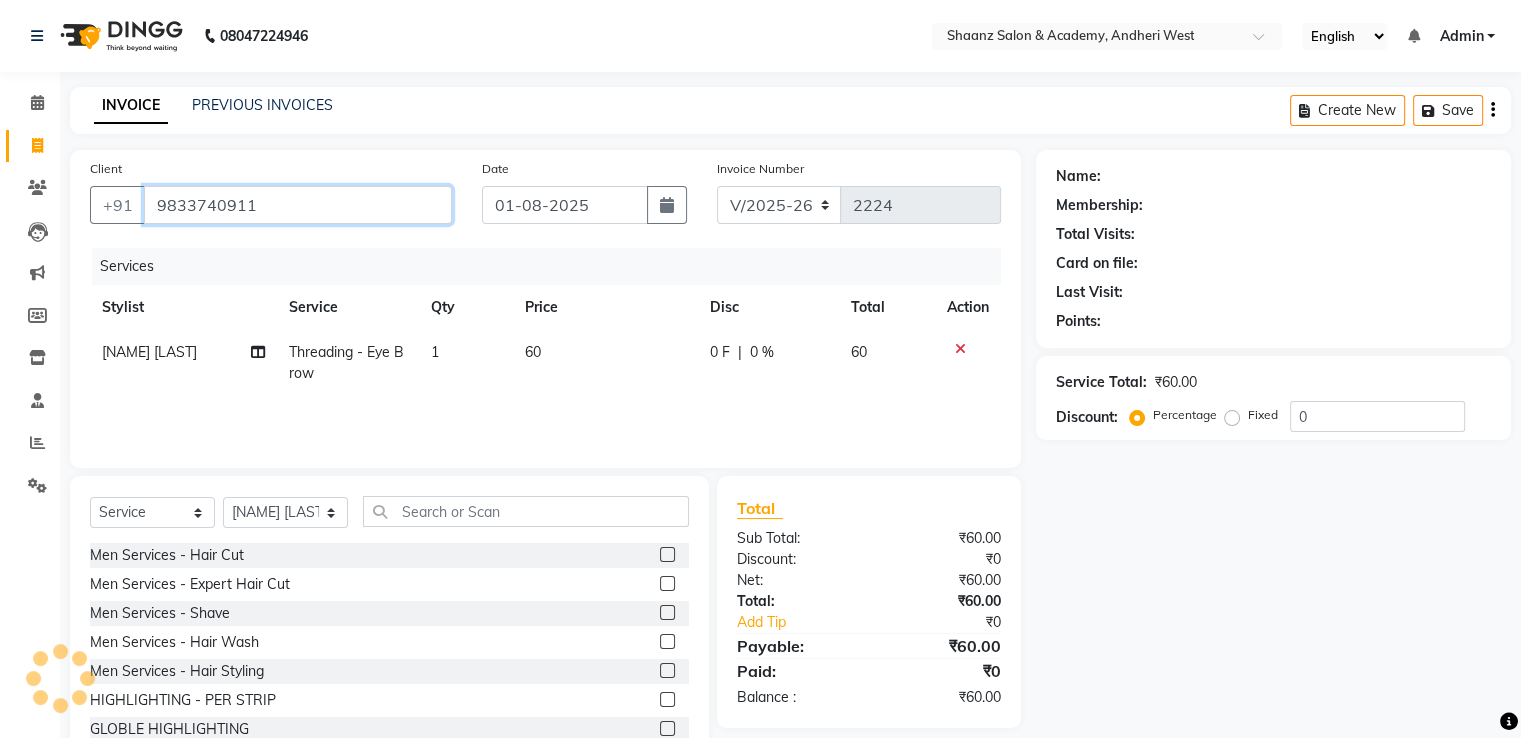 type on "9833740911" 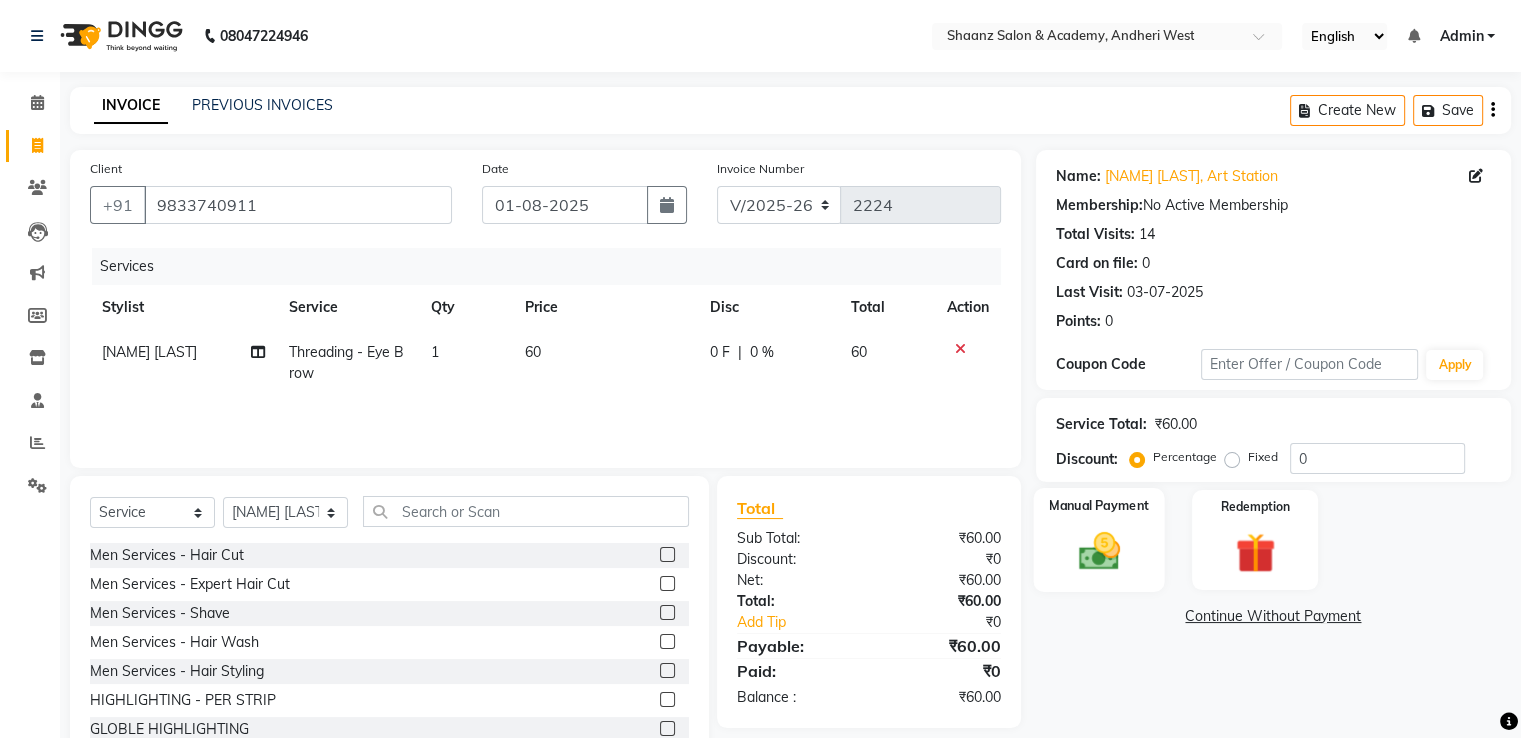 click on "Manual Payment" 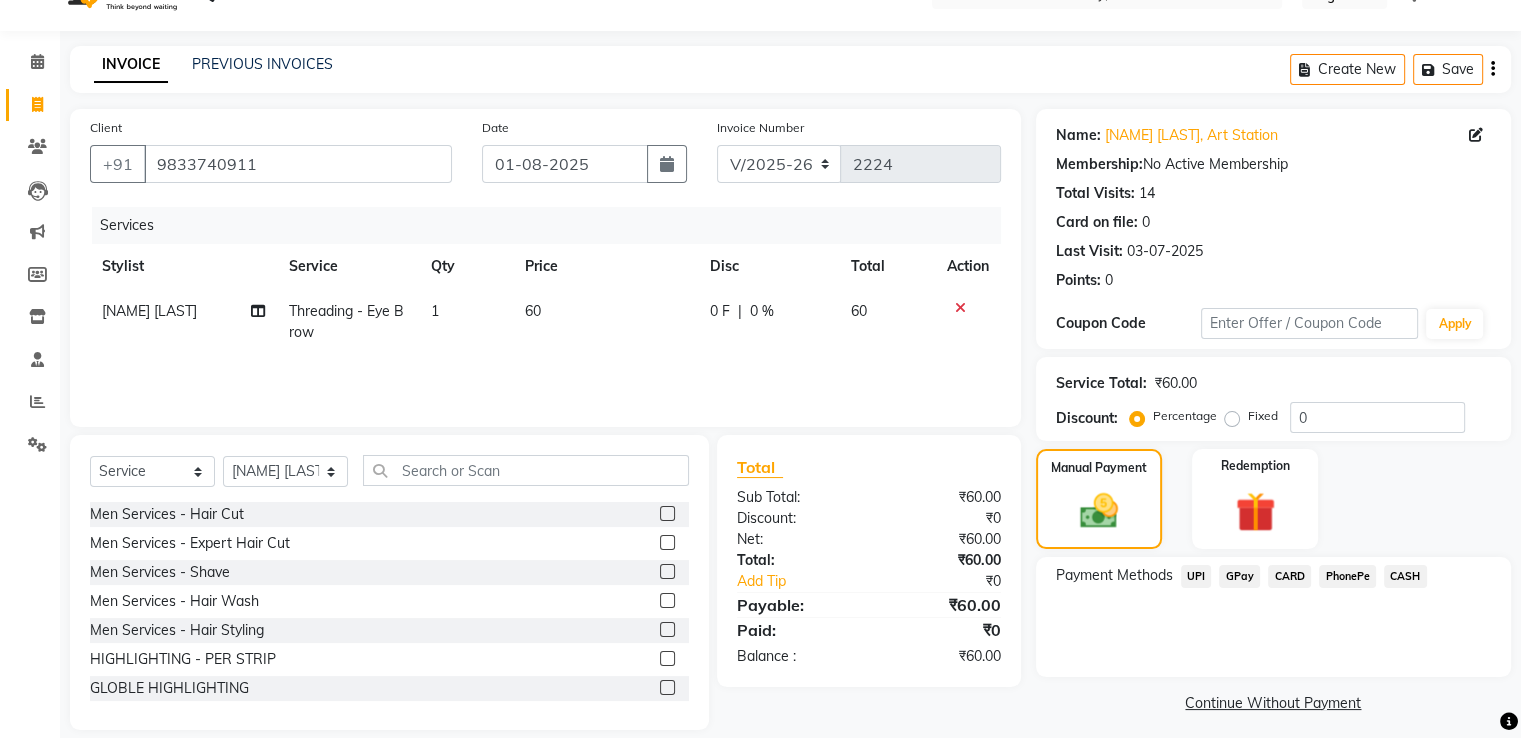 scroll, scrollTop: 64, scrollLeft: 0, axis: vertical 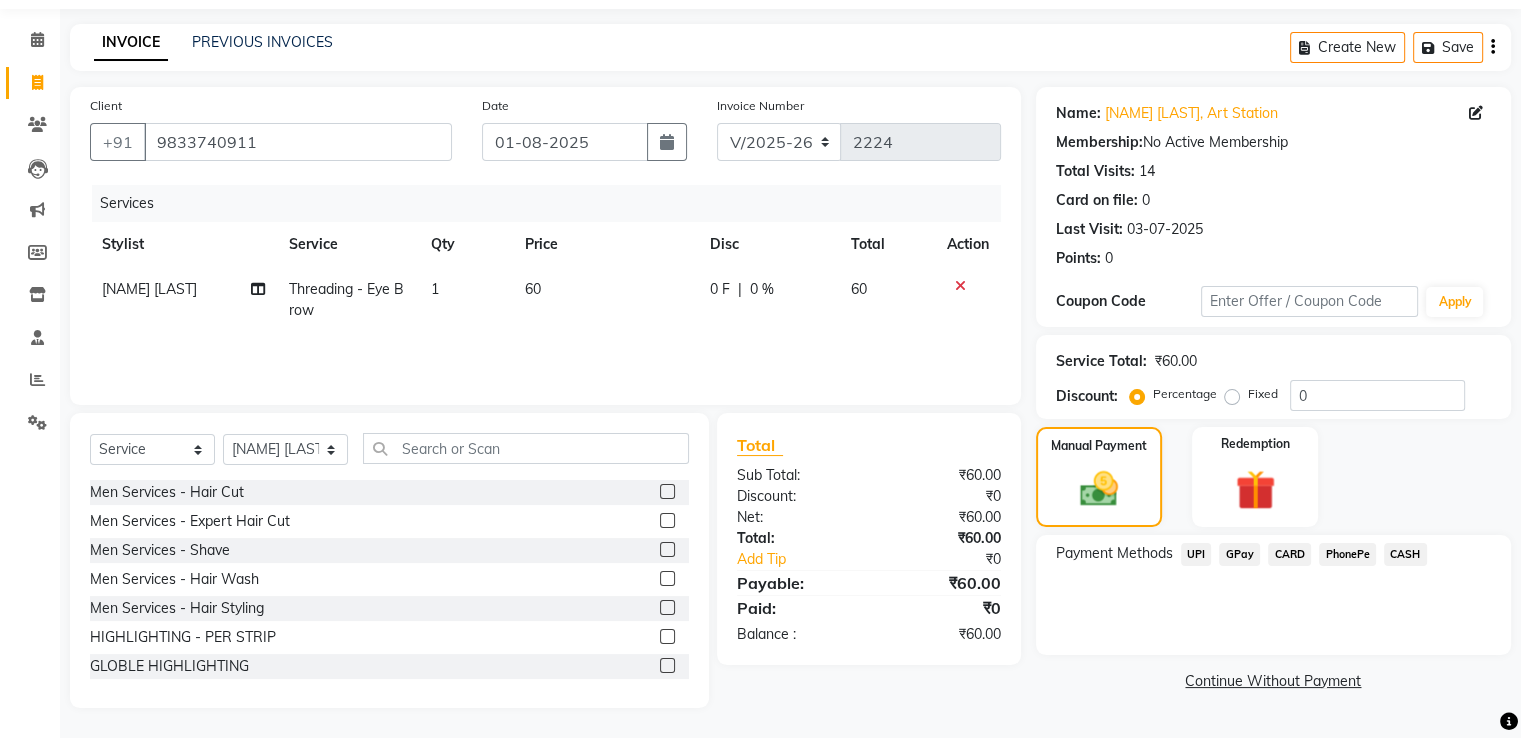 click on "GPay" 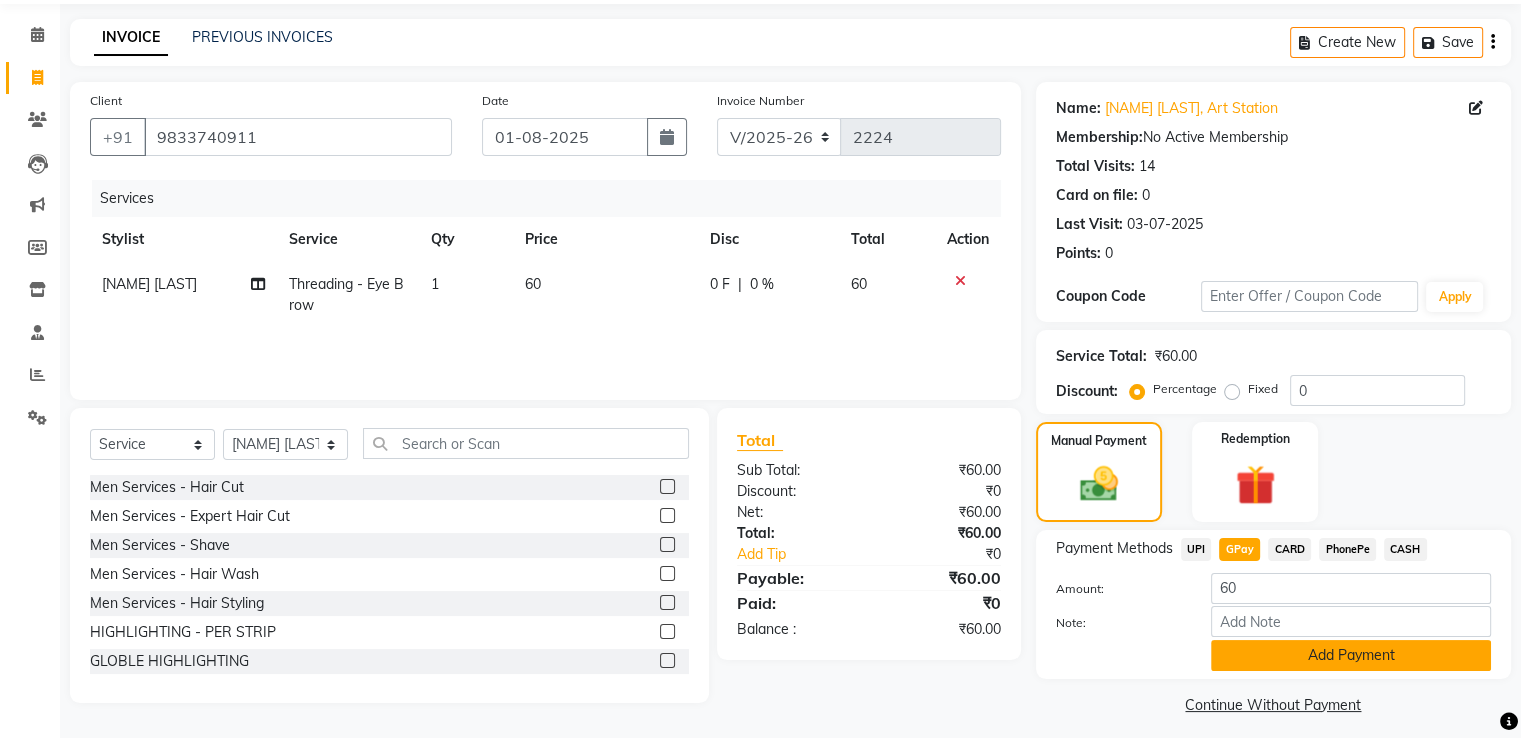 scroll, scrollTop: 81, scrollLeft: 0, axis: vertical 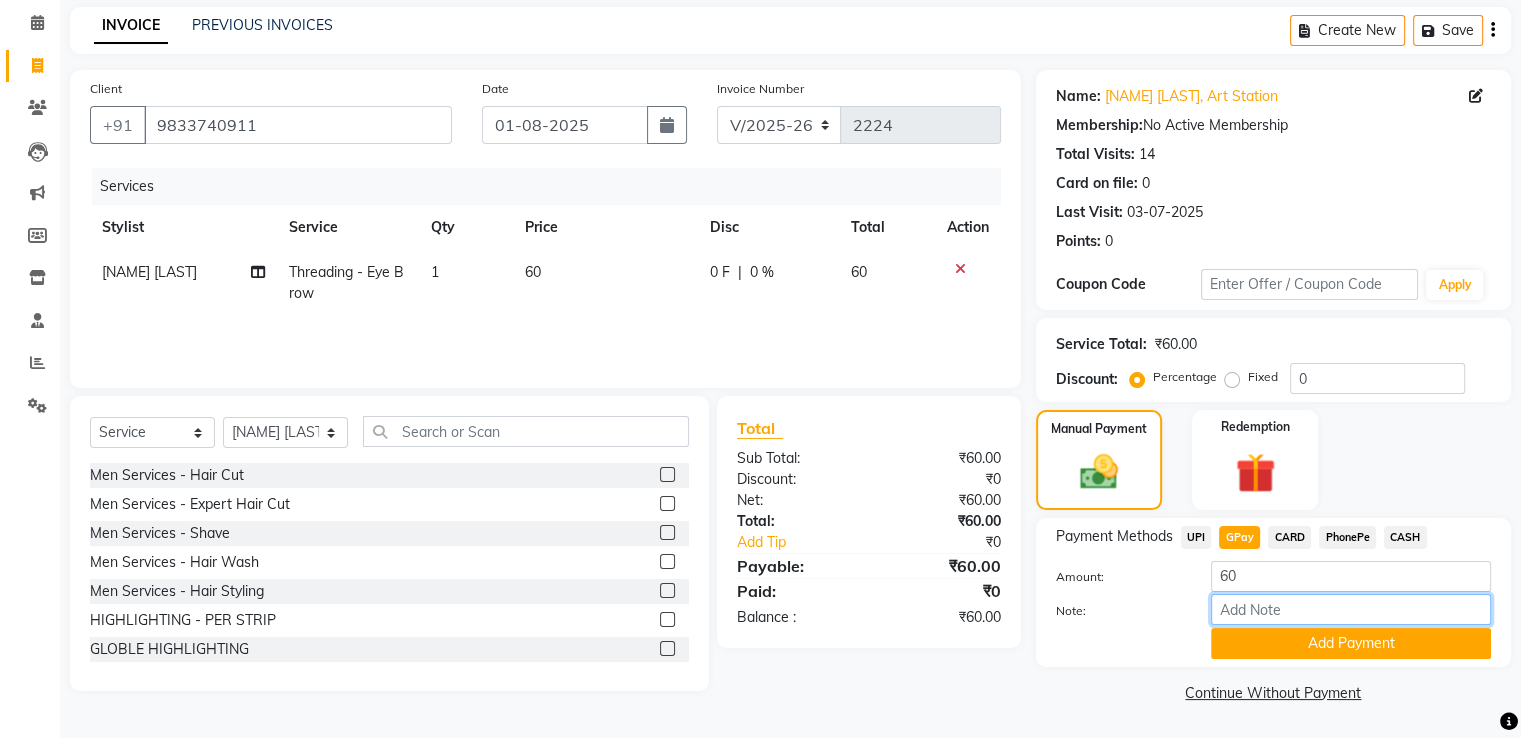 drag, startPoint x: 1248, startPoint y: 621, endPoint x: 1243, endPoint y: 661, distance: 40.311287 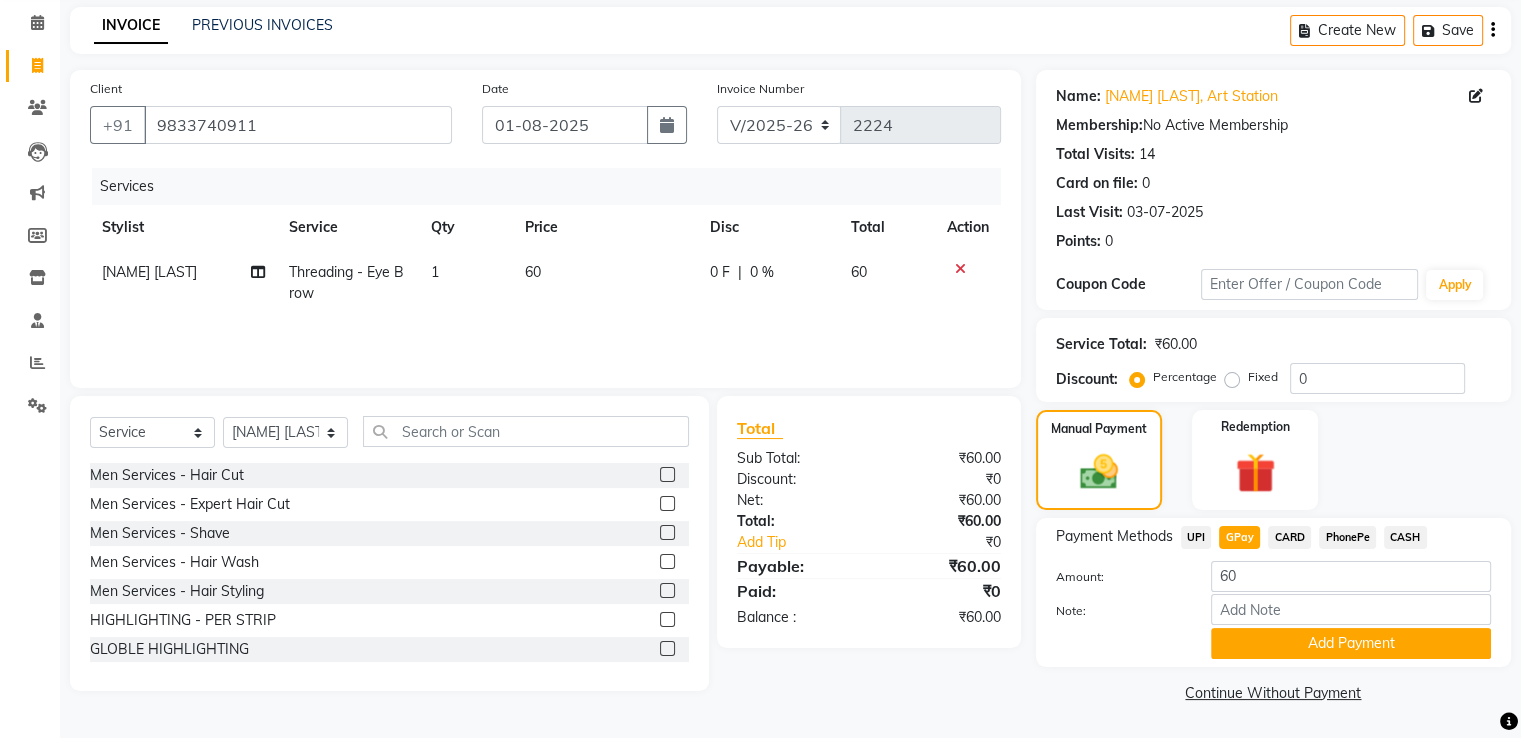 click on "Add Payment" 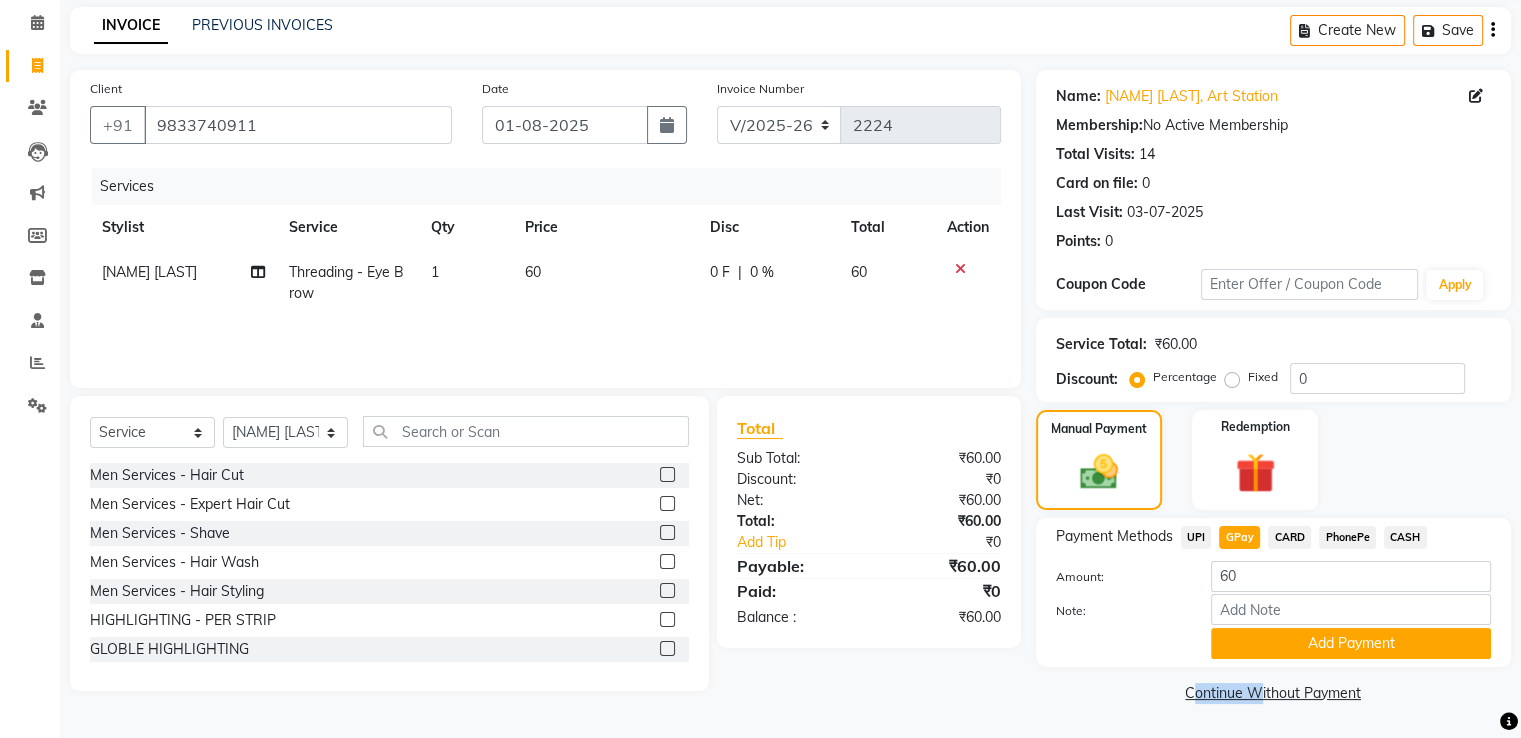 click on "Add Payment" 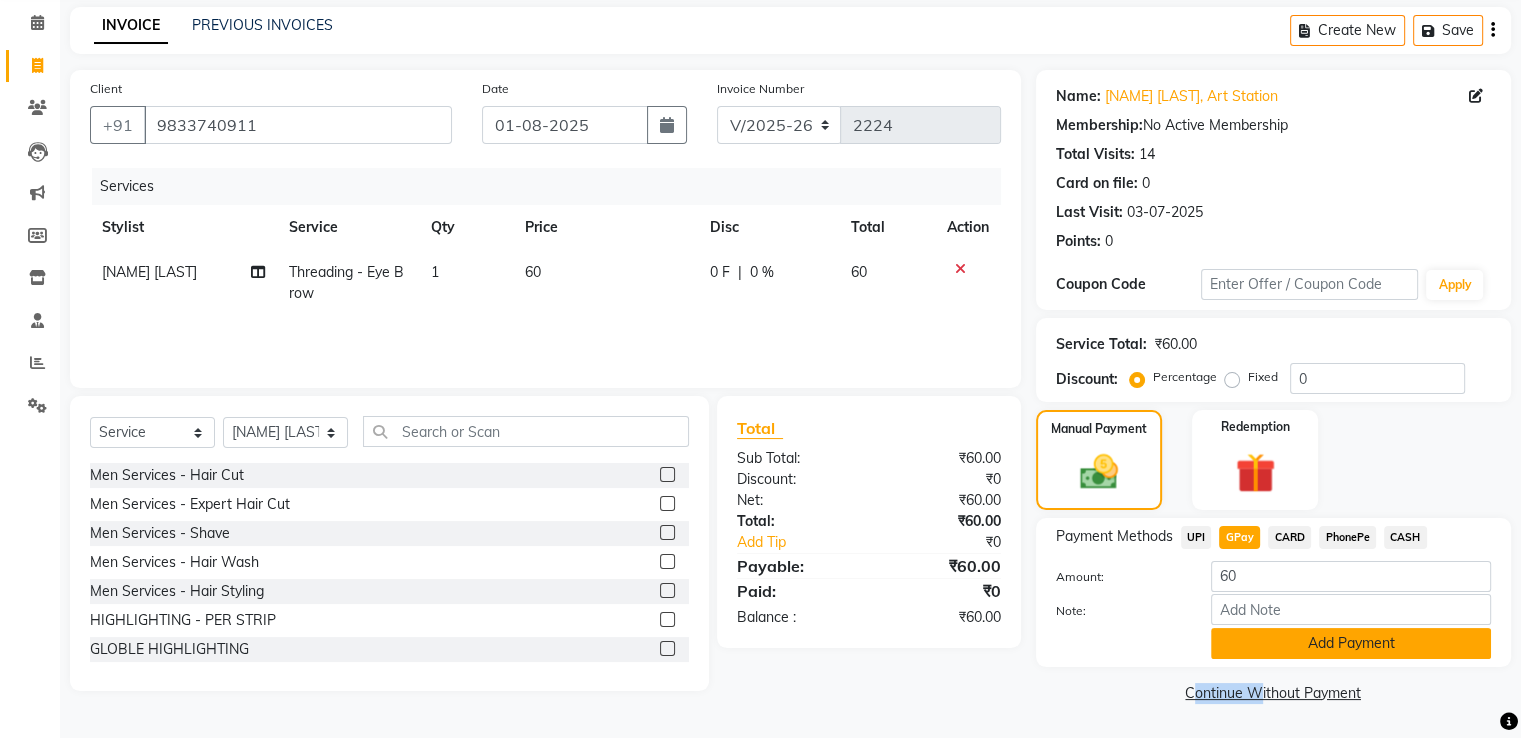 click on "Add Payment" 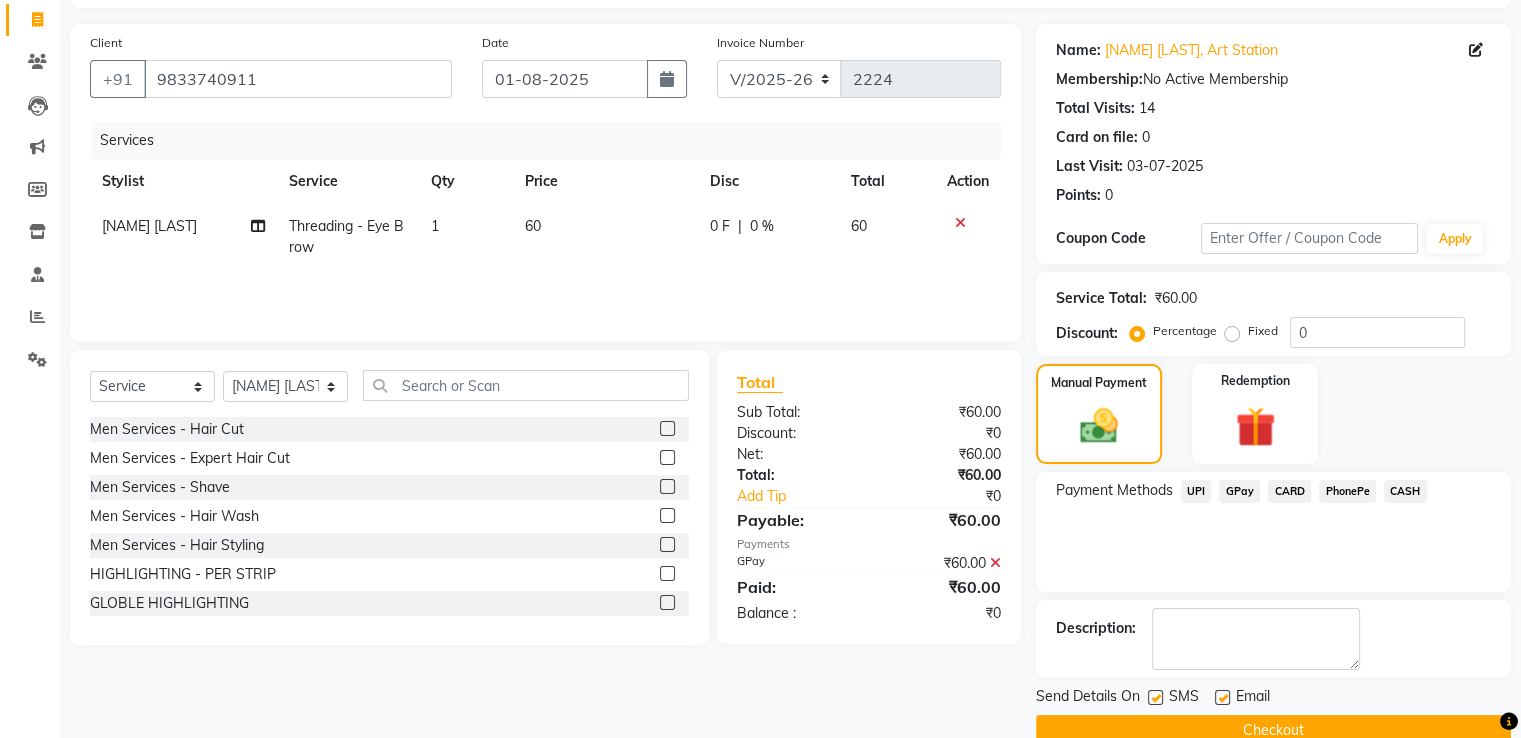 scroll, scrollTop: 163, scrollLeft: 0, axis: vertical 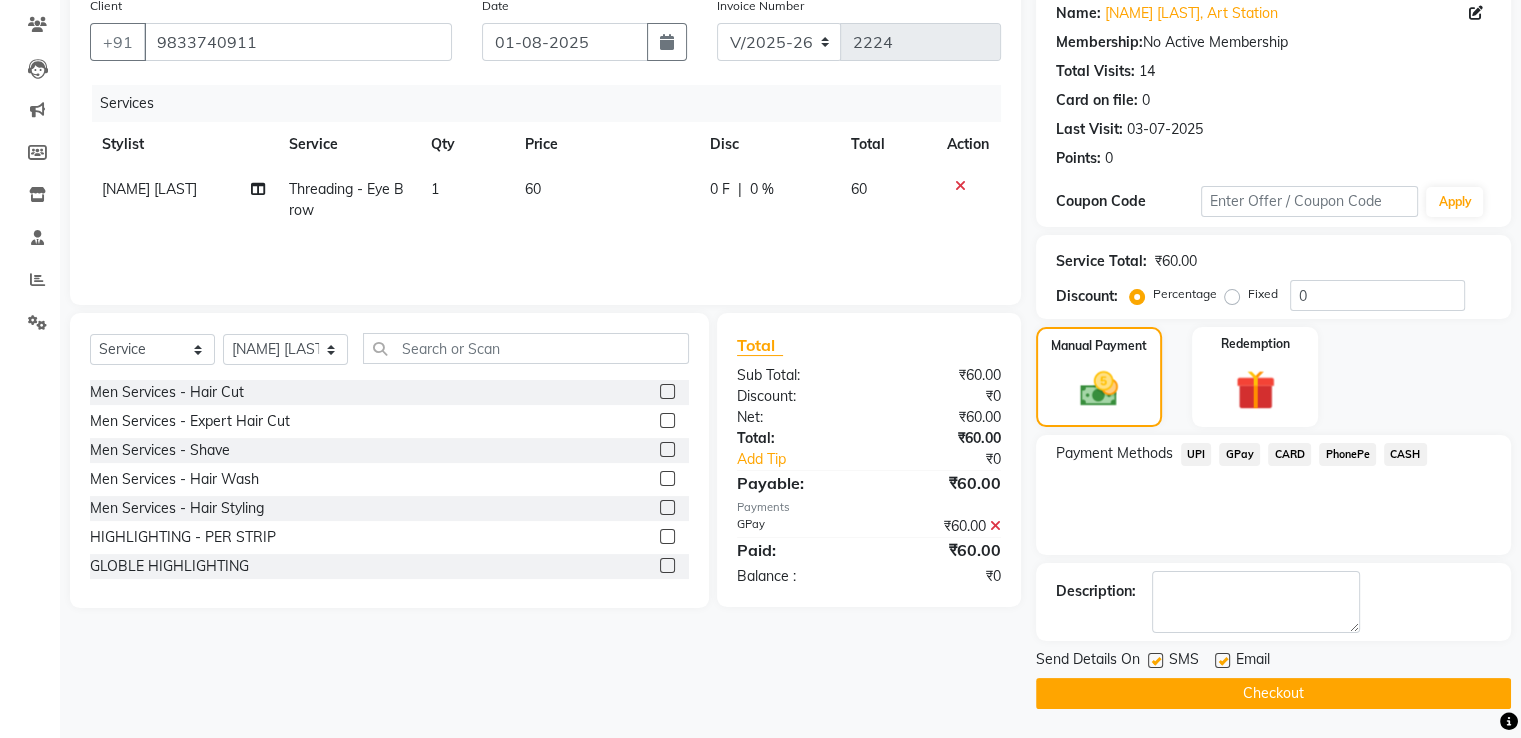 click 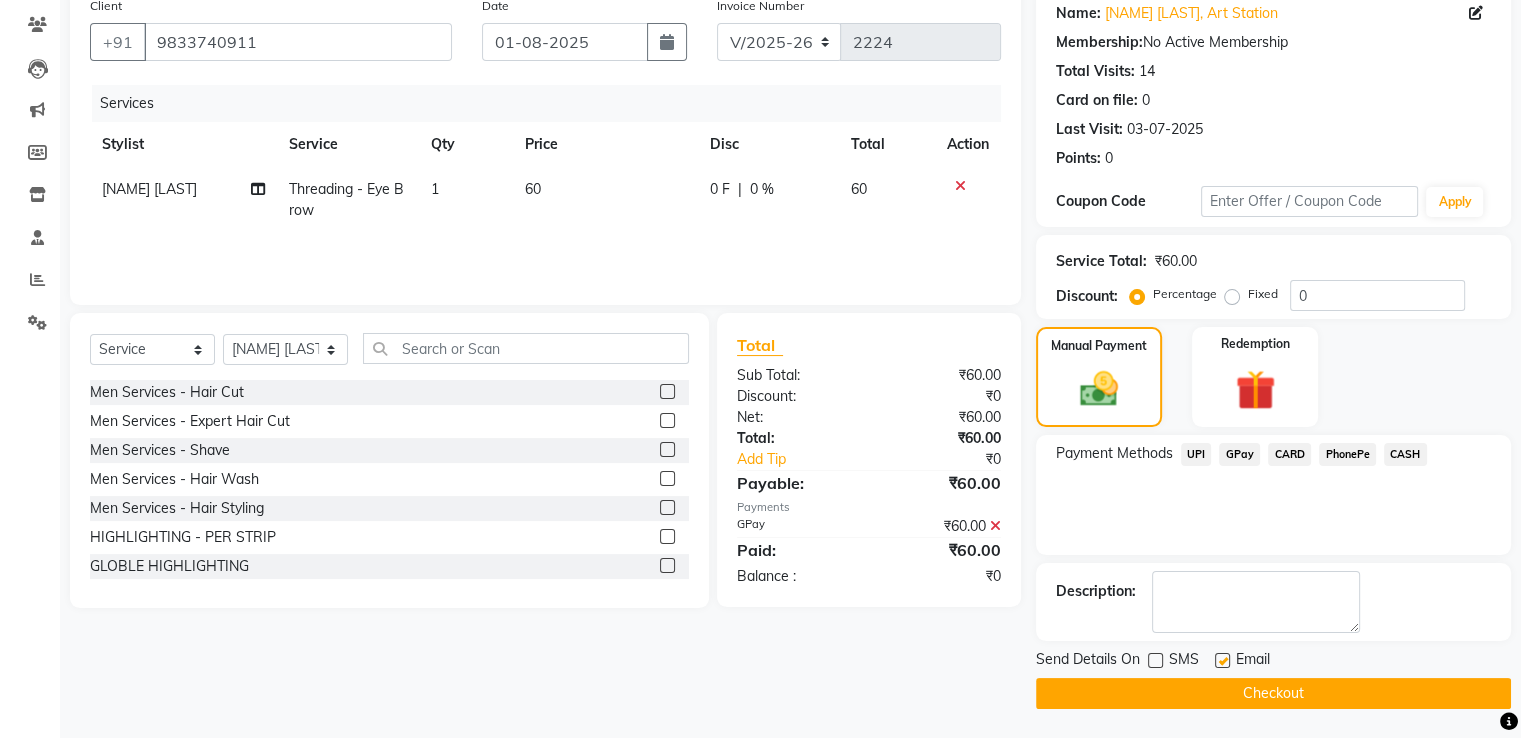 click 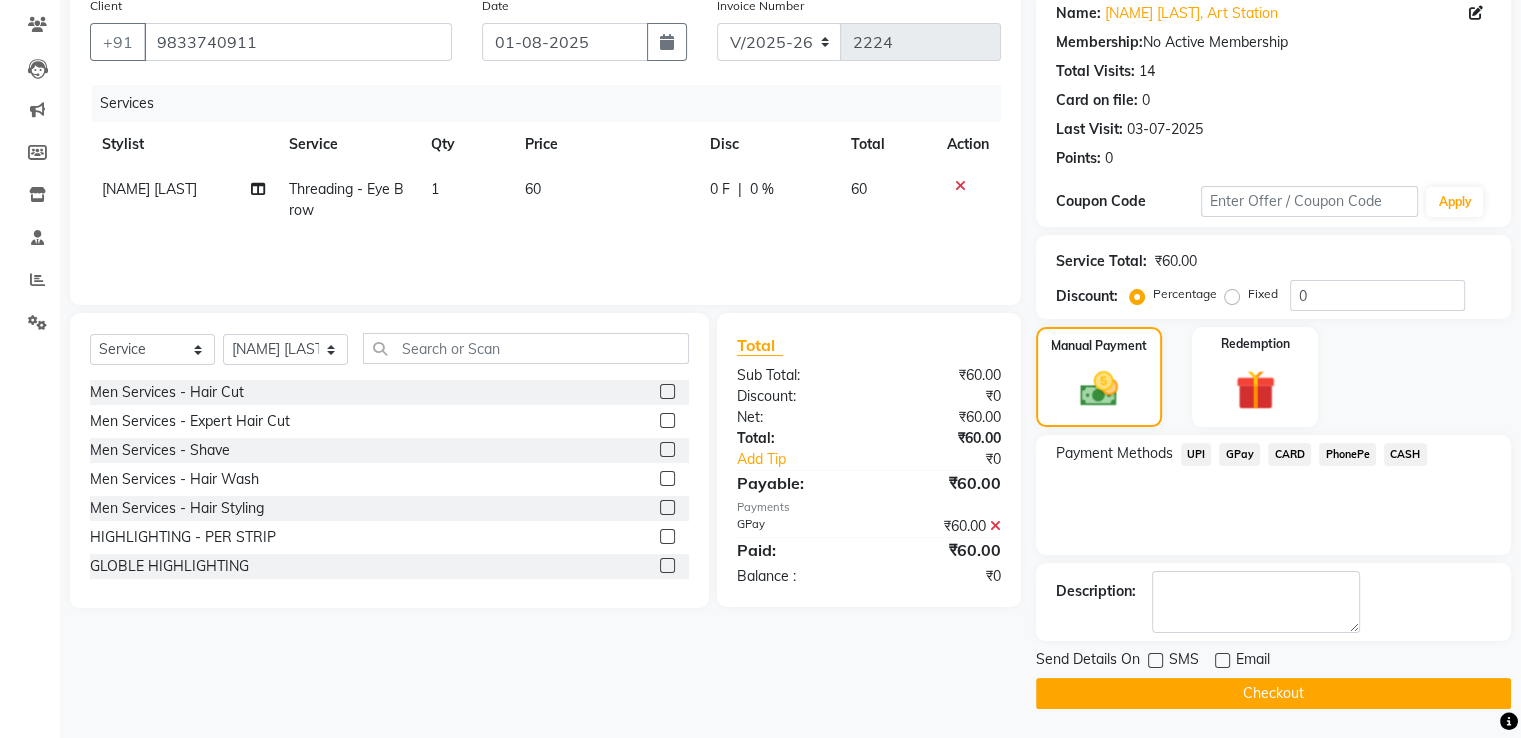 click on "Checkout" 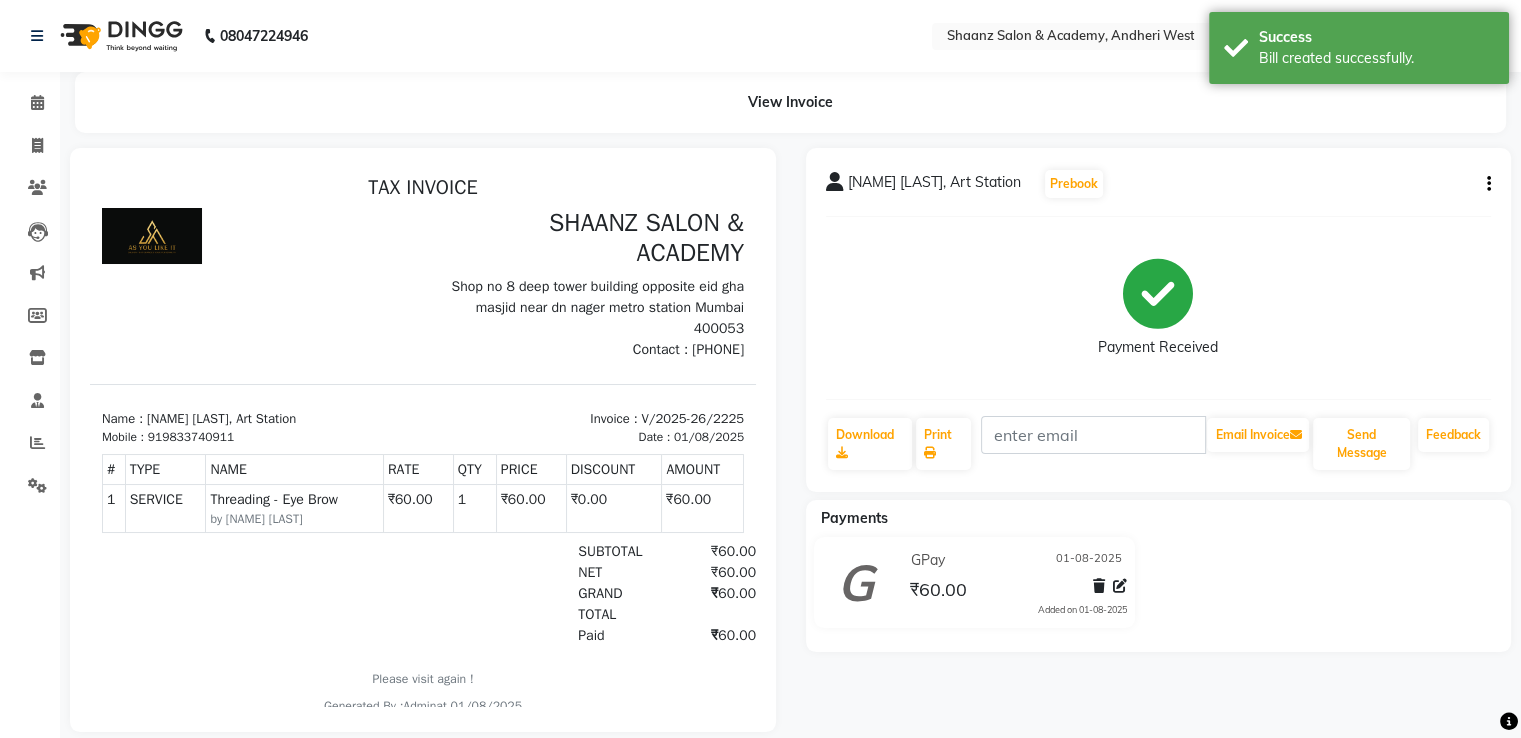 scroll, scrollTop: 0, scrollLeft: 0, axis: both 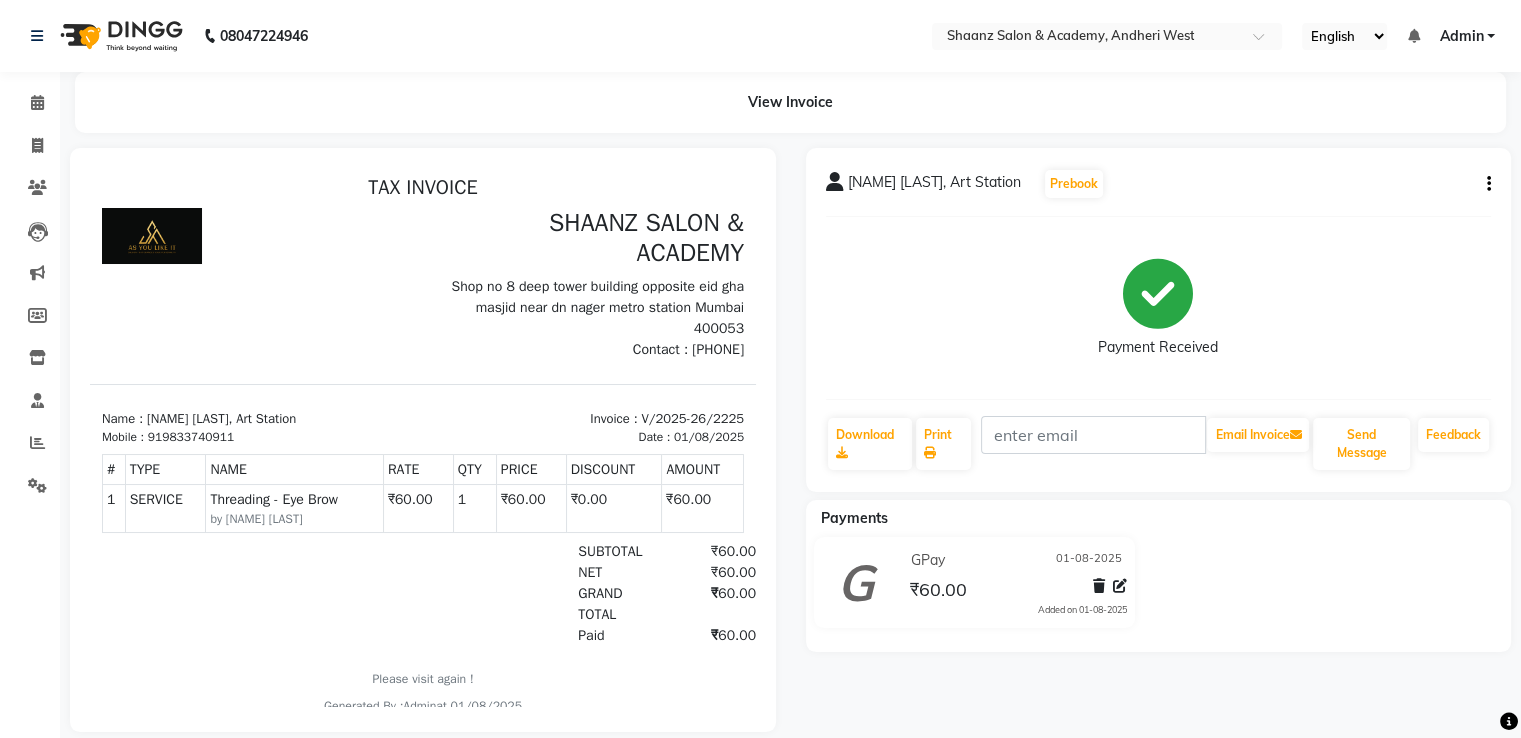 click on "SWATI Sanghvi, Art Station  Prebook   Payment Received  Download  Print   Email Invoice   Send Message Feedback  Payments GPay 01-08-2025 ₹60.00  Added on 01-08-2025" 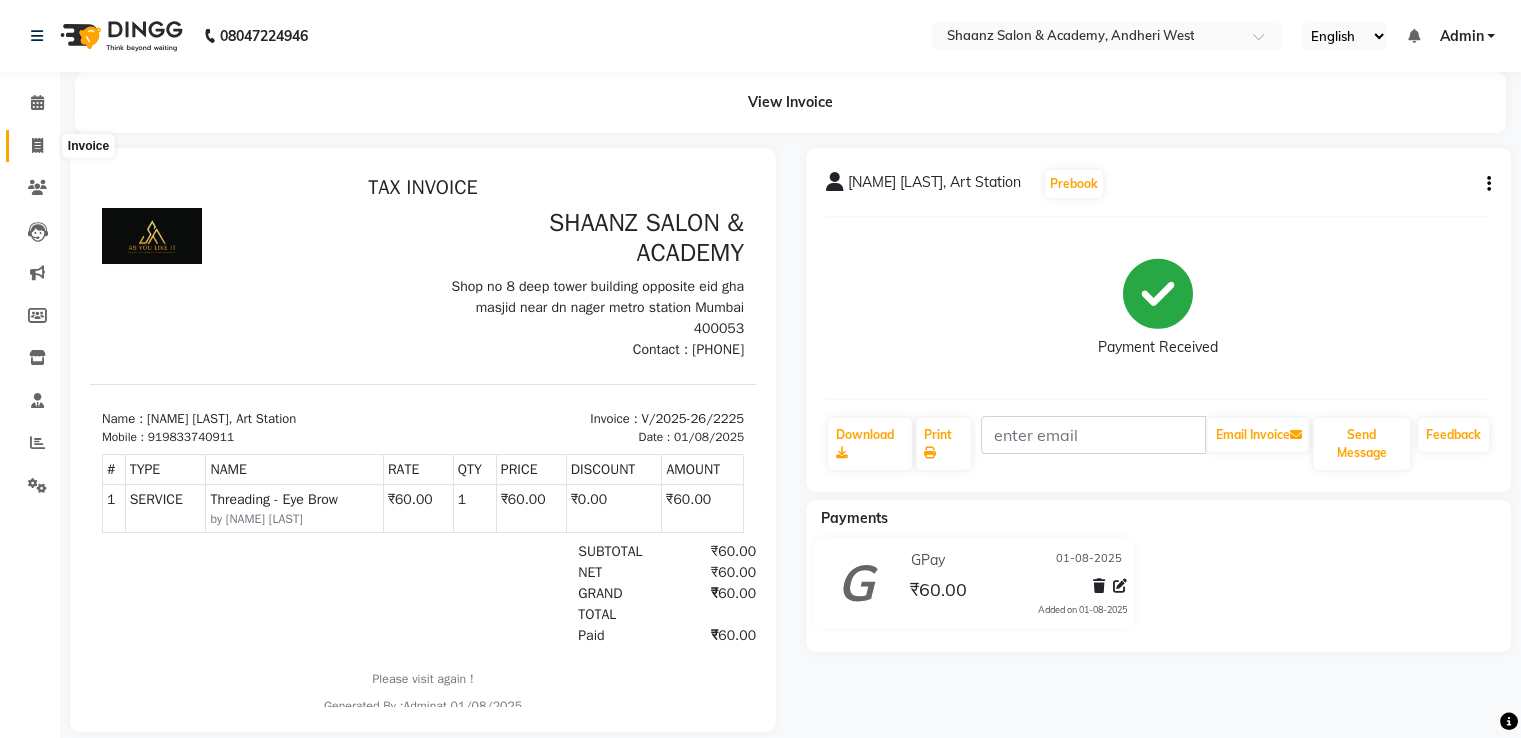 click 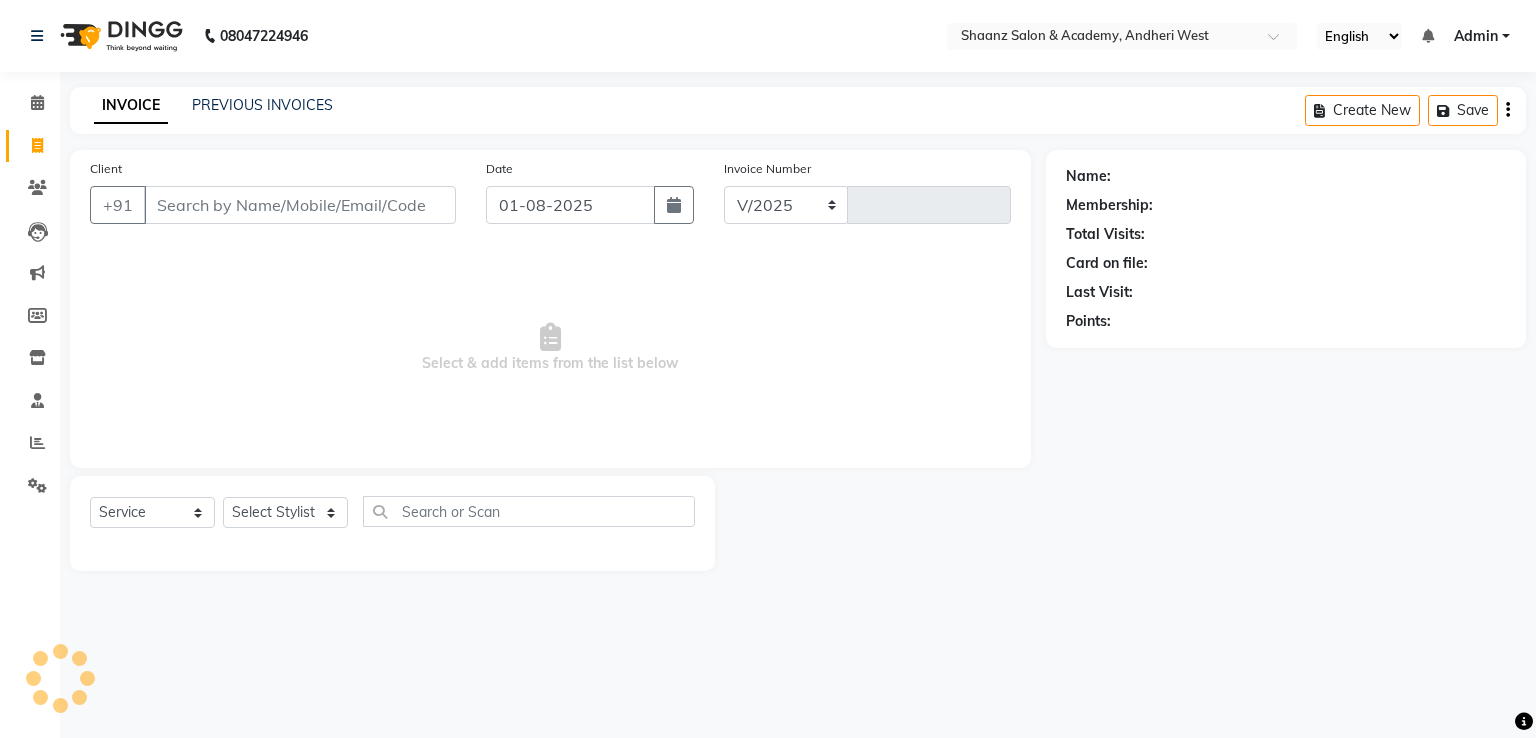 select on "6360" 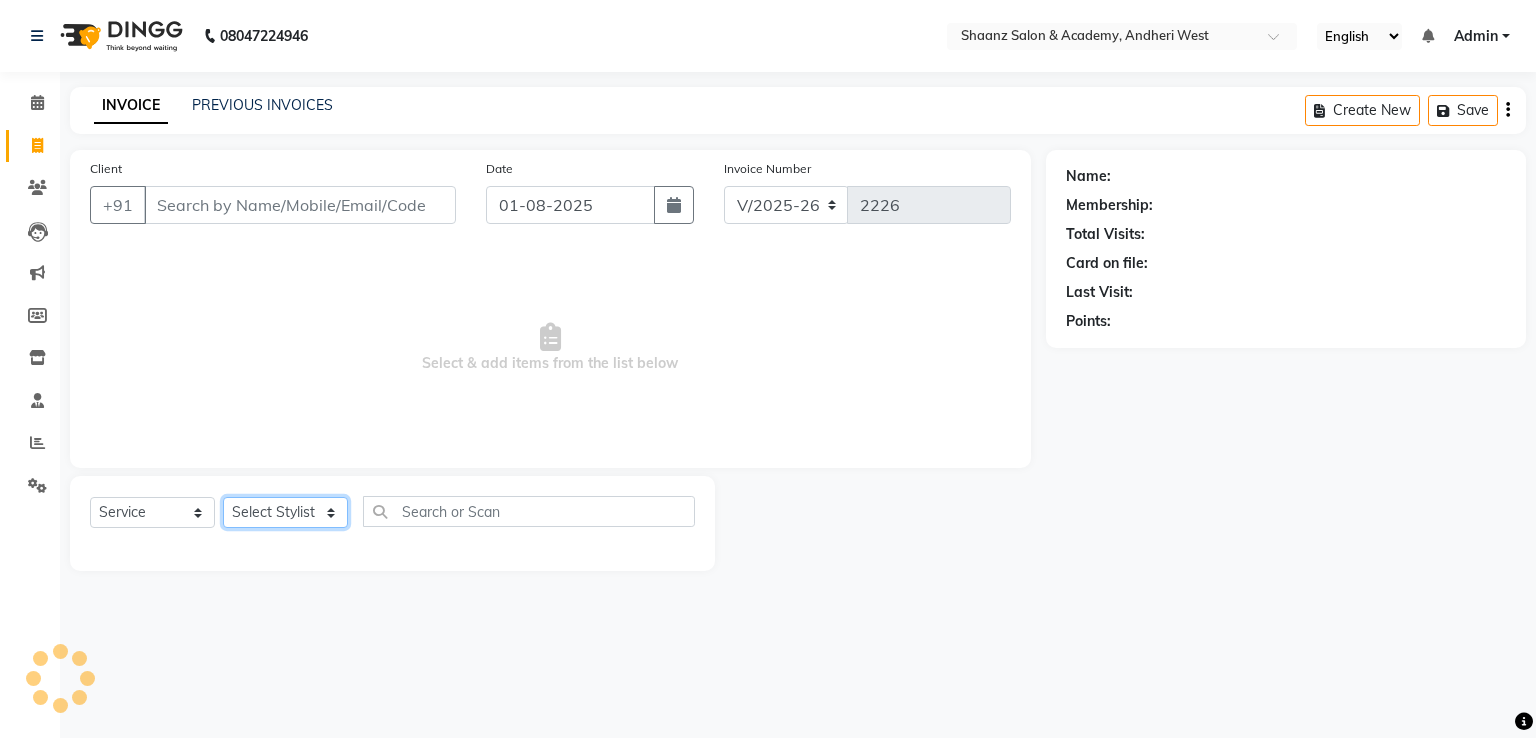 click on "Select Stylist Ameer AHMAD [NAME] ASHISH THAPA MUSKAN  nisha vishal patil Raaj [NAME] SANJANA  sanju [NAME] shital shah [NAME]" 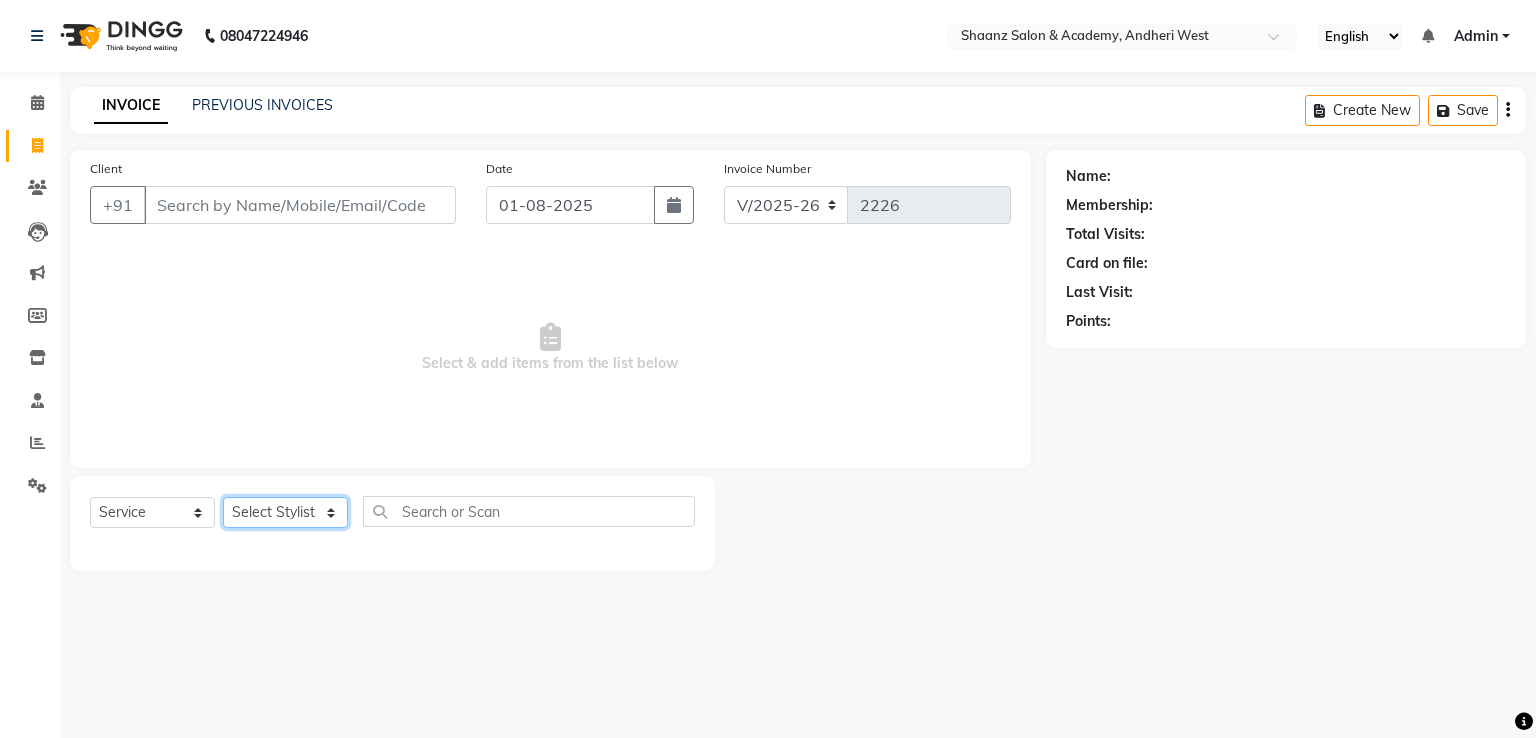 select on "87387" 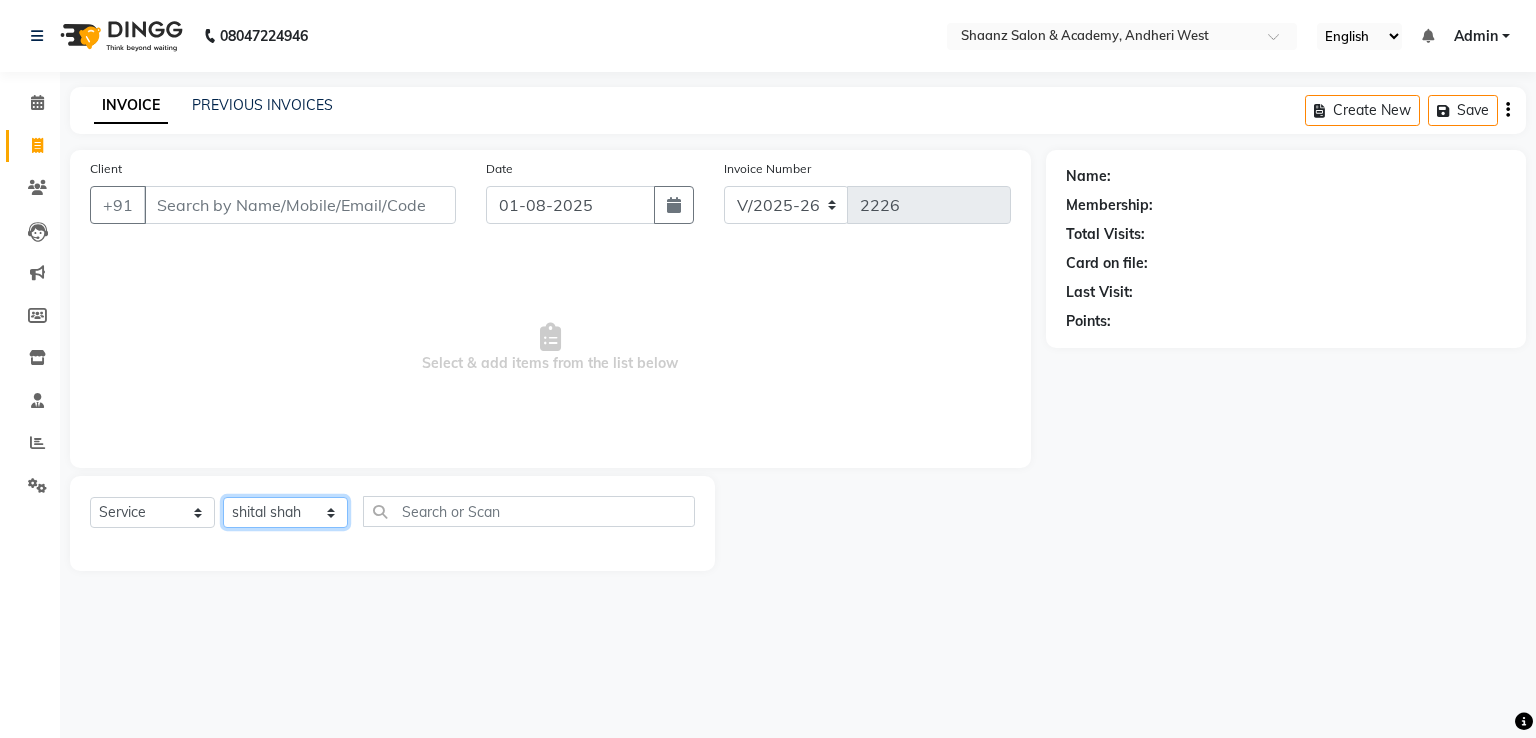click on "Select Stylist Ameer AHMAD [NAME] ASHISH THAPA MUSKAN  nisha vishal patil Raaj [NAME] SANJANA  sanju [NAME] shital shah [NAME]" 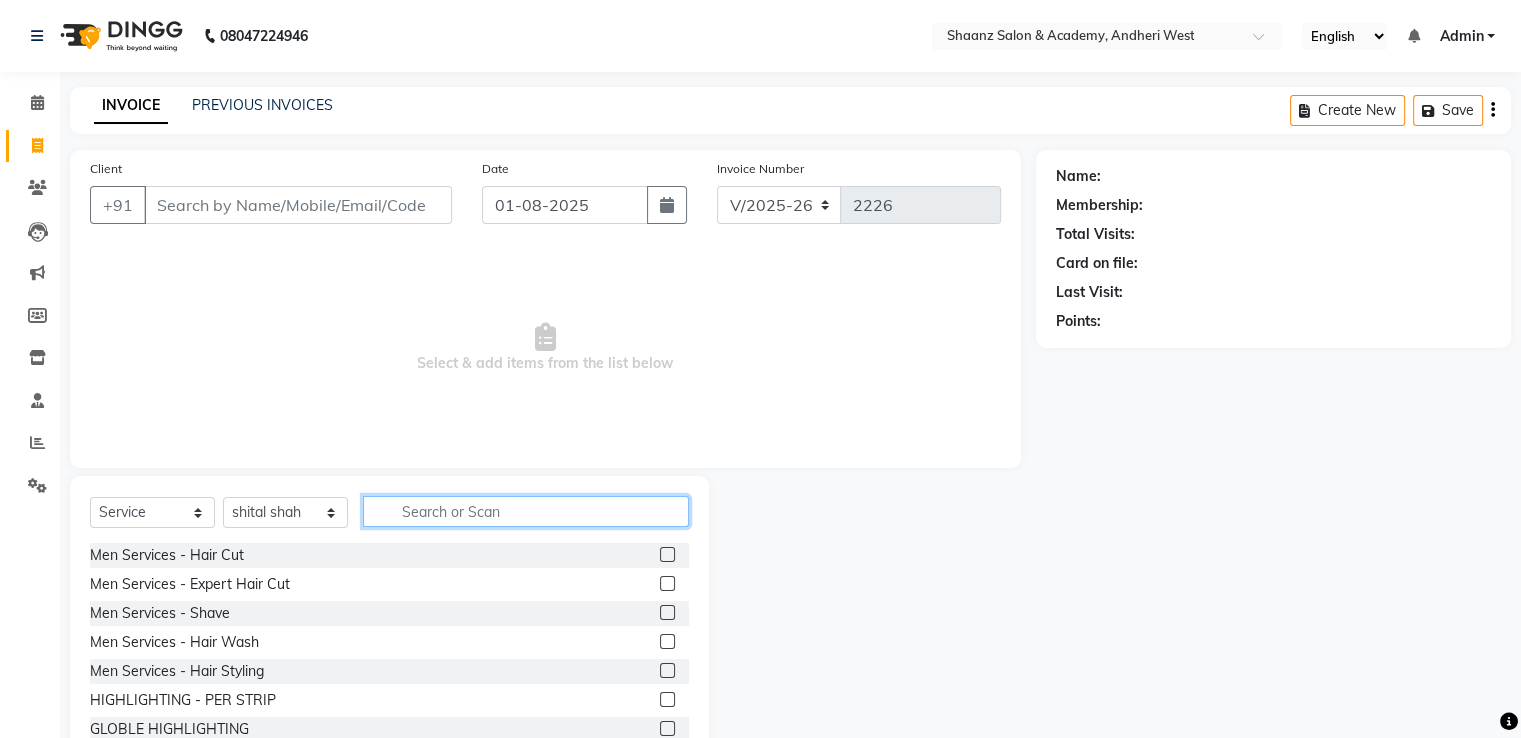 click 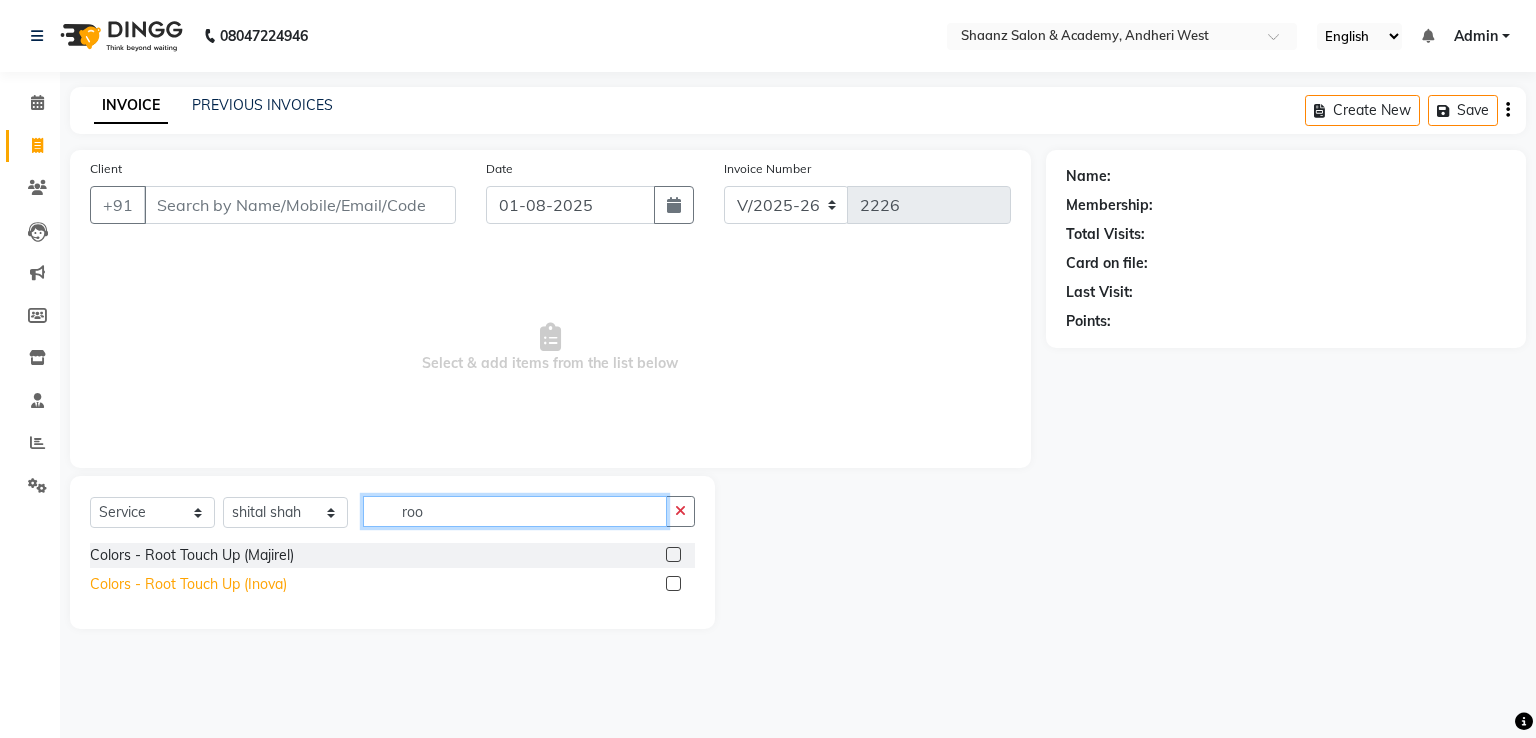 type on "roo" 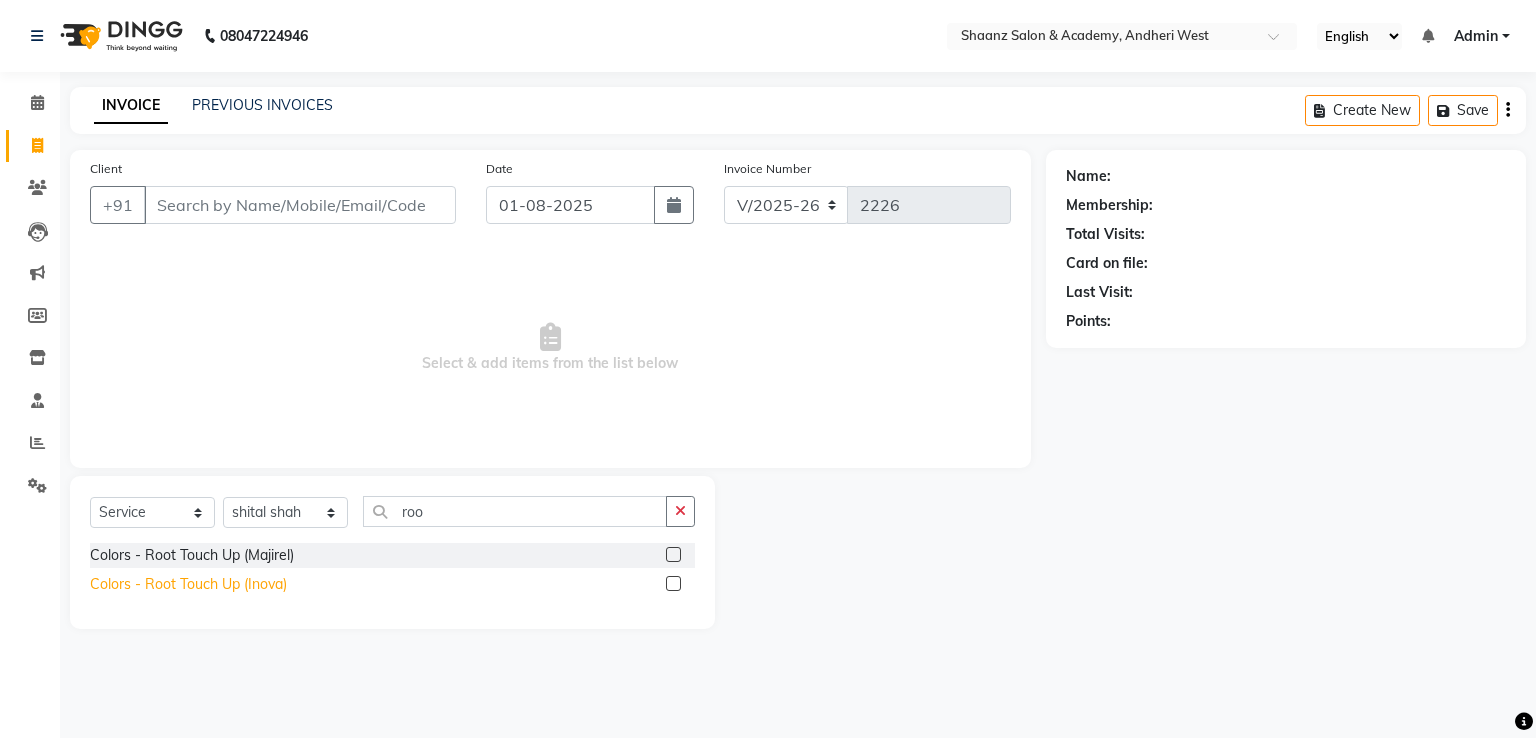 click on "Colors  - Root Touch Up (Inova)" 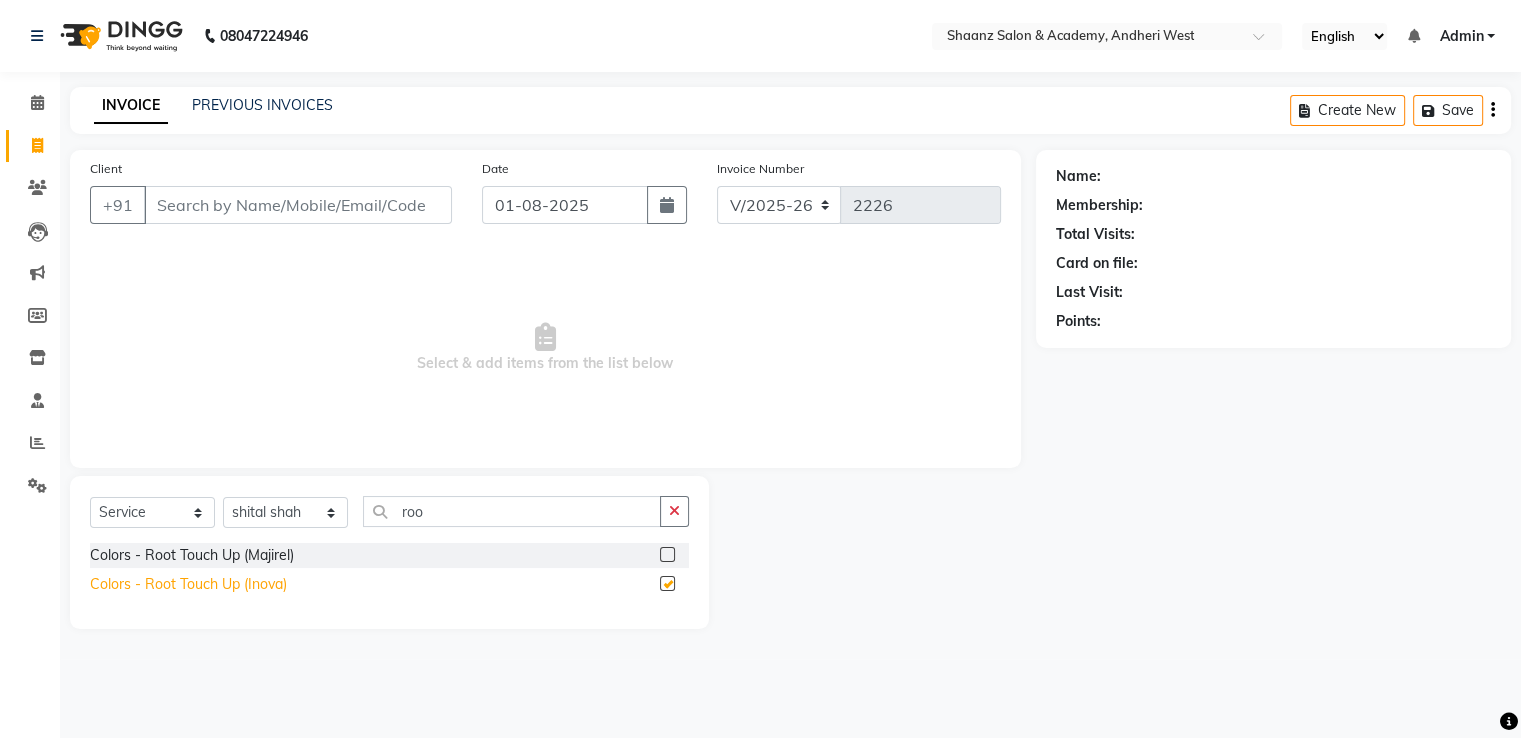 checkbox on "false" 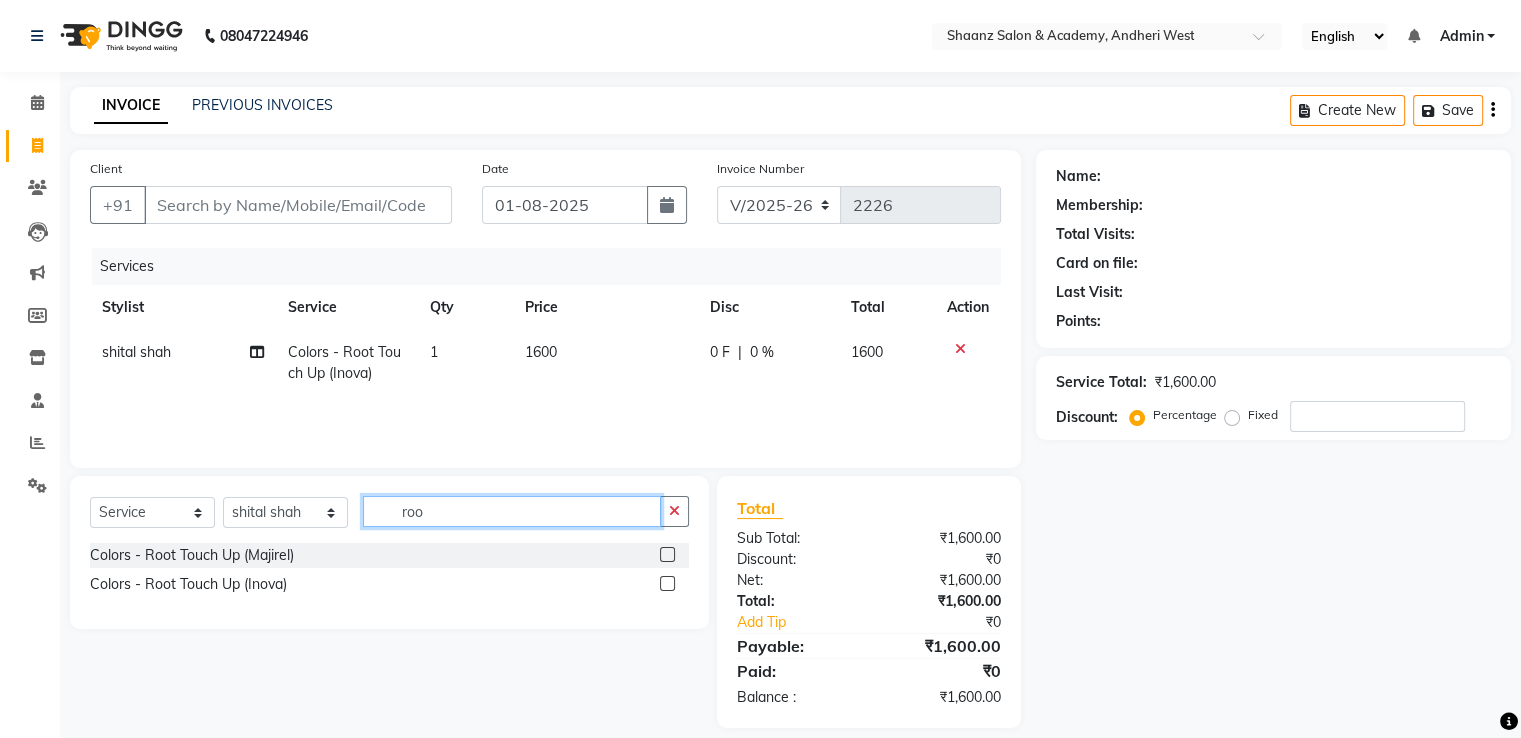 click on "roo" 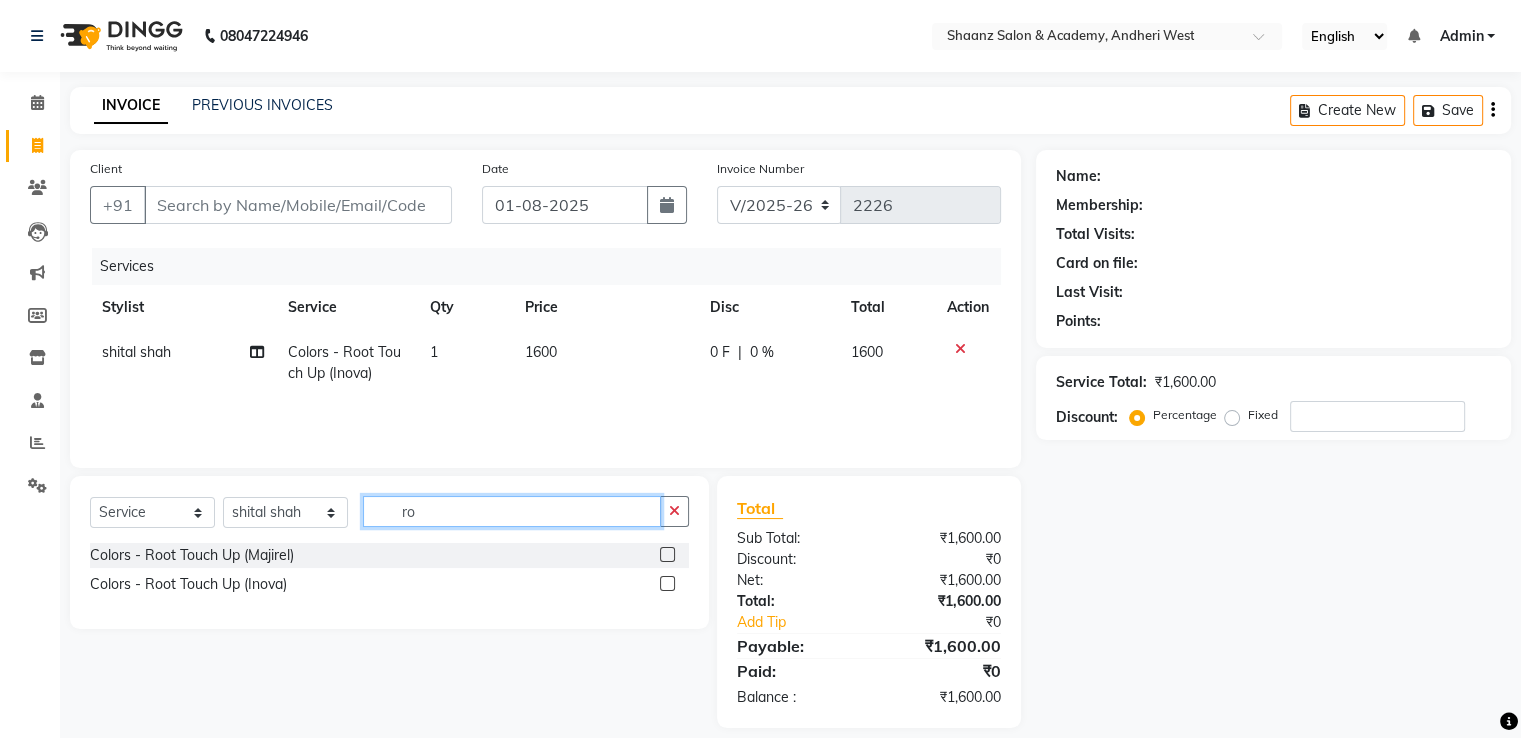 type on "r" 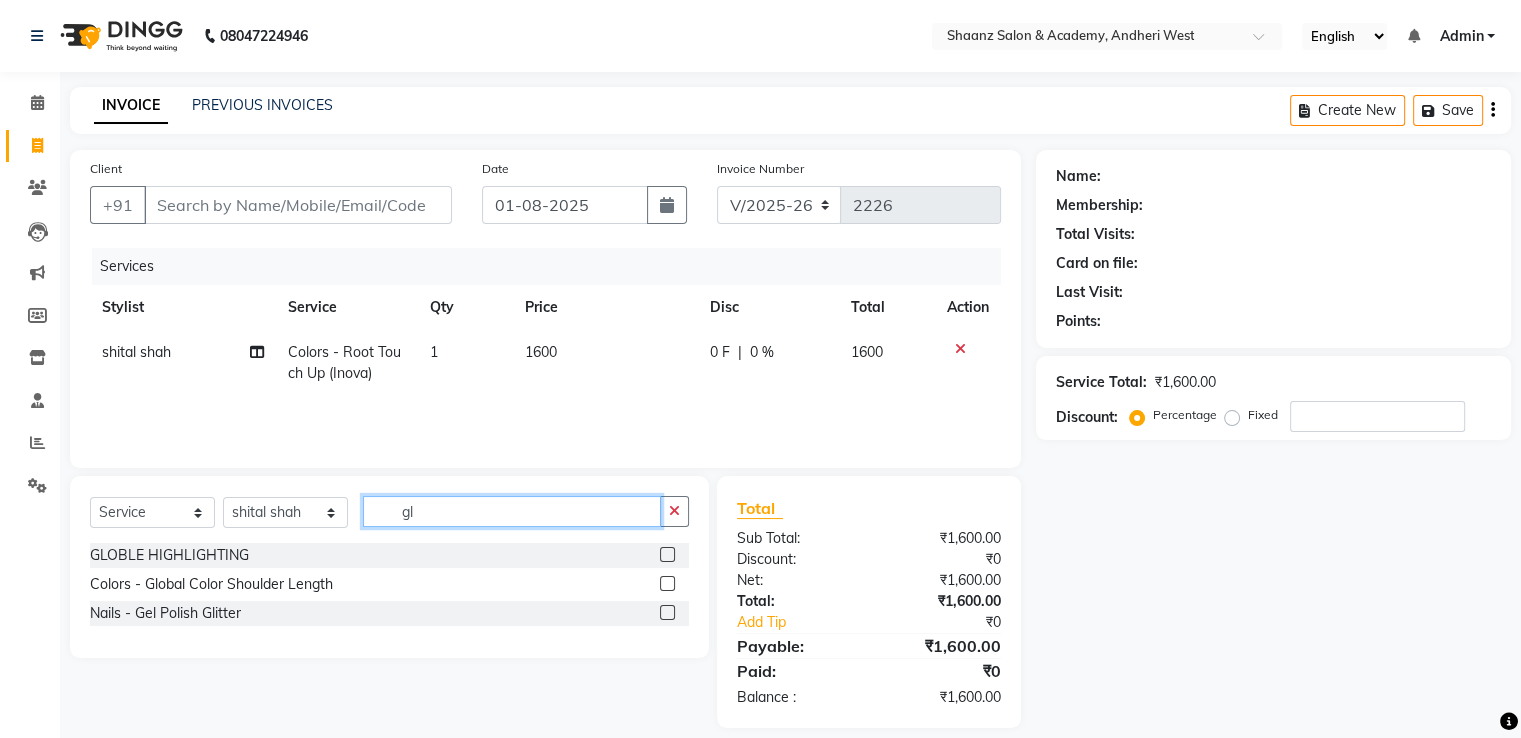 type on "g" 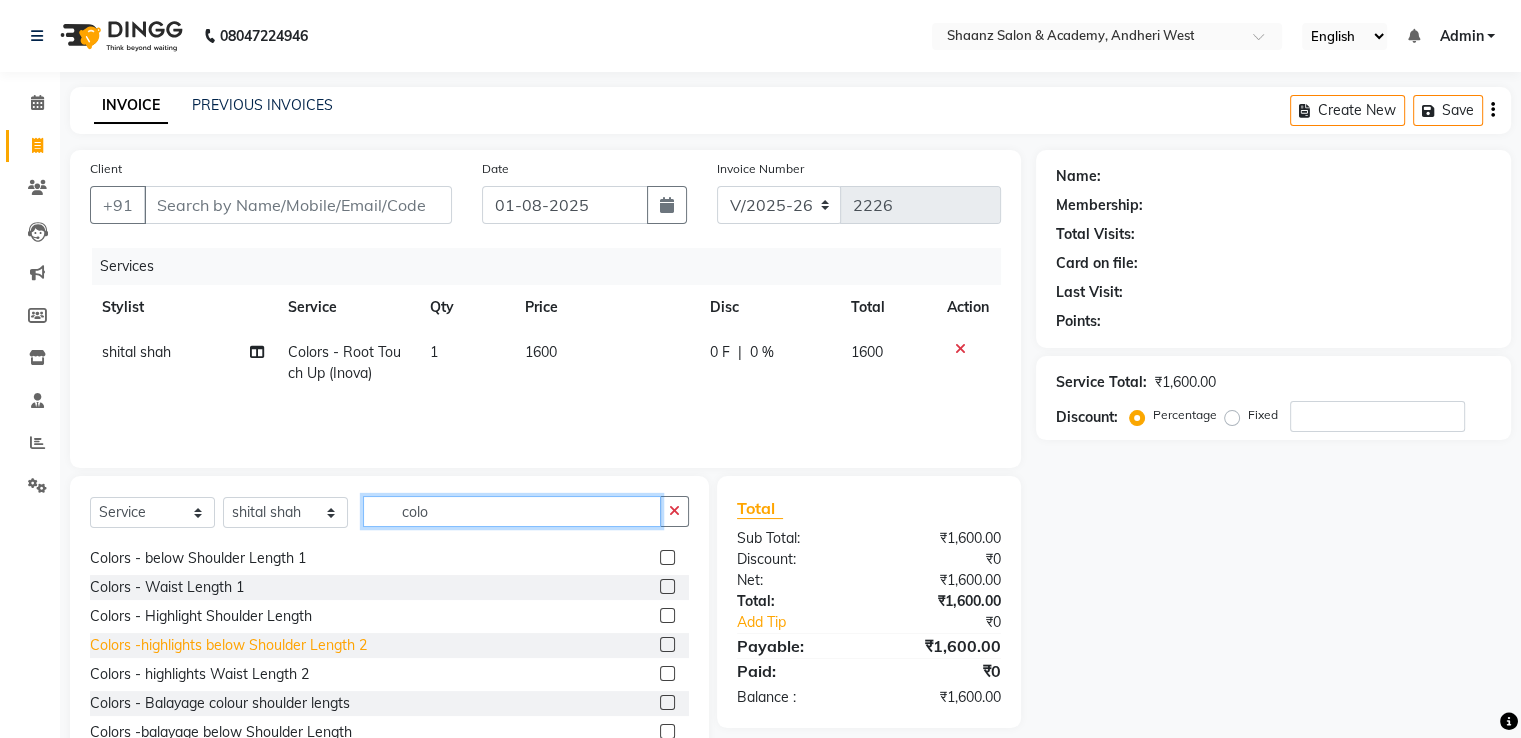 scroll, scrollTop: 235, scrollLeft: 0, axis: vertical 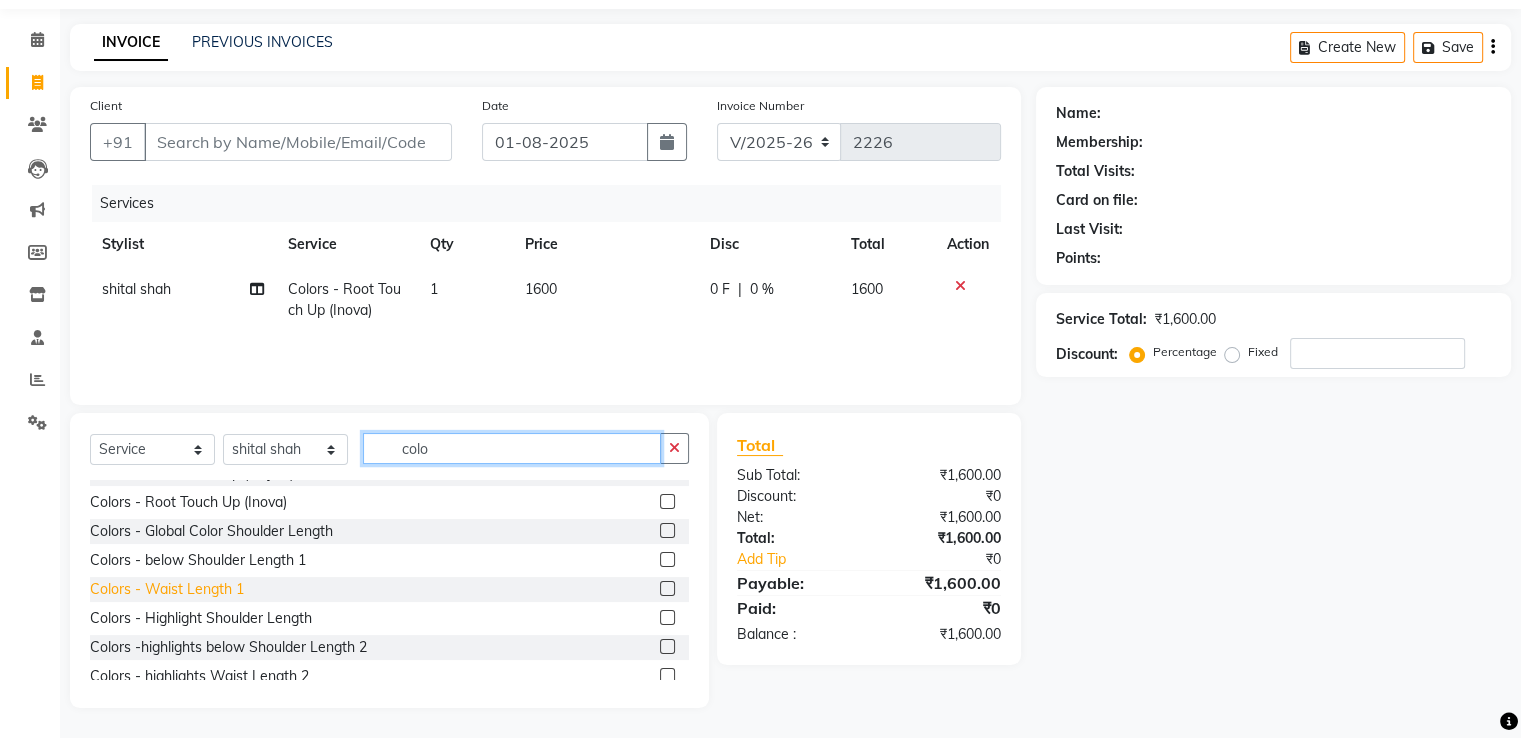 type on "colo" 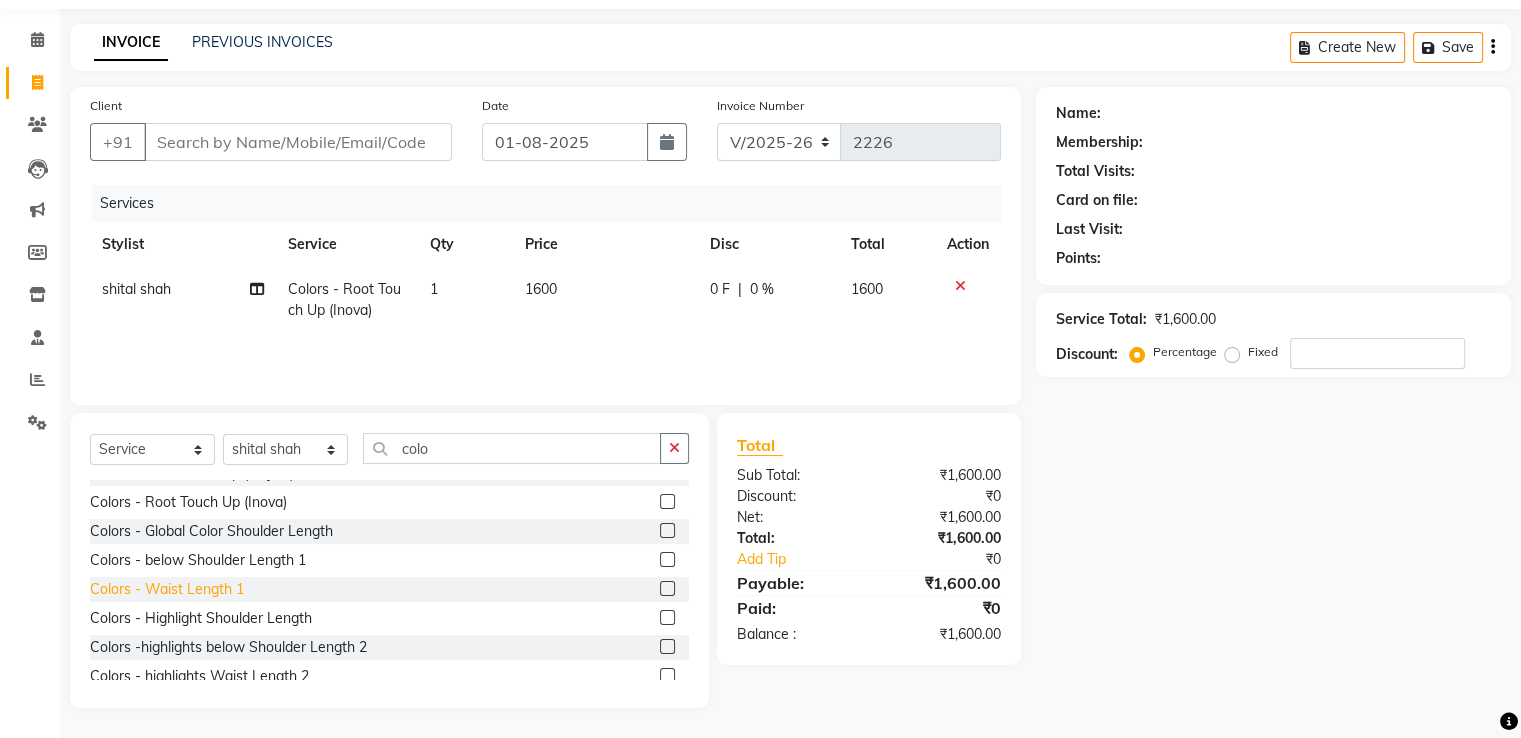 click on "Colors  - Waist Length 1" 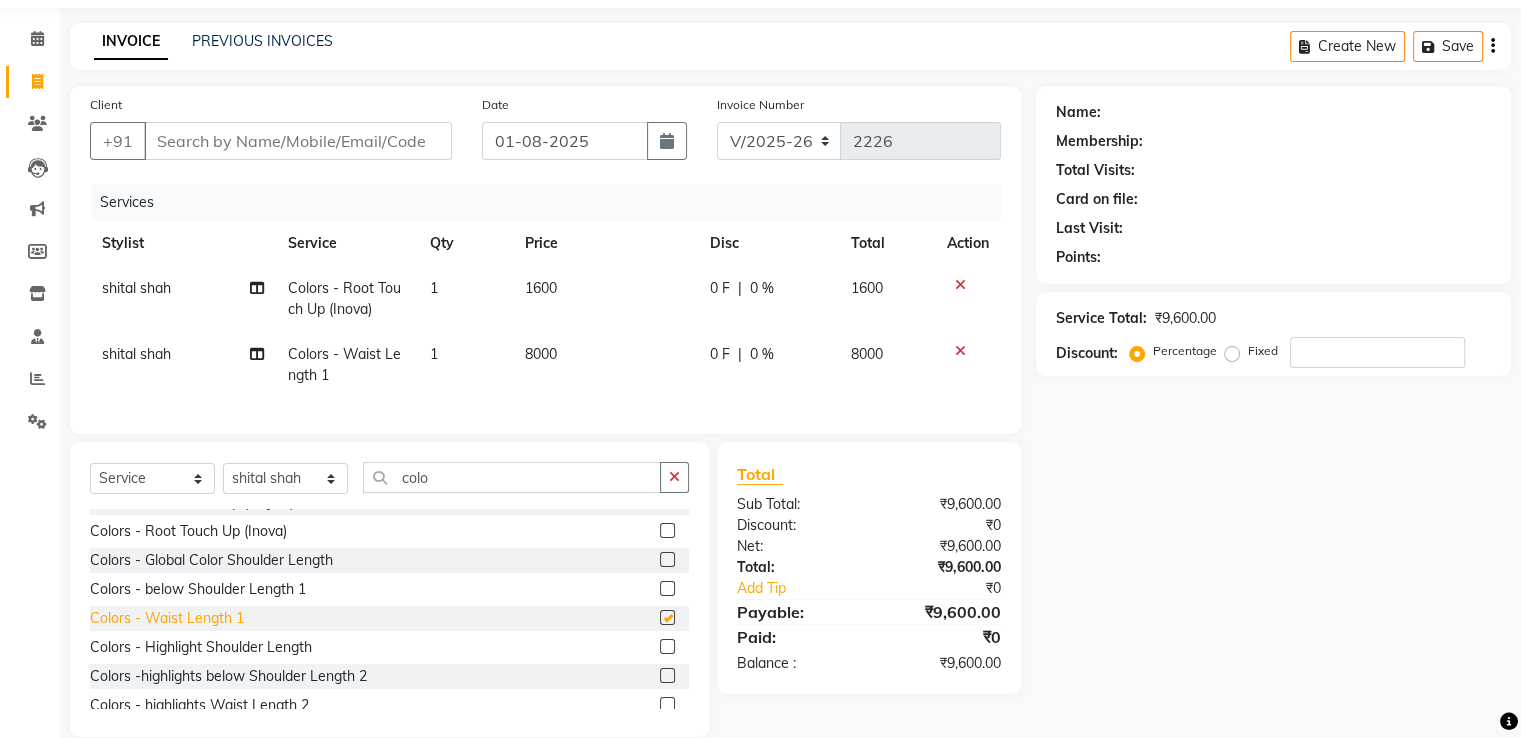 checkbox on "false" 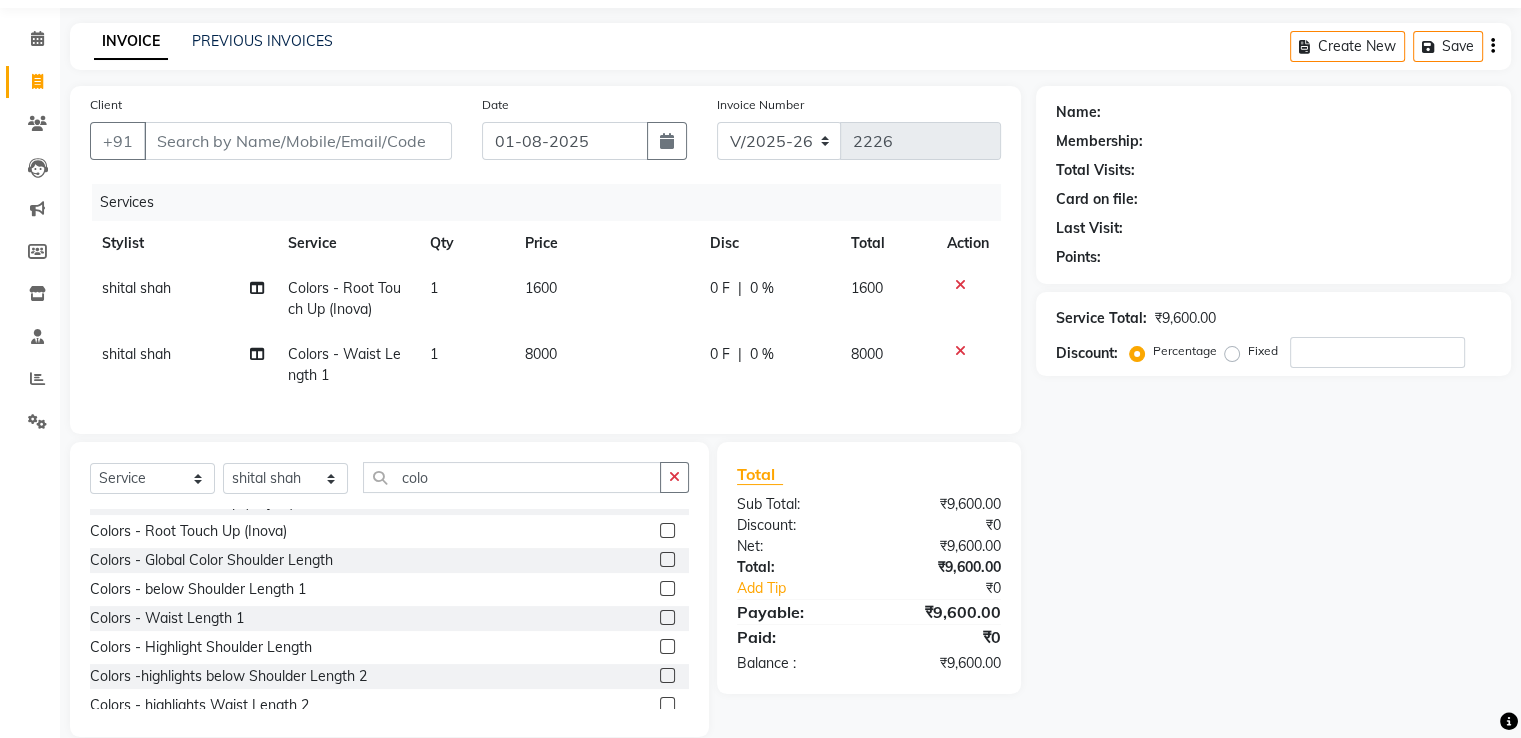 click 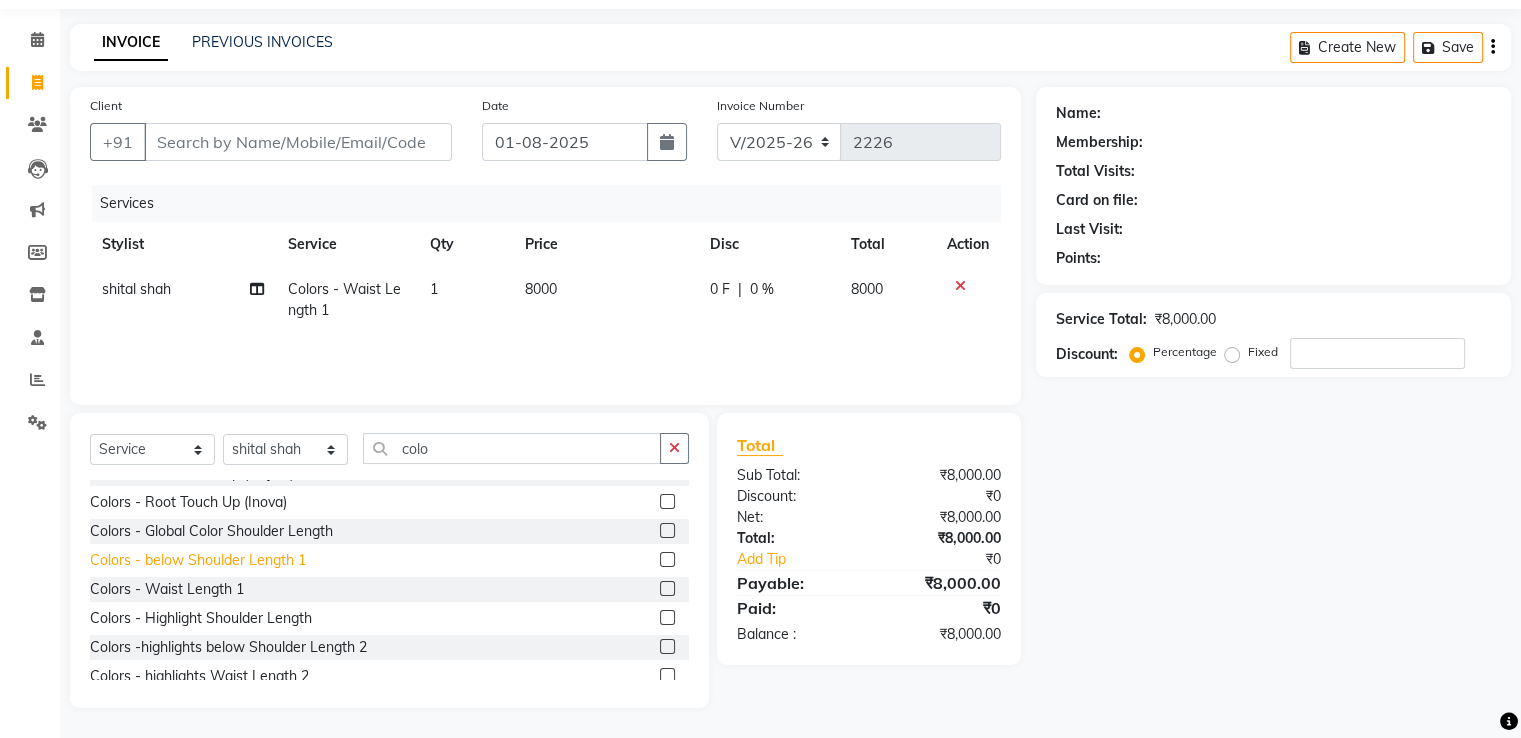 click on "Colors  - below Shoulder Length 1" 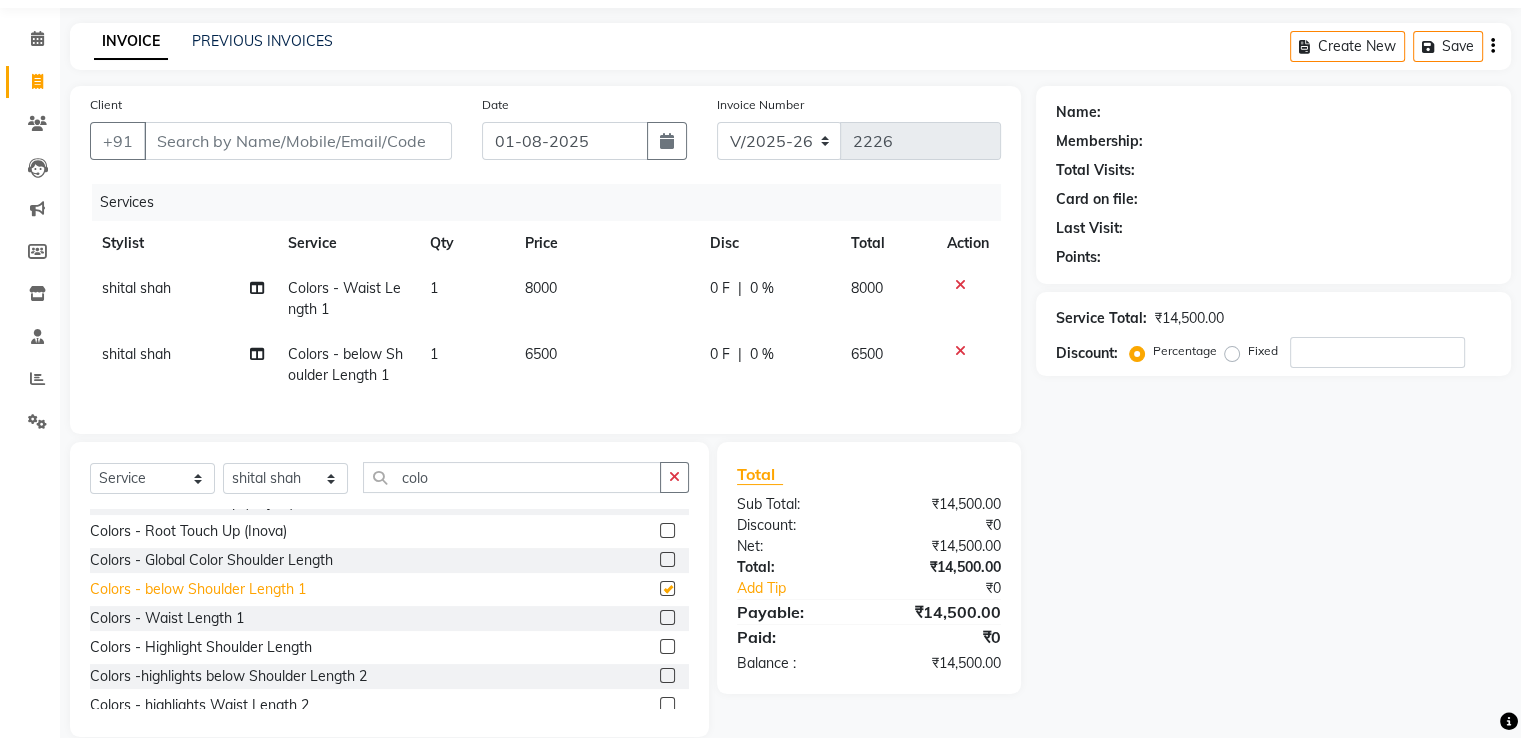 checkbox on "false" 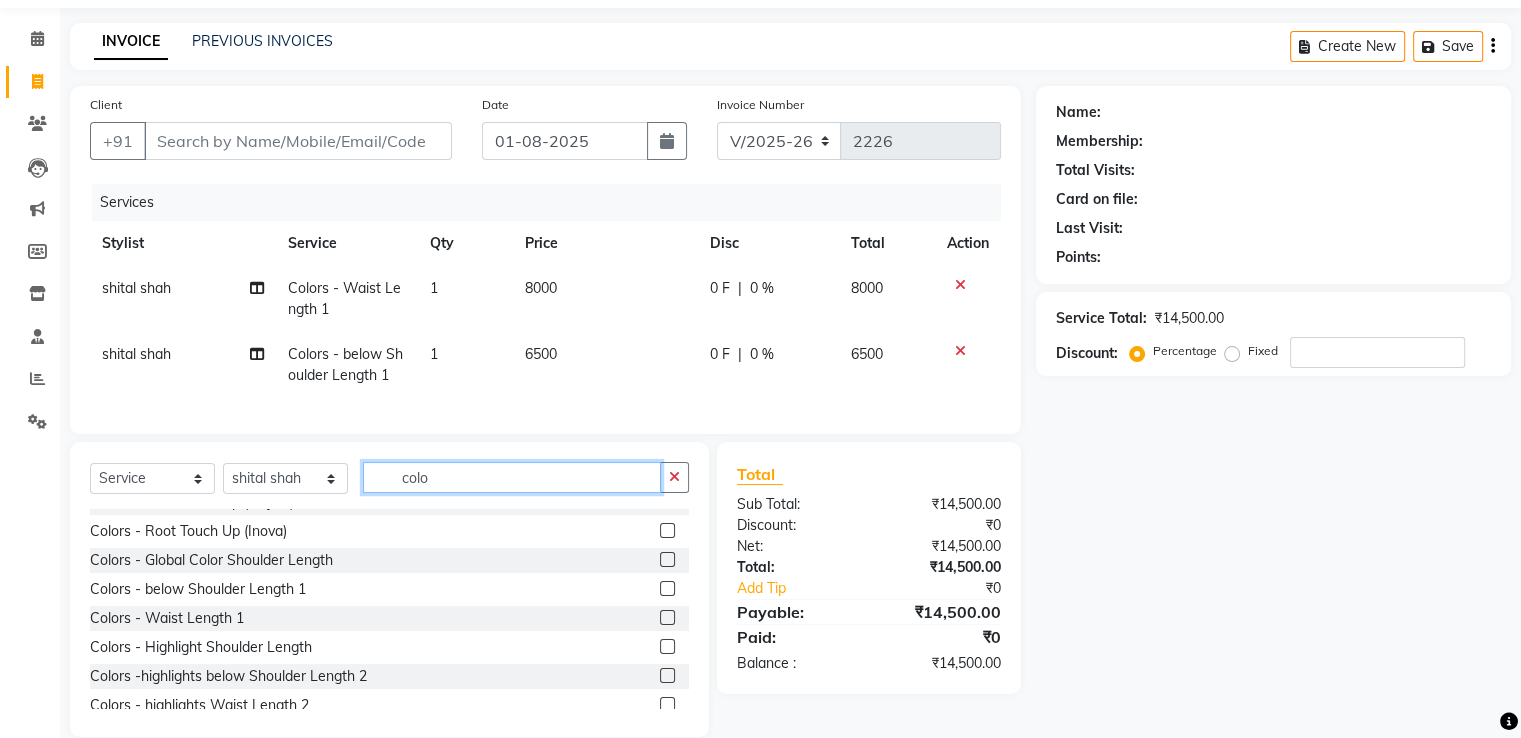 click on "colo" 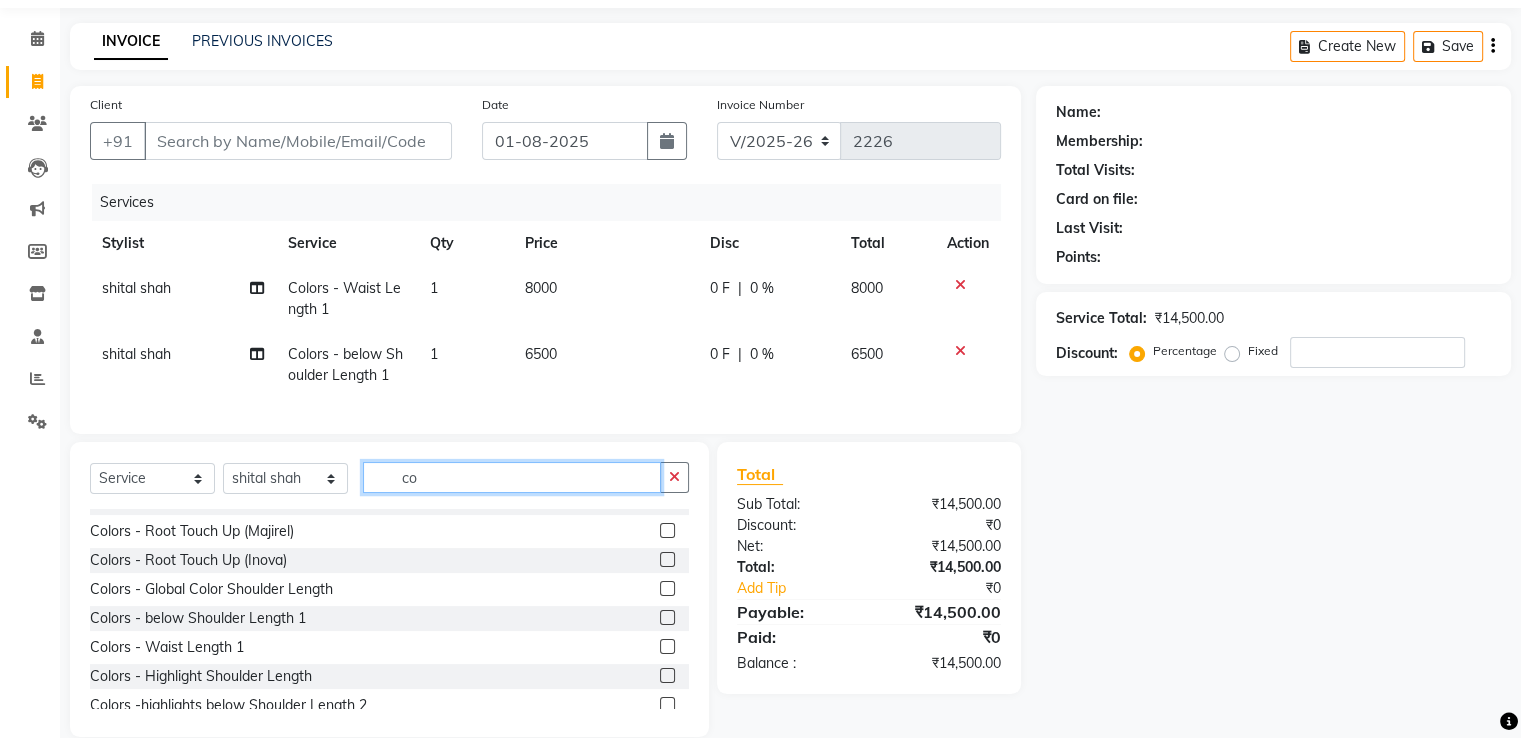 type on "c" 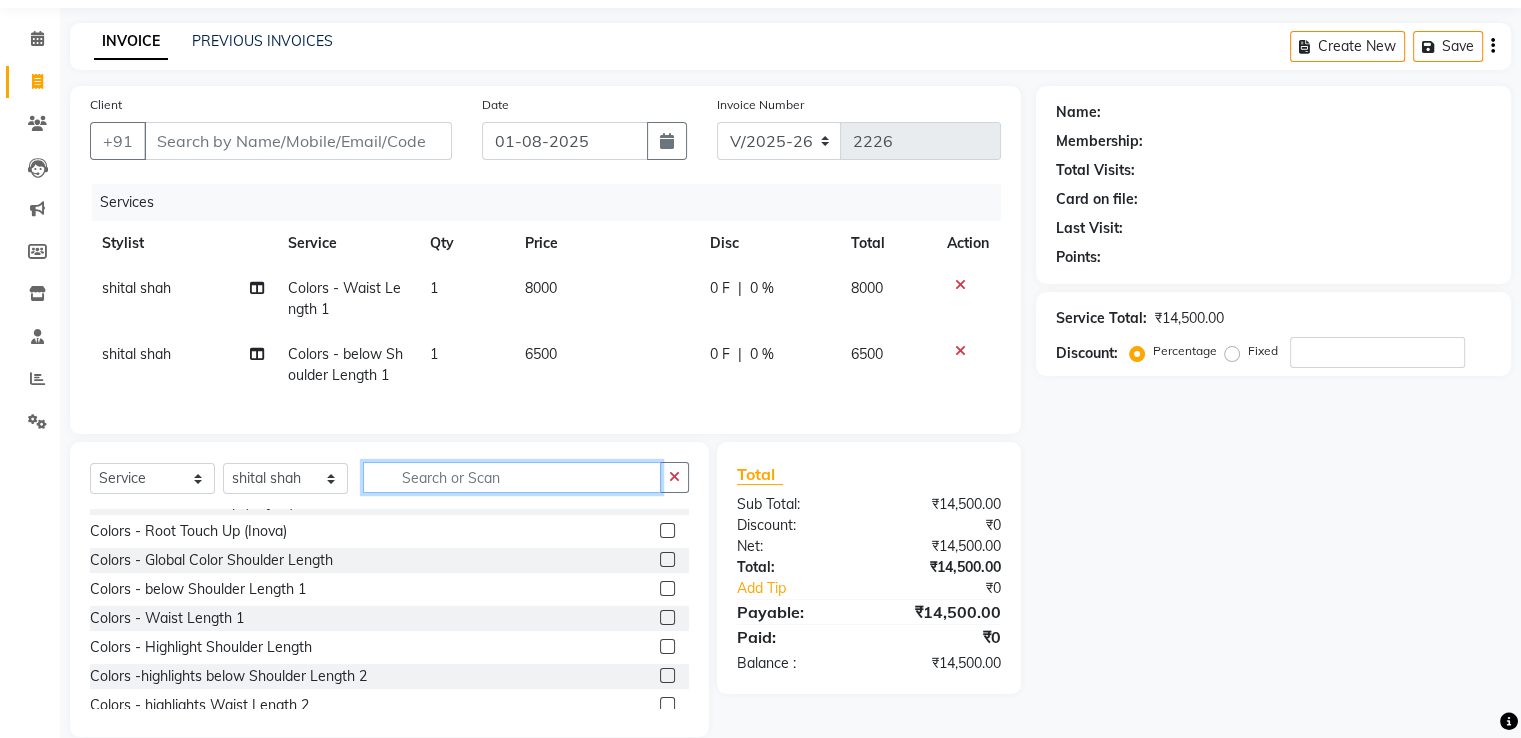 scroll, scrollTop: 860, scrollLeft: 0, axis: vertical 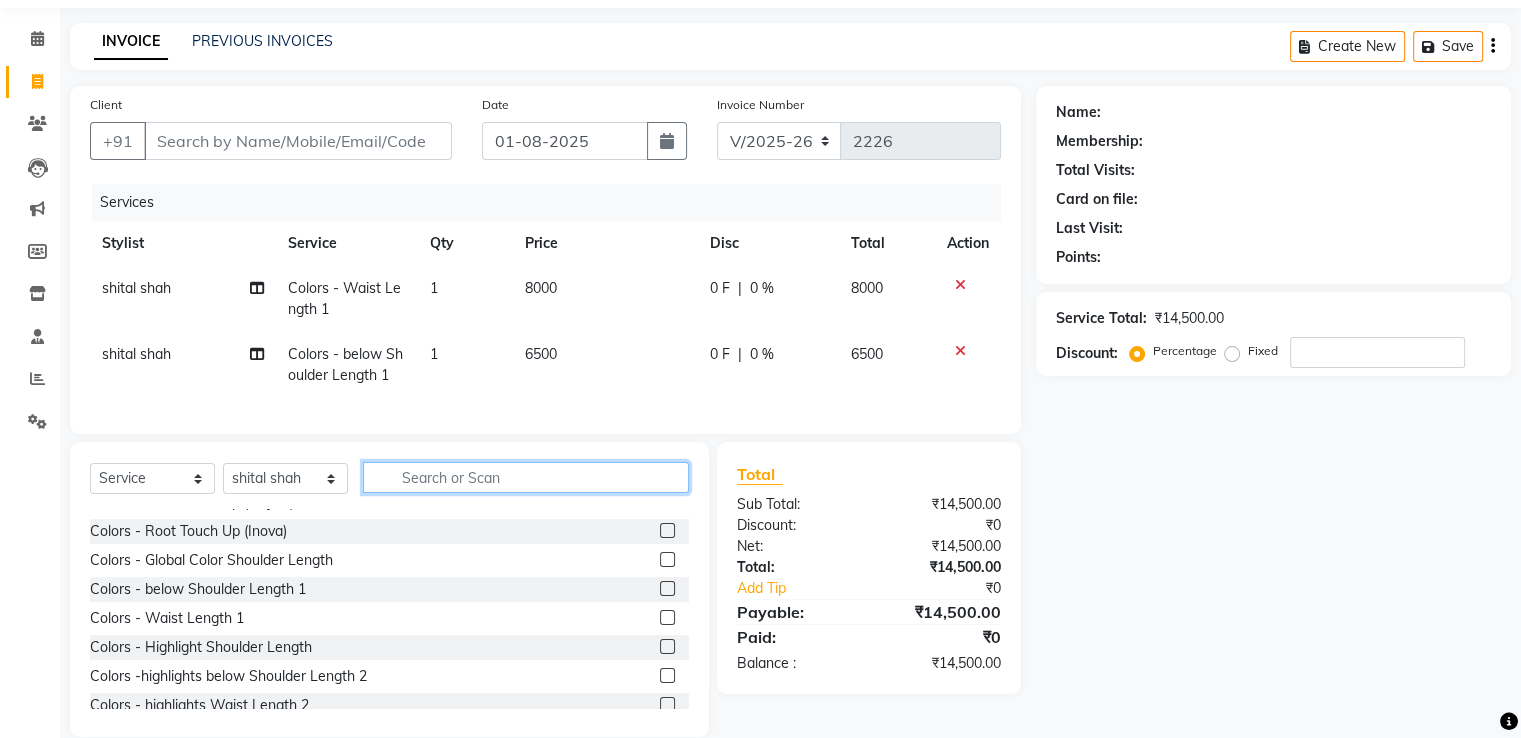 type 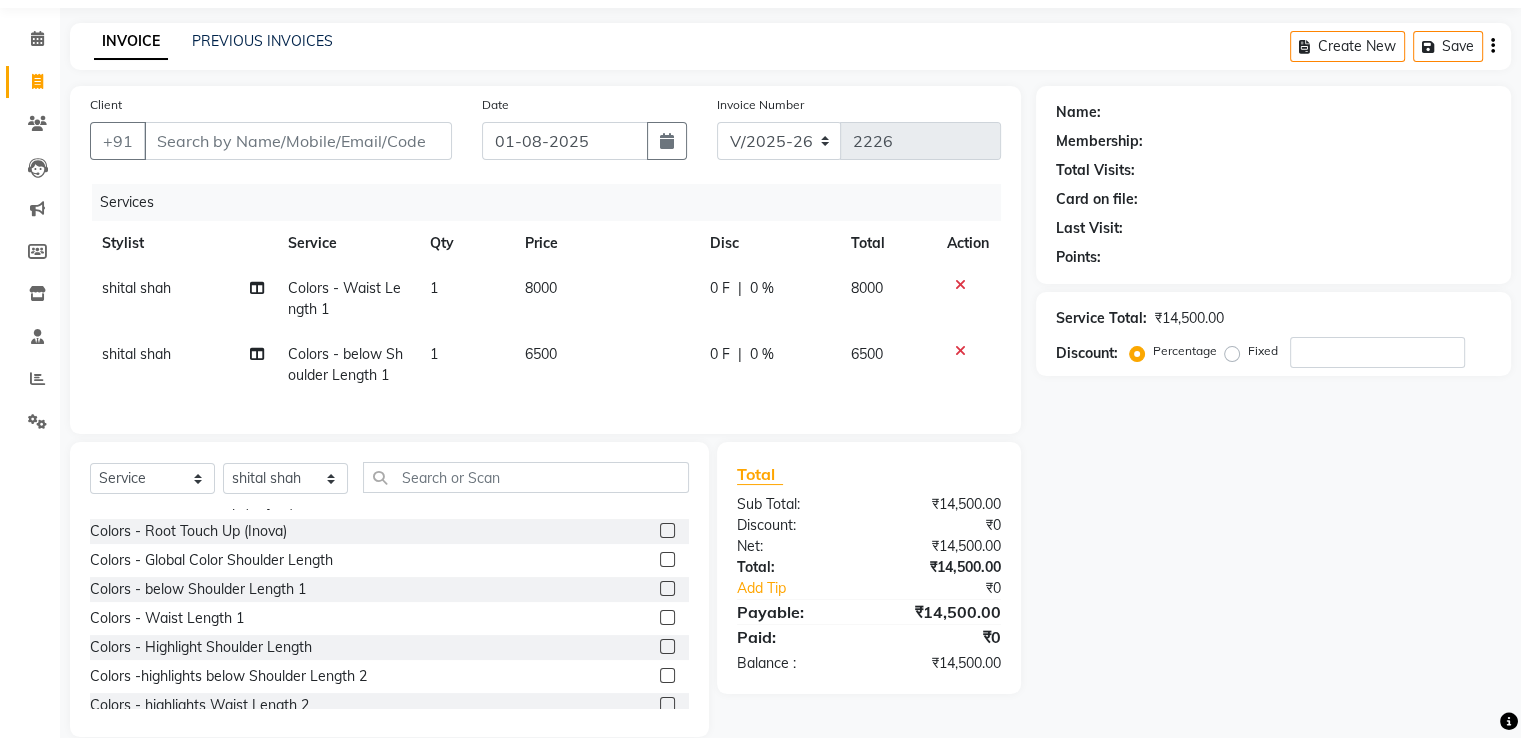 click 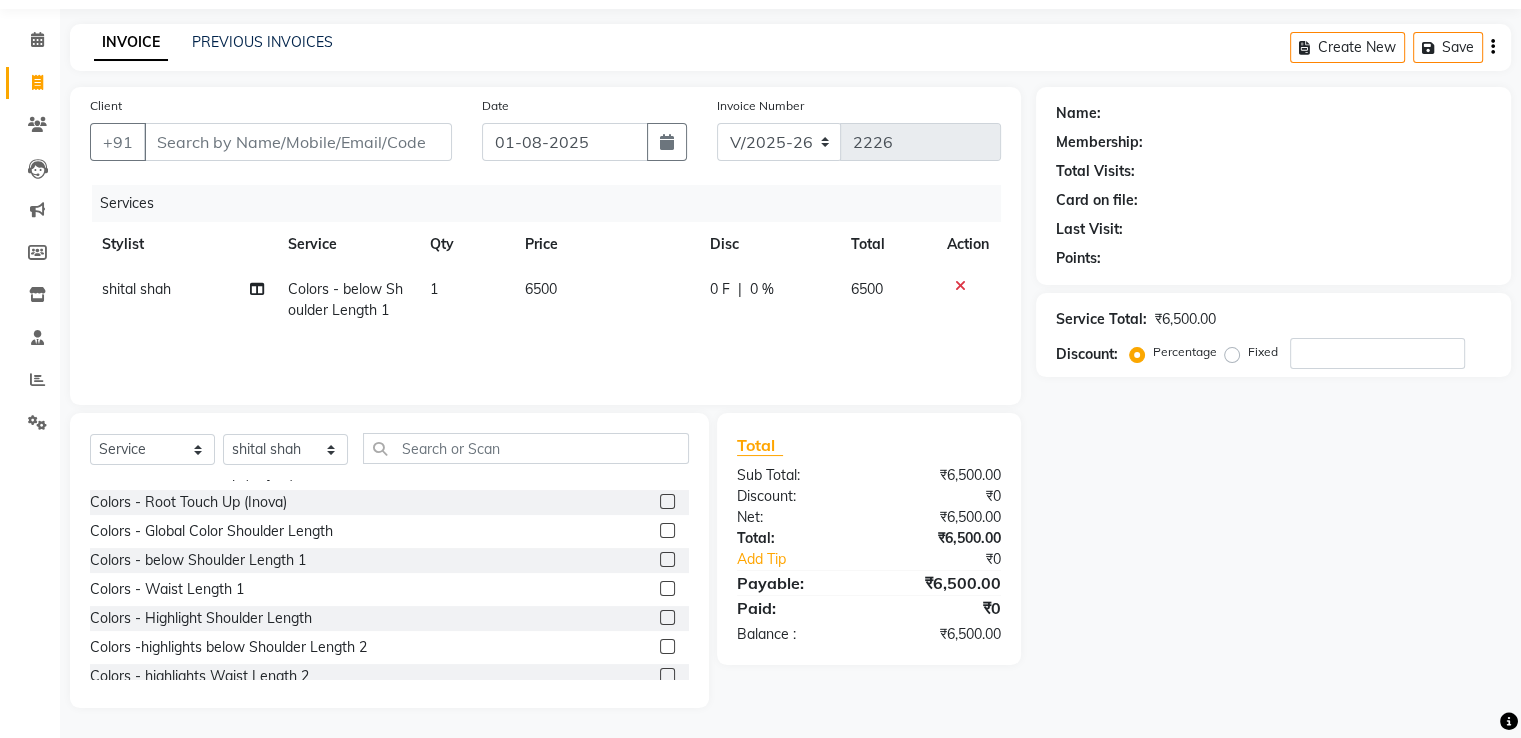 click 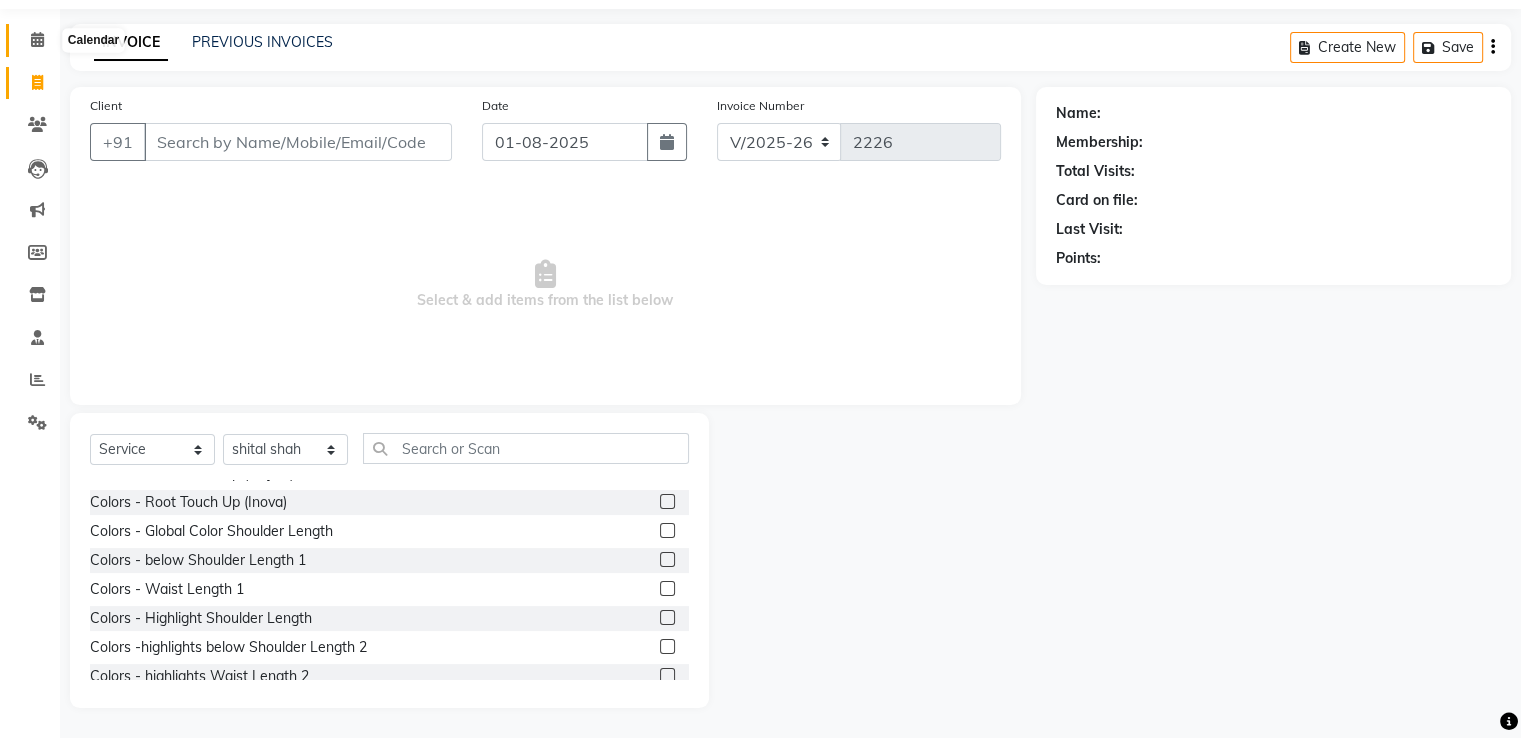 click 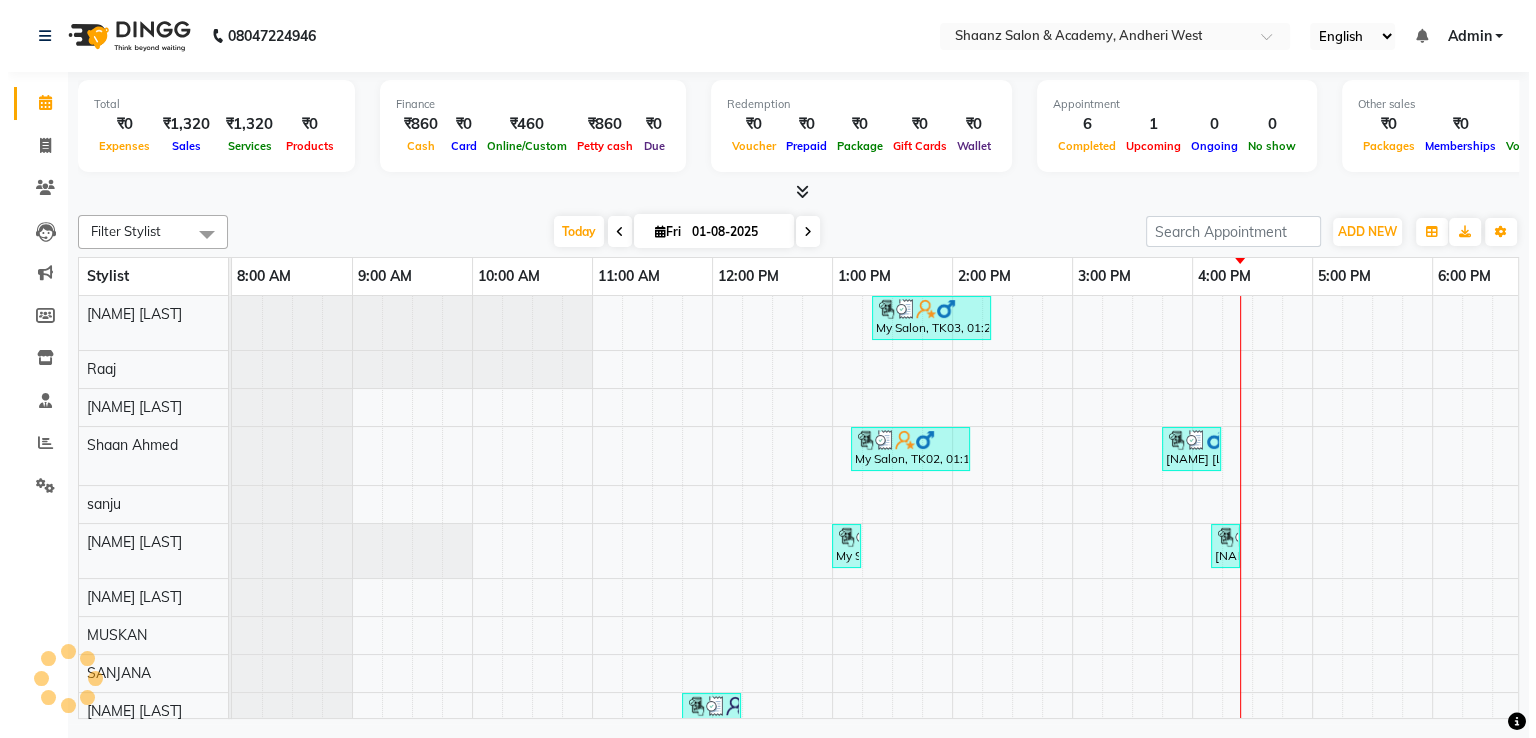 scroll, scrollTop: 0, scrollLeft: 0, axis: both 